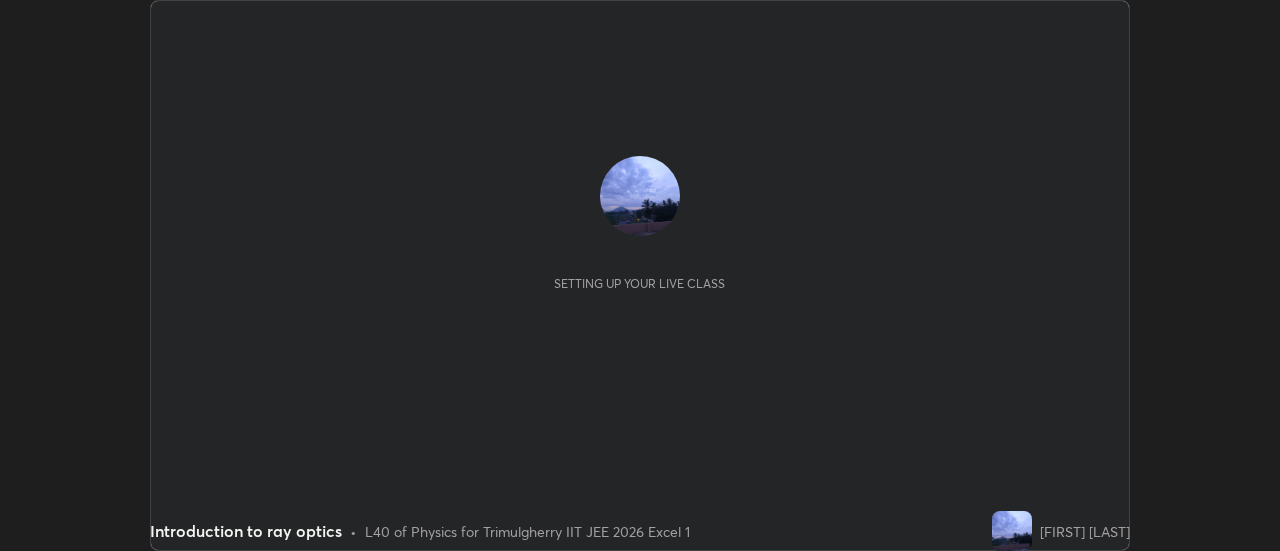 scroll, scrollTop: 0, scrollLeft: 0, axis: both 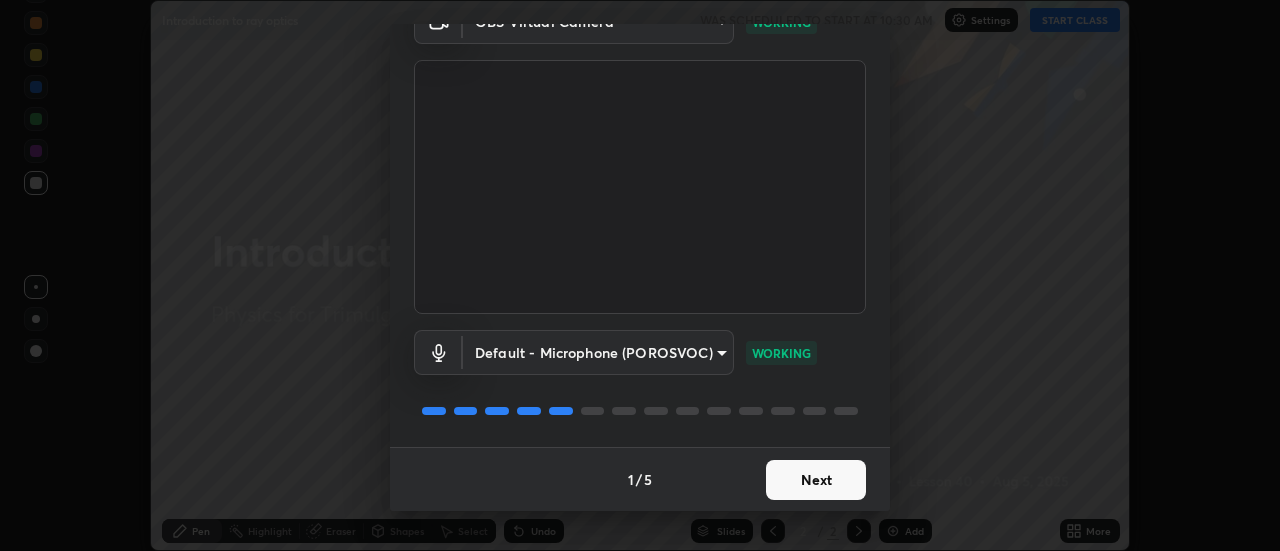 click on "Next" at bounding box center (816, 480) 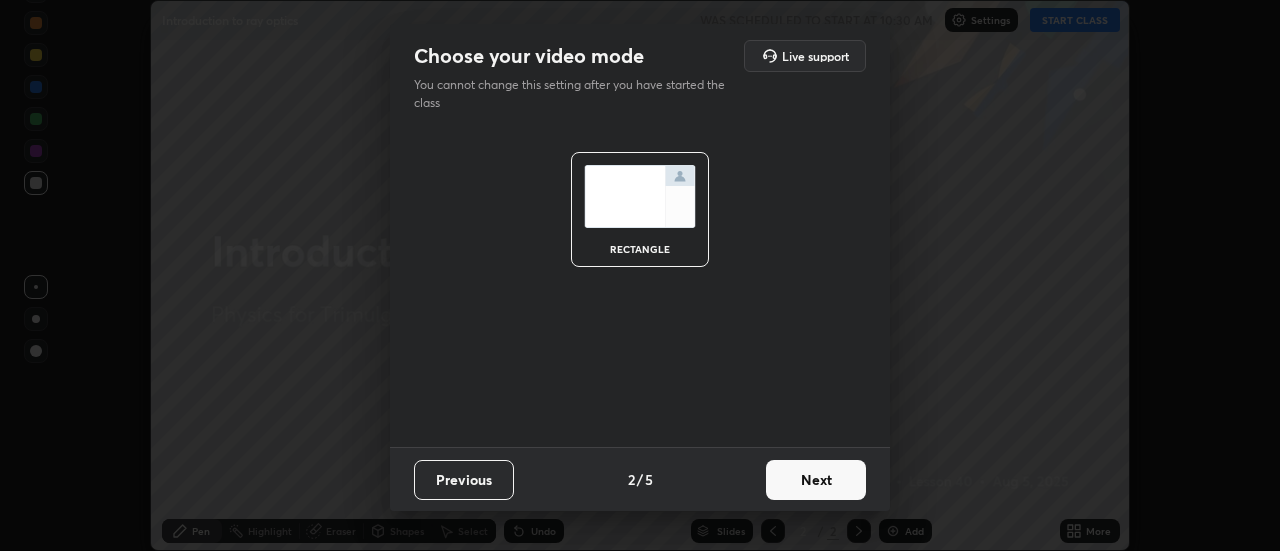 scroll, scrollTop: 0, scrollLeft: 0, axis: both 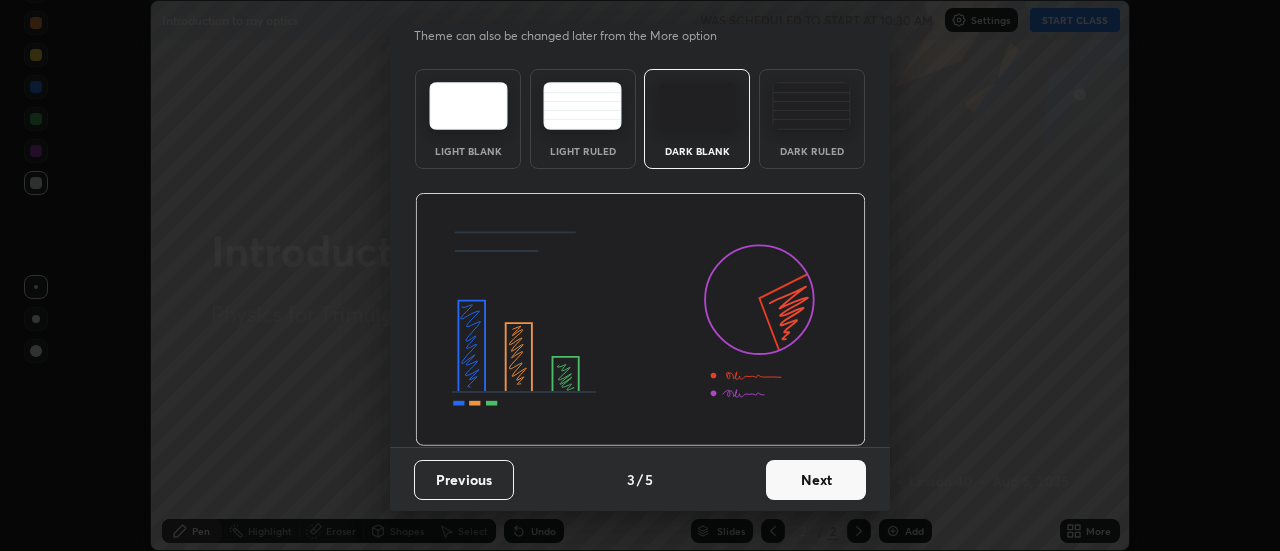 click on "Next" at bounding box center [816, 480] 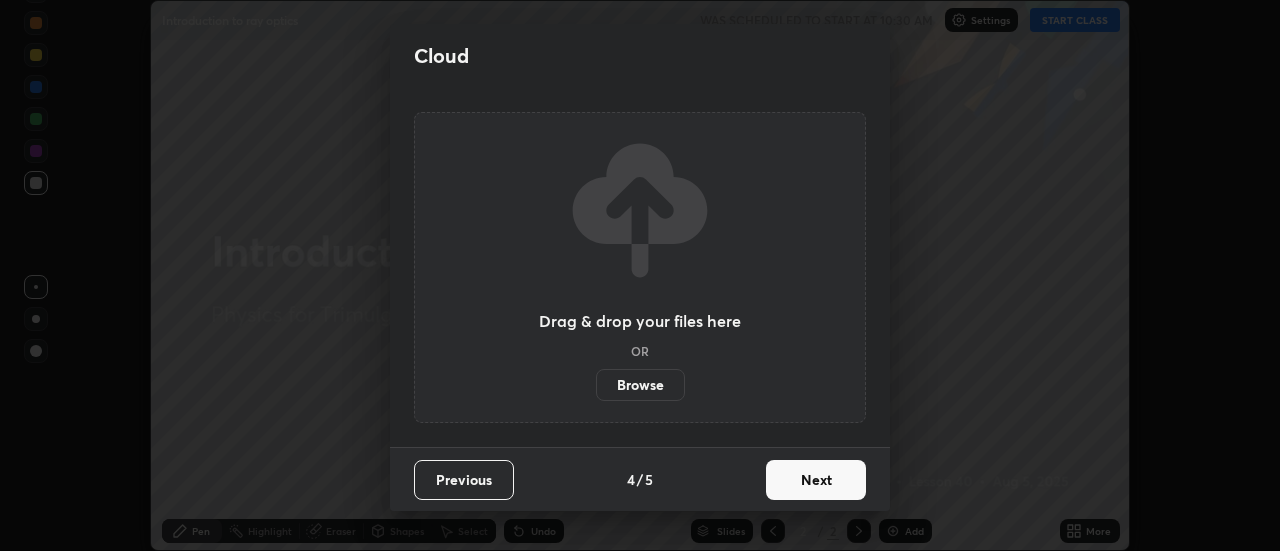 click on "Next" at bounding box center [816, 480] 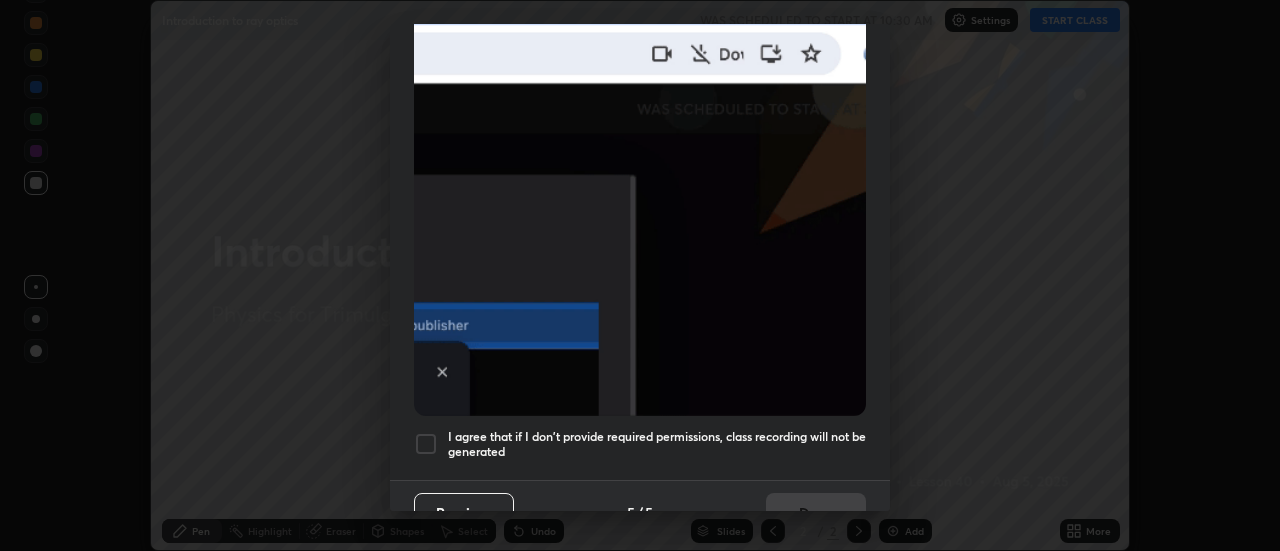 scroll, scrollTop: 490, scrollLeft: 0, axis: vertical 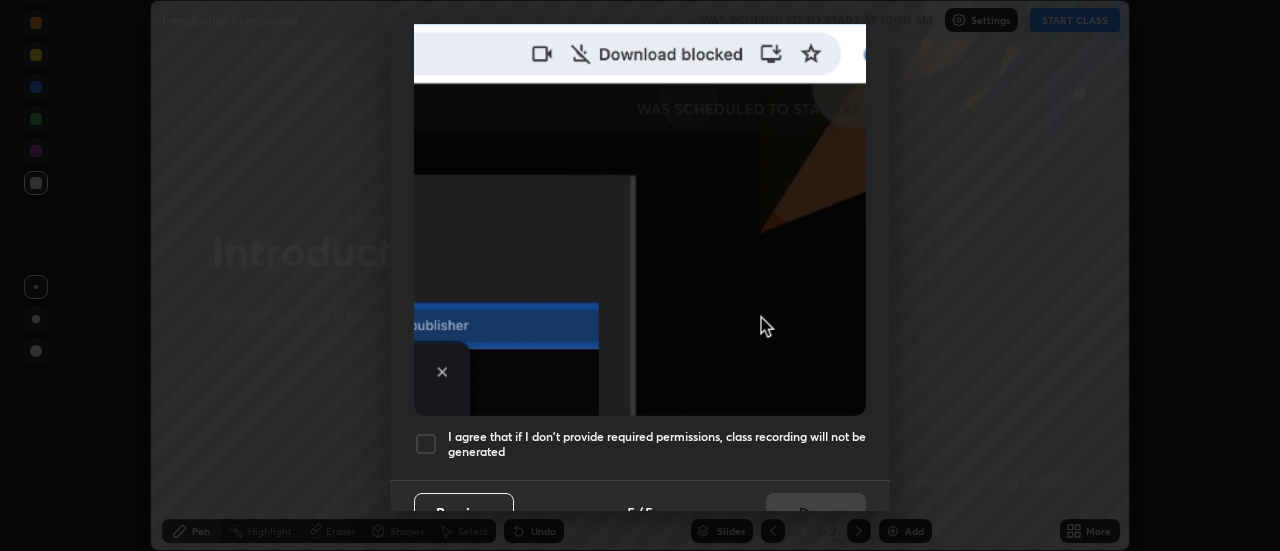 click at bounding box center (426, 444) 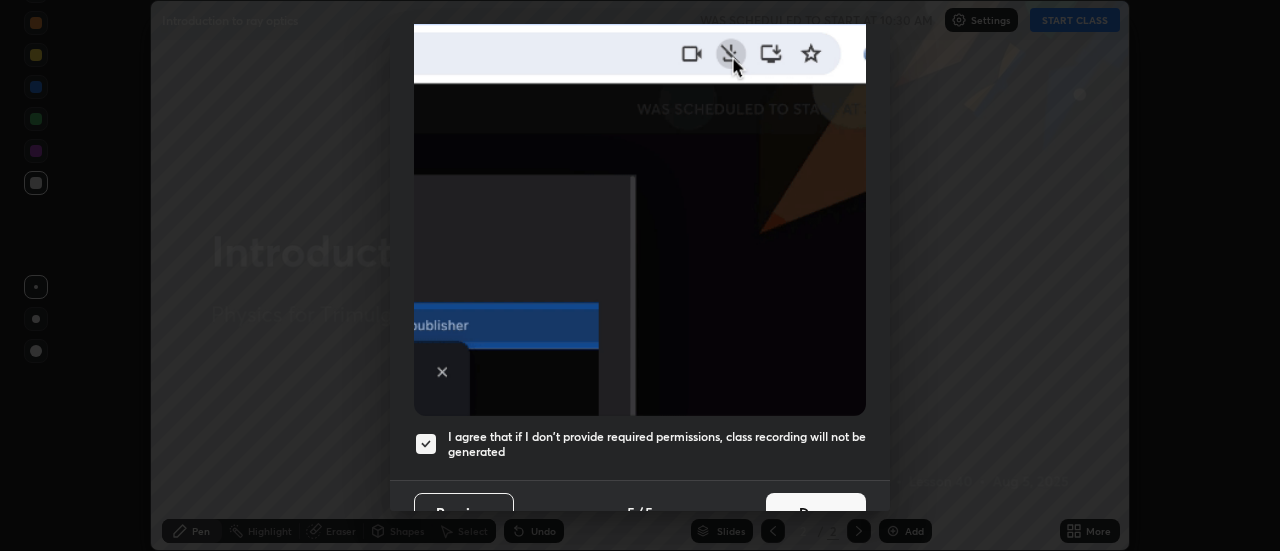 click on "Done" at bounding box center [816, 513] 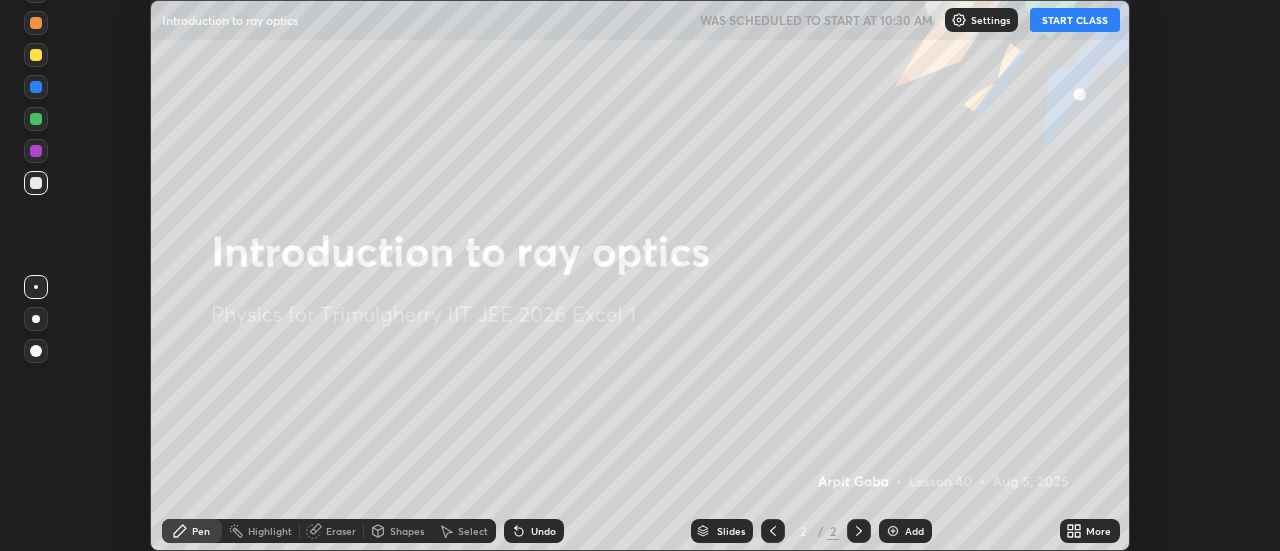 click on "Add" at bounding box center [914, 531] 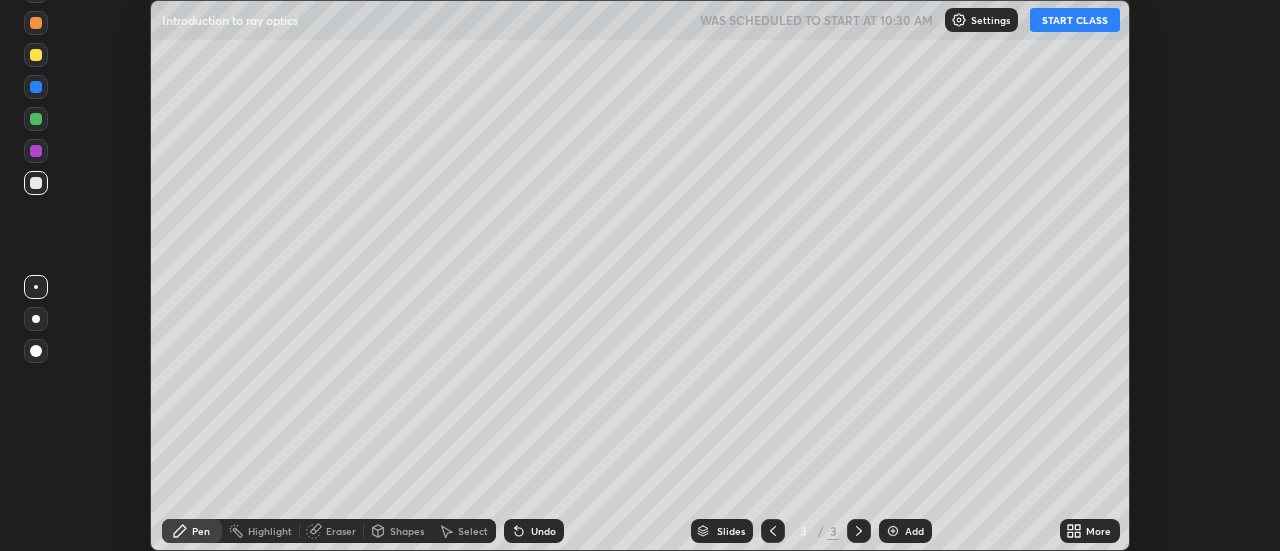 click on "START CLASS" at bounding box center [1075, 20] 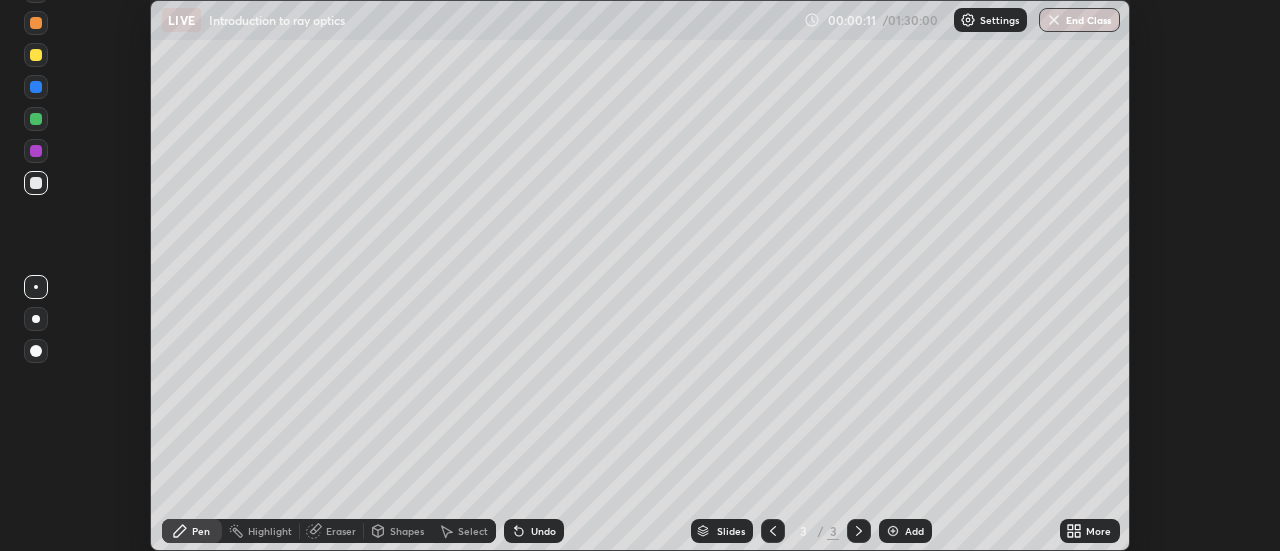 click on "Settings" at bounding box center (999, 20) 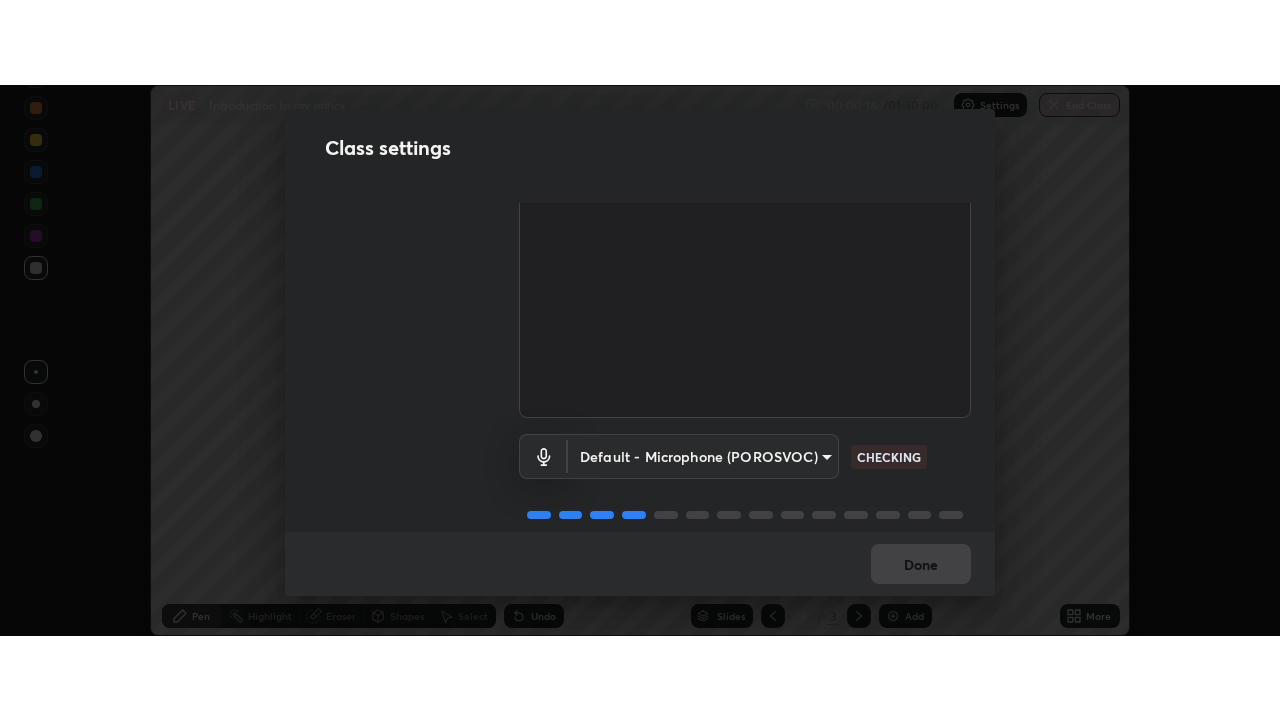 scroll, scrollTop: 122, scrollLeft: 0, axis: vertical 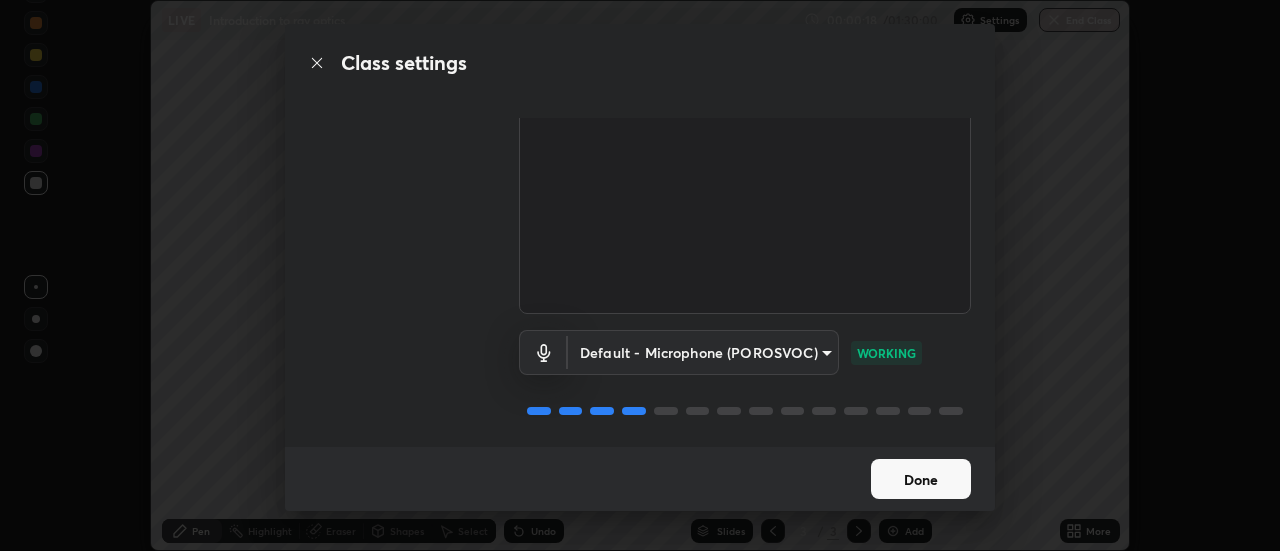 click on "Done" at bounding box center [921, 479] 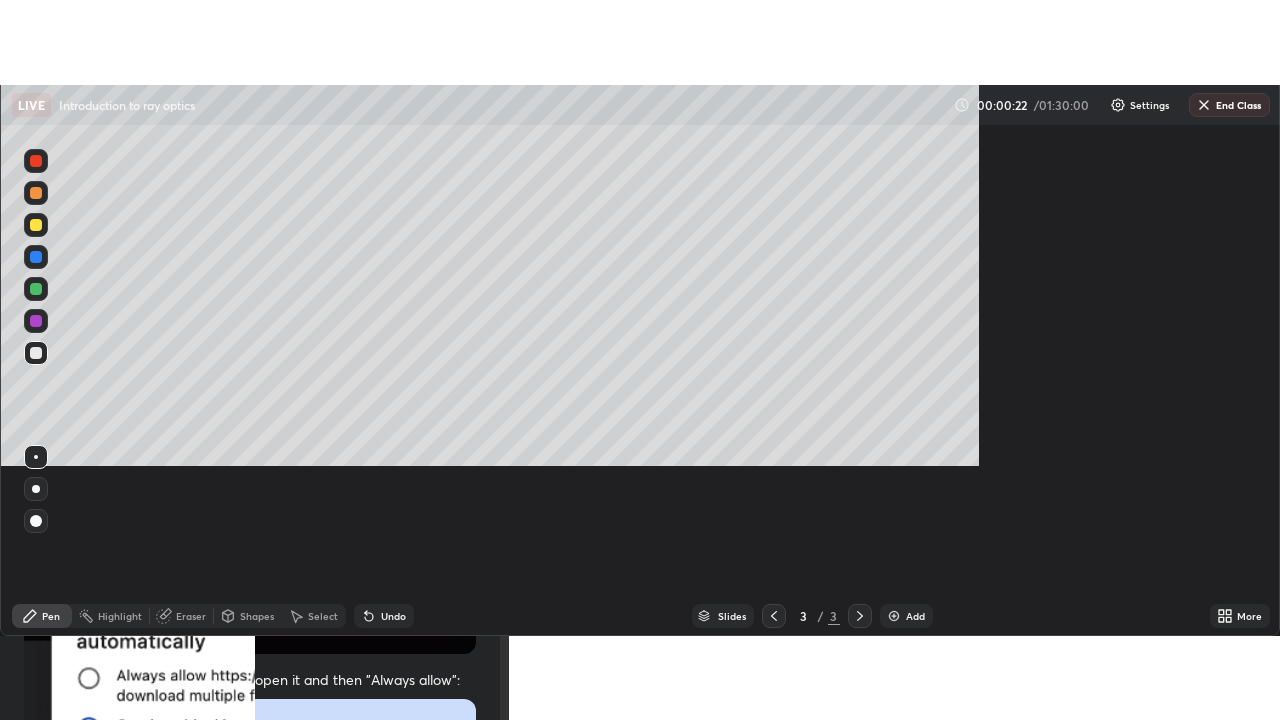 scroll, scrollTop: 99280, scrollLeft: 98720, axis: both 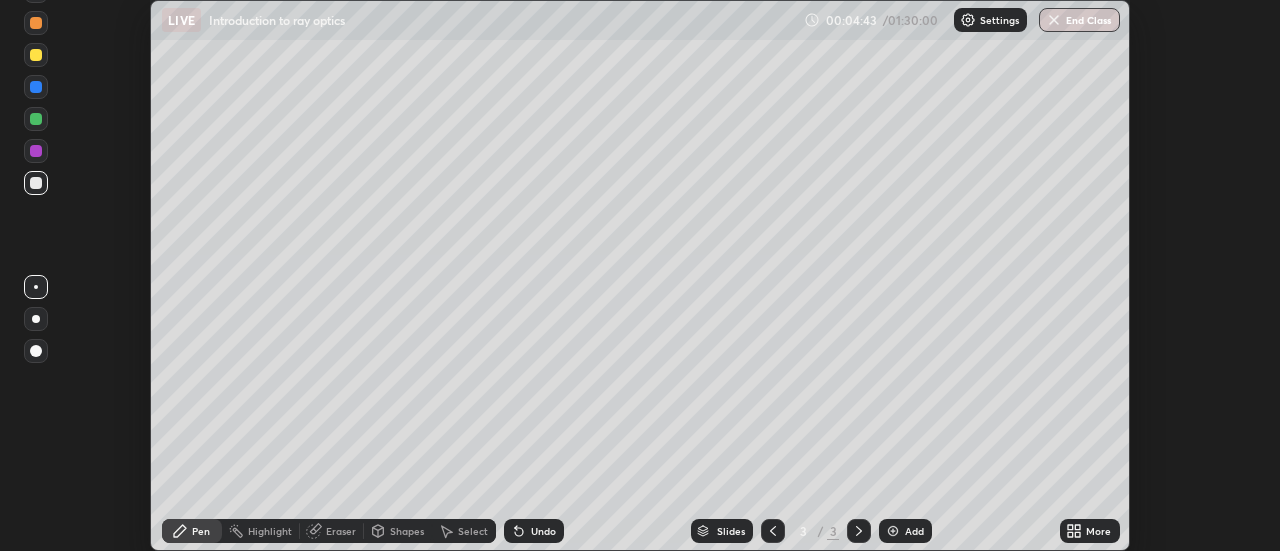 click 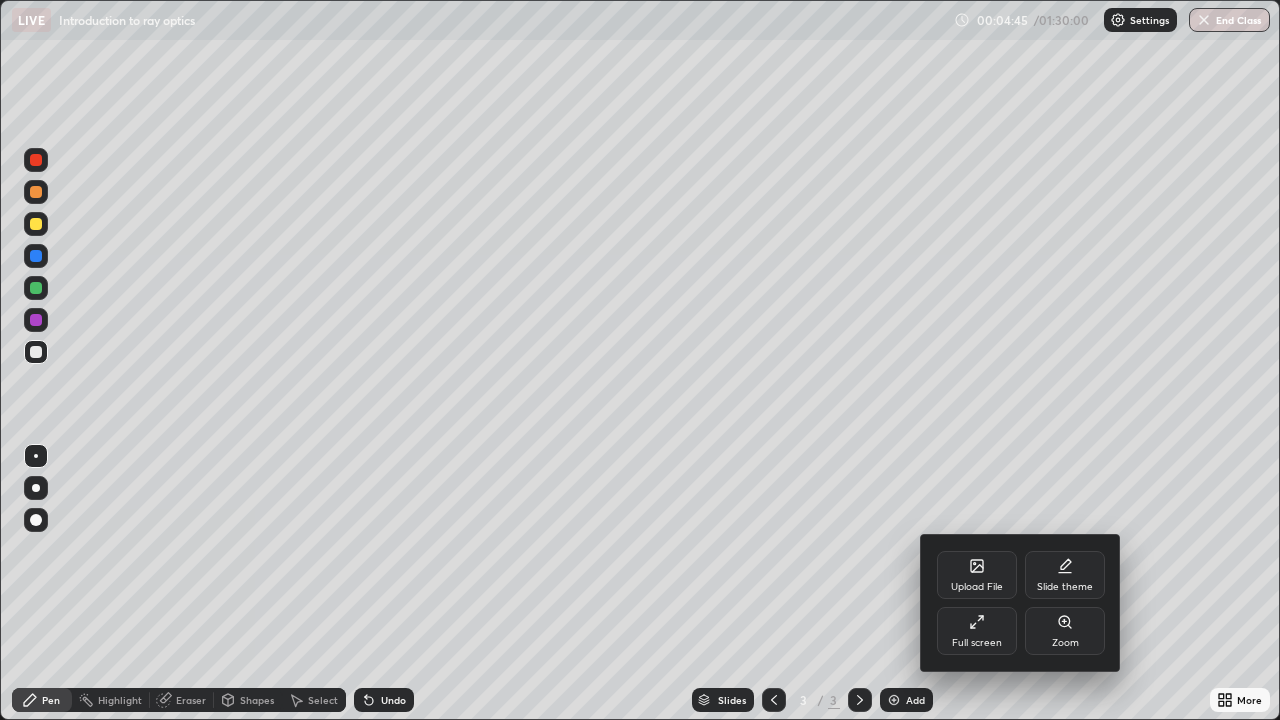 scroll, scrollTop: 99280, scrollLeft: 98720, axis: both 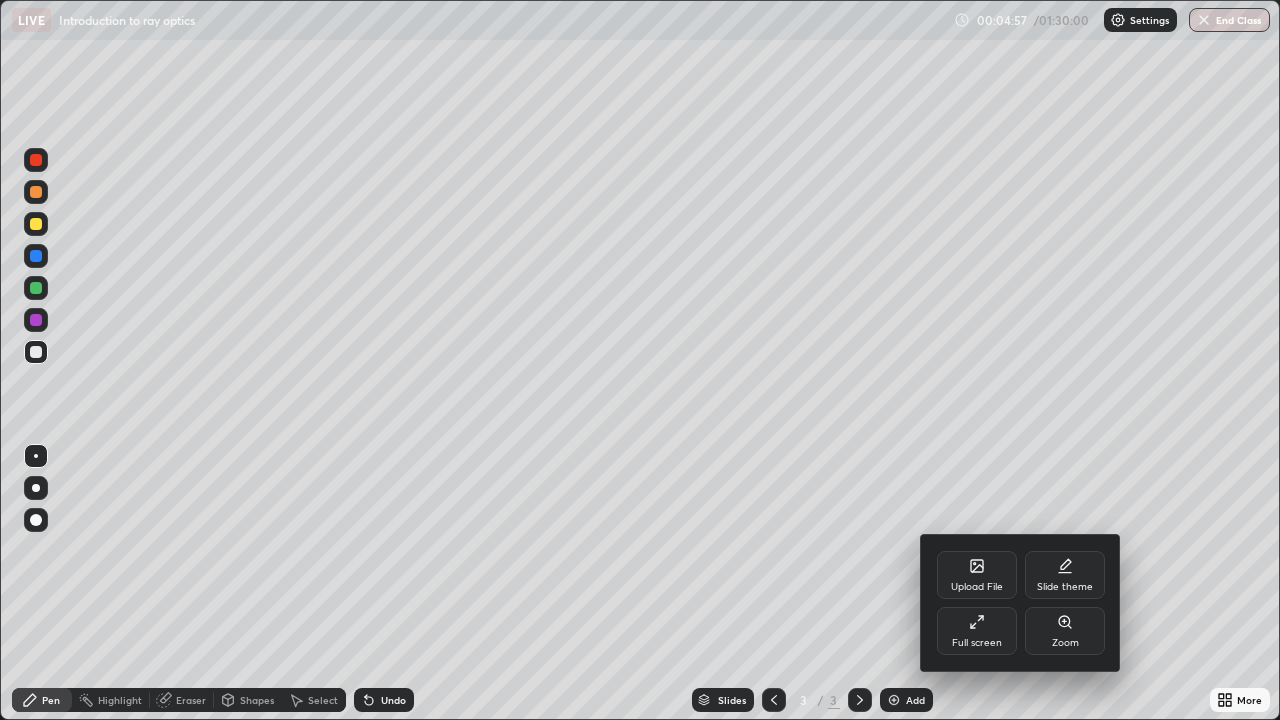 click at bounding box center (640, 360) 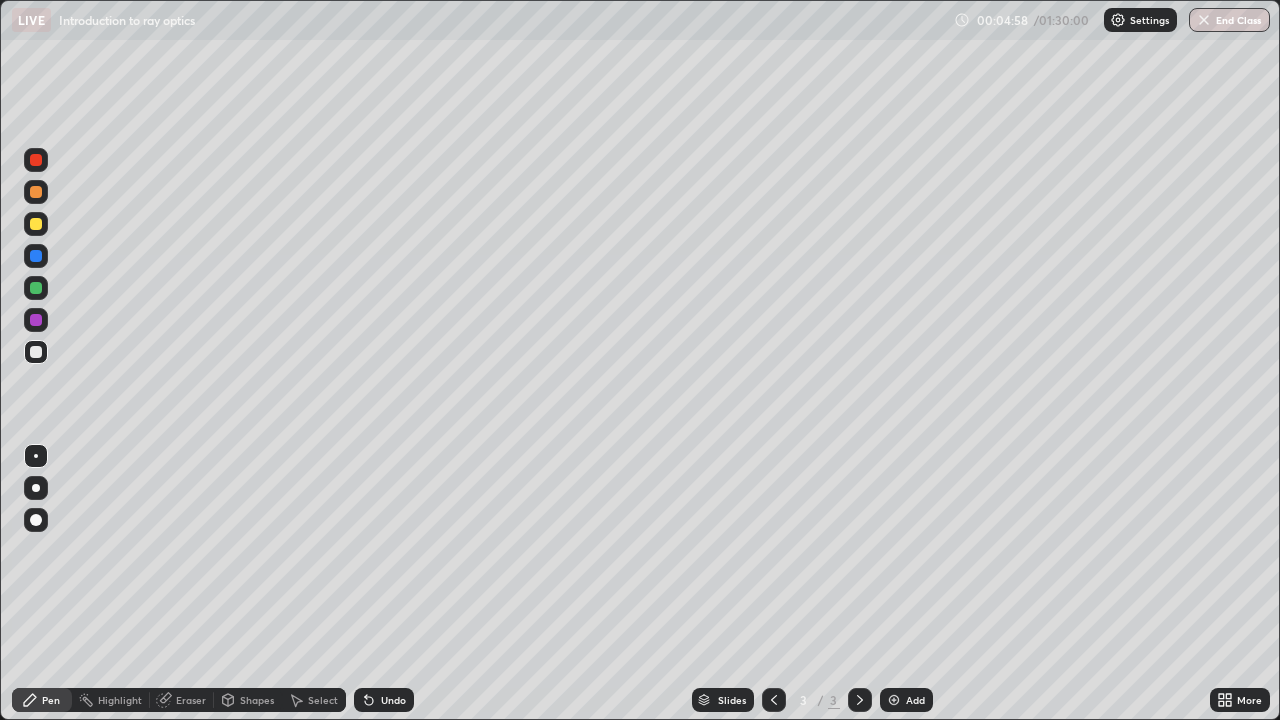 click 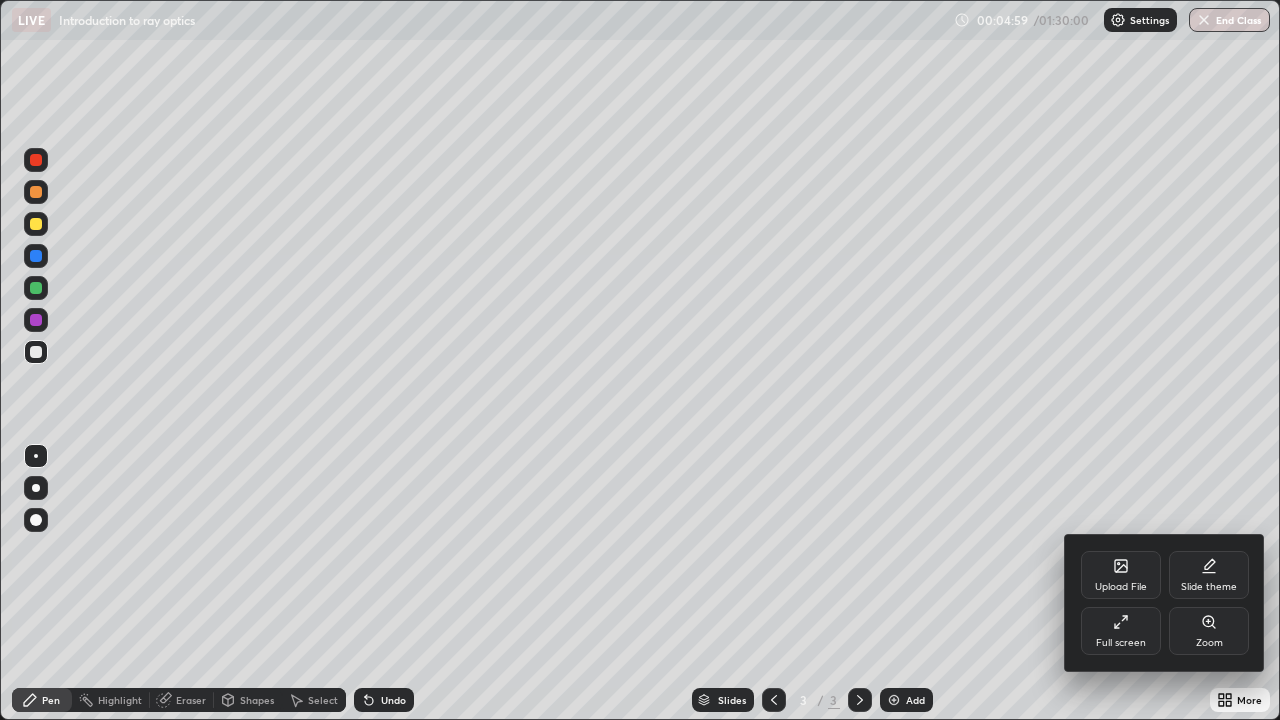 click 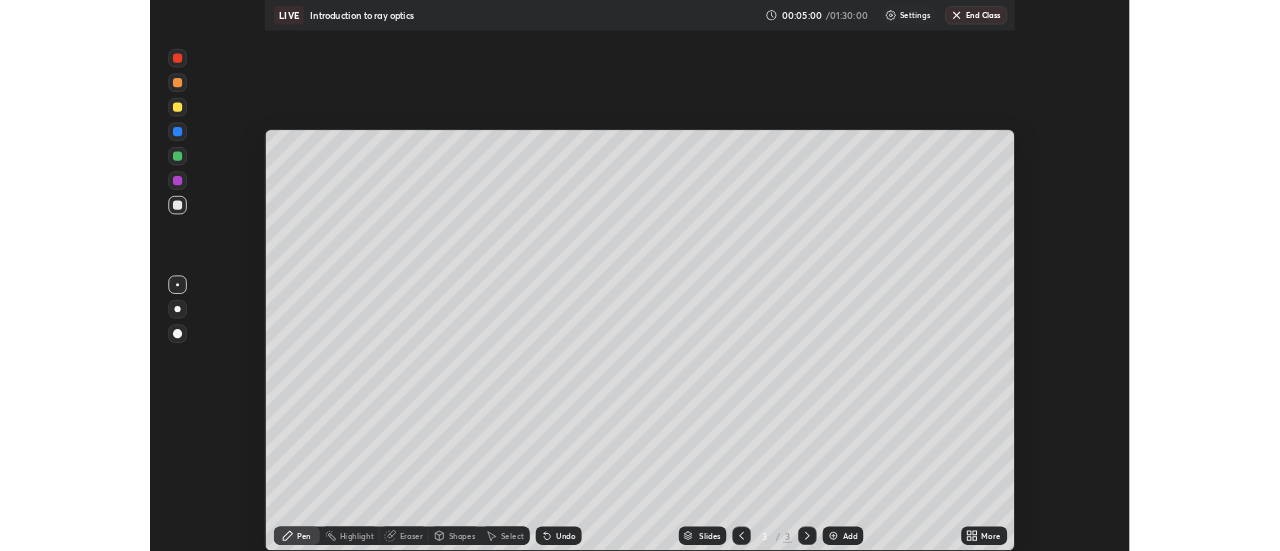 scroll, scrollTop: 551, scrollLeft: 1280, axis: both 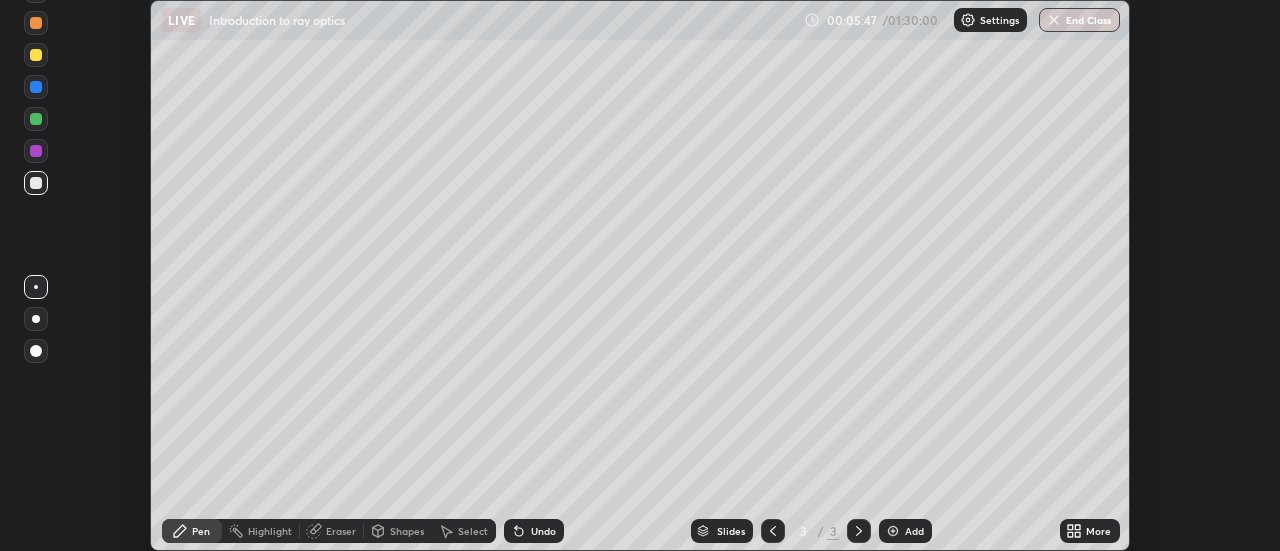 click on "Settings" at bounding box center (990, 20) 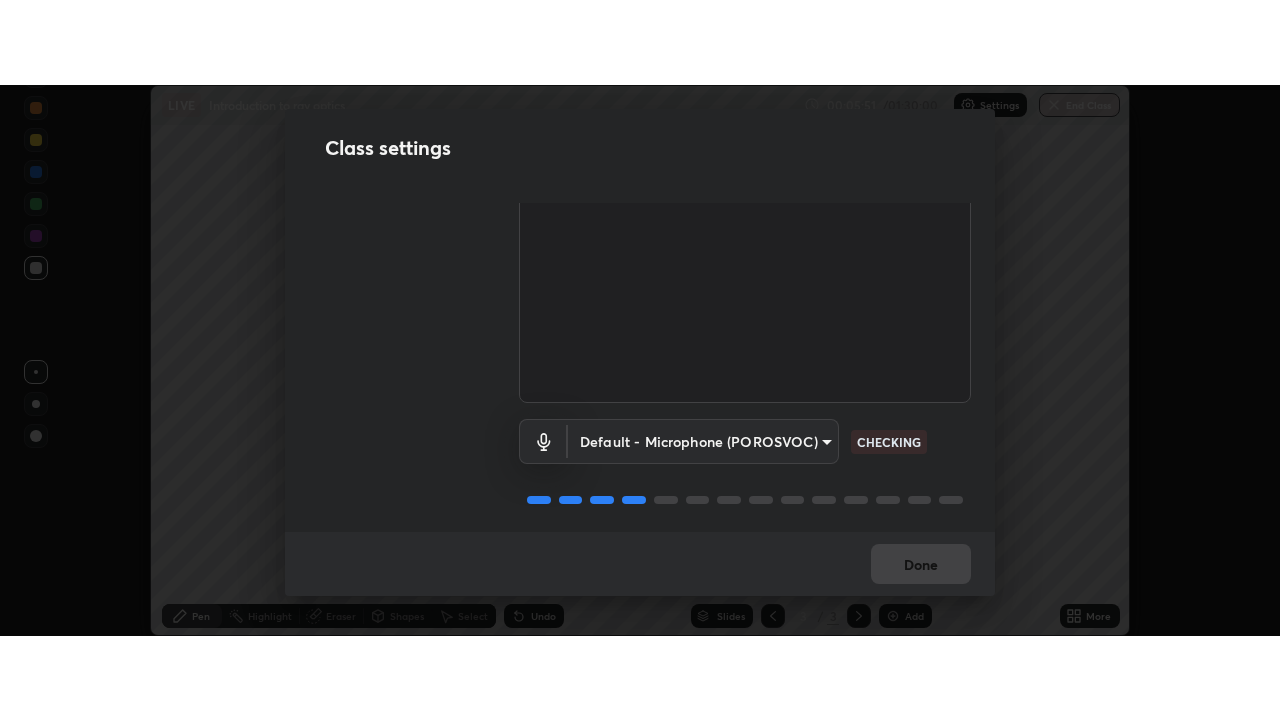 scroll, scrollTop: 125, scrollLeft: 0, axis: vertical 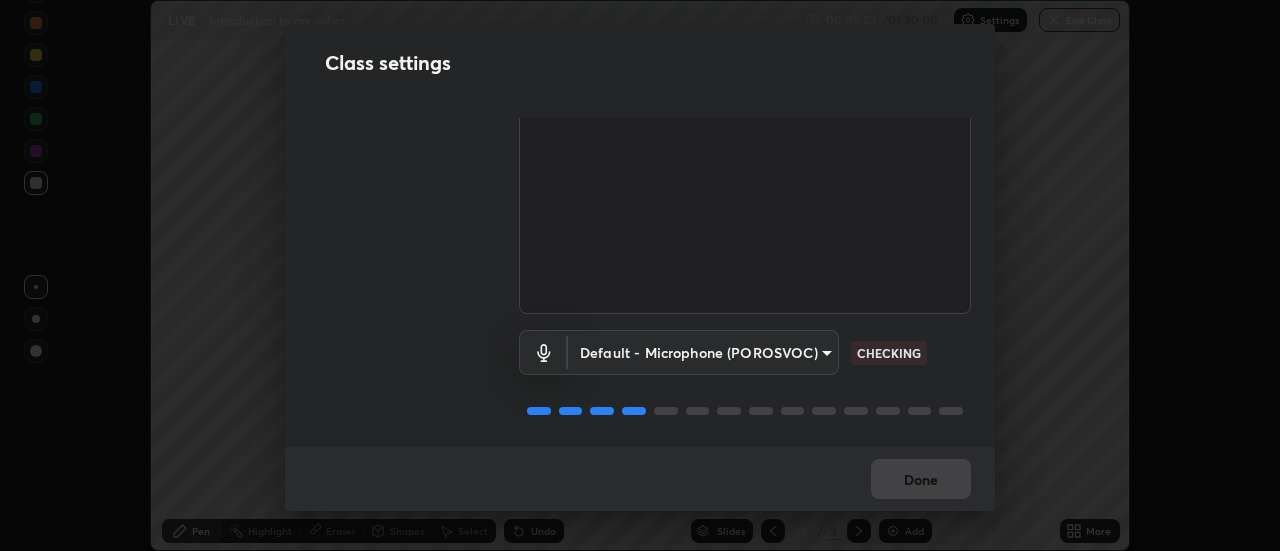 click on "Erase all LIVE Introduction to ray optics 00:05:53 /  01:30:00 Settings End Class Setting up your live class Introduction to ray optics • L40 of Physics for Trimulgherry IIT JEE 2026 Excel 1 [FIRST] [LAST] Pen Highlight Eraser Shapes Select Undo Slides 3 / 3 Add More Enable hand raising Enable raise hand to speak to learners. Once enabled, chat will be turned off temporarily. Enable x   No doubts shared Encourage your learners to ask a doubt for better clarity Report an issue Reason for reporting Buffering Chat not working Audio - Video sync issue Educator video quality low ​ Attach an image Report Class settings Audio & Video OBS Virtual Camera [HASH] CHECKING Default - Microphone ([LOCATION]) default CHECKING Done" at bounding box center (640, 275) 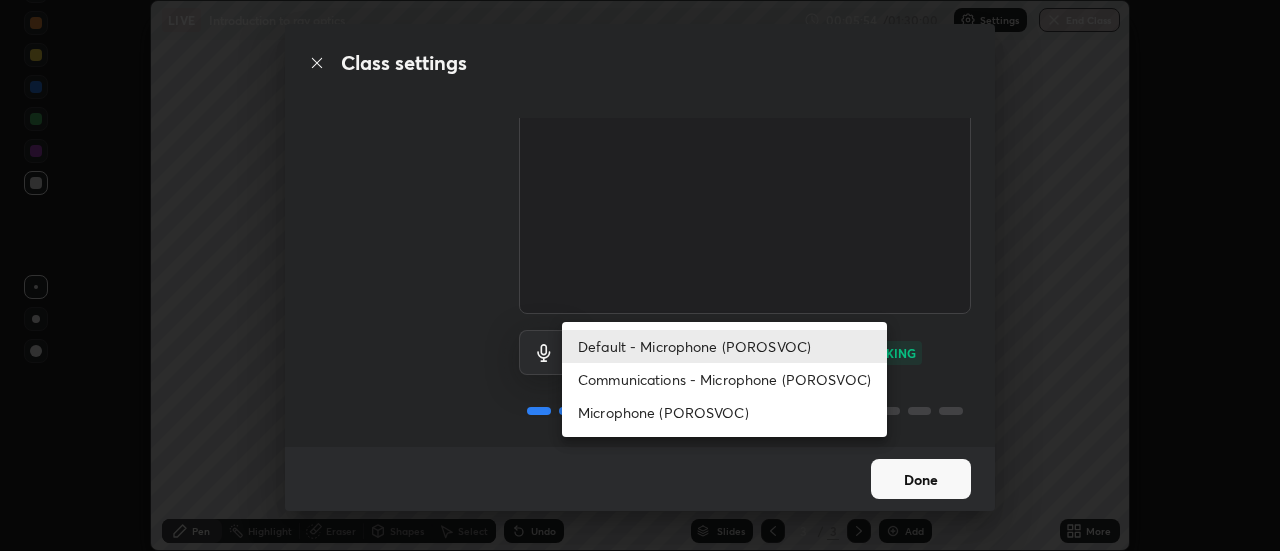 click on "Communications - Microphone (POROSVOC)" at bounding box center [724, 379] 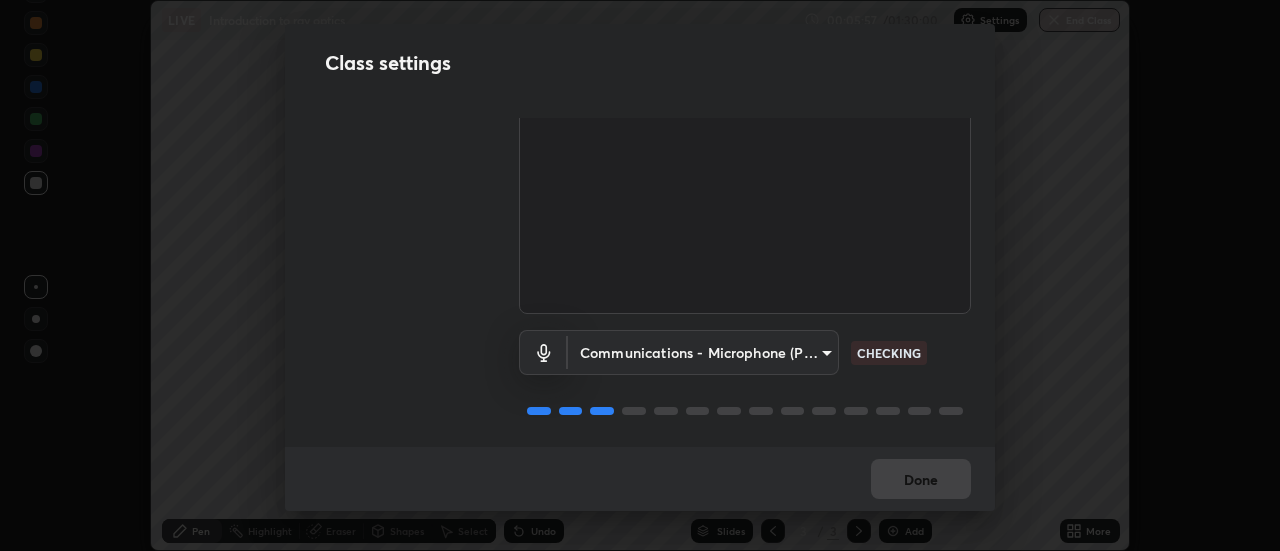 click on "Erase all LIVE Introduction to ray optics 00:05:57 /  01:30:00 Settings End Class Setting up your live class Introduction to ray optics • L40 of Physics for Trimulgherry IIT JEE 2026 Excel 1 Arpit Gaba Pen Highlight Eraser Shapes Select Undo Slides 3 / 3 Add More Enable hand raising Enable raise hand to speak to learners. Once enabled, chat will be turned off temporarily. Enable x   No doubts shared Encourage your learners to ask a doubt for better clarity Report an issue Reason for reporting Buffering Chat not working Audio - Video sync issue Educator video quality low ​ Attach an image Report Class settings Audio & Video OBS Virtual Camera c1743da8526a0aadeed10a62cbfcd2d4321df644c55b53bf1ad22bdce350b73d WORKING Communications - Microphone (POROSVOC) communications CHECKING Done" at bounding box center [640, 275] 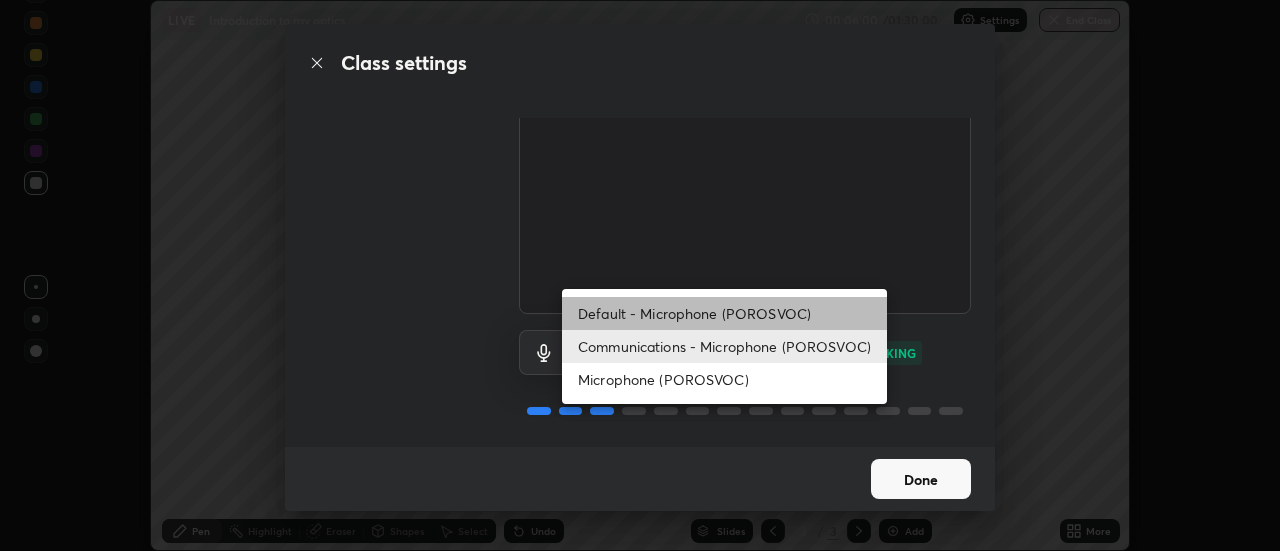 click on "Default - Microphone (POROSVOC)" at bounding box center [724, 313] 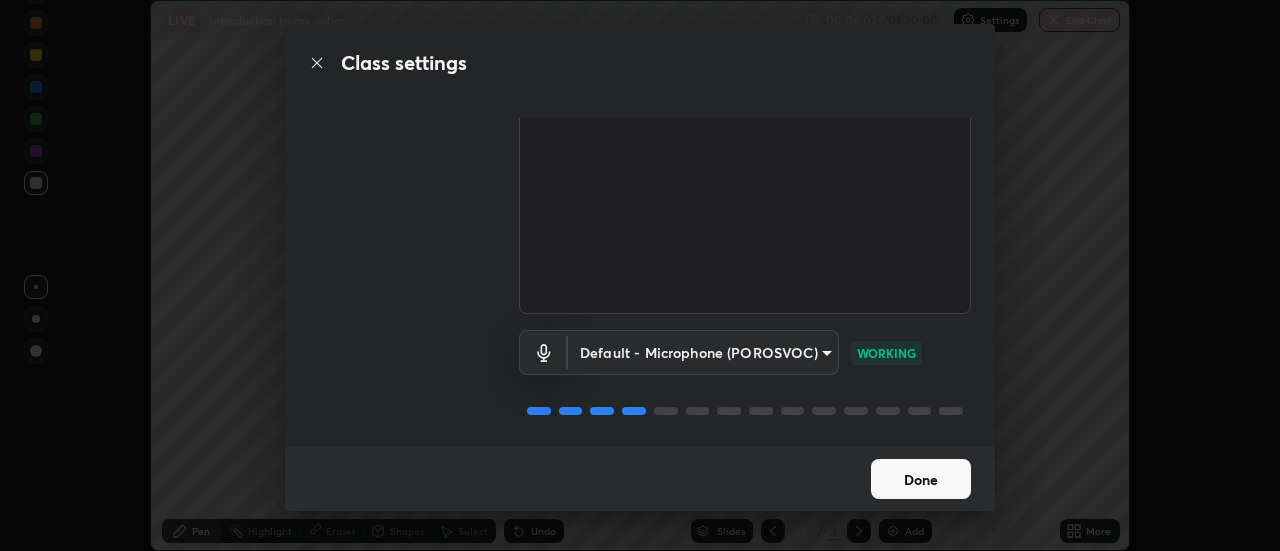 click on "Done" at bounding box center [921, 479] 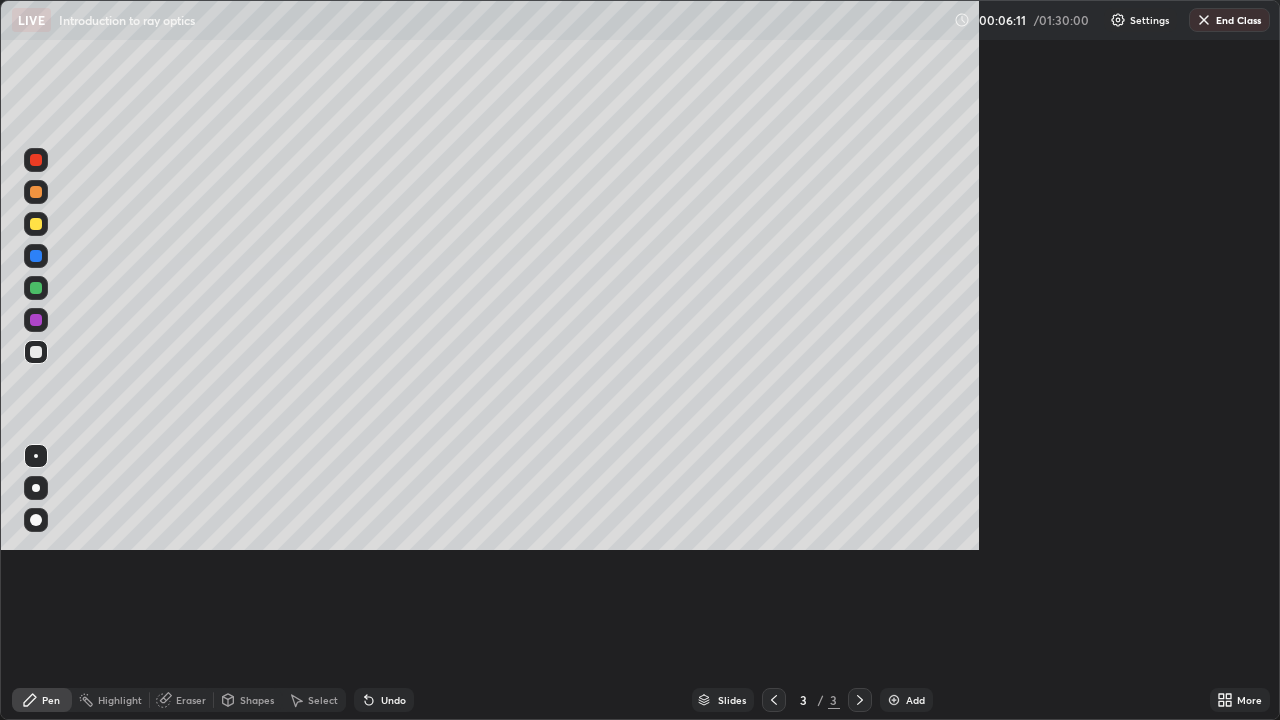 scroll, scrollTop: 99280, scrollLeft: 98720, axis: both 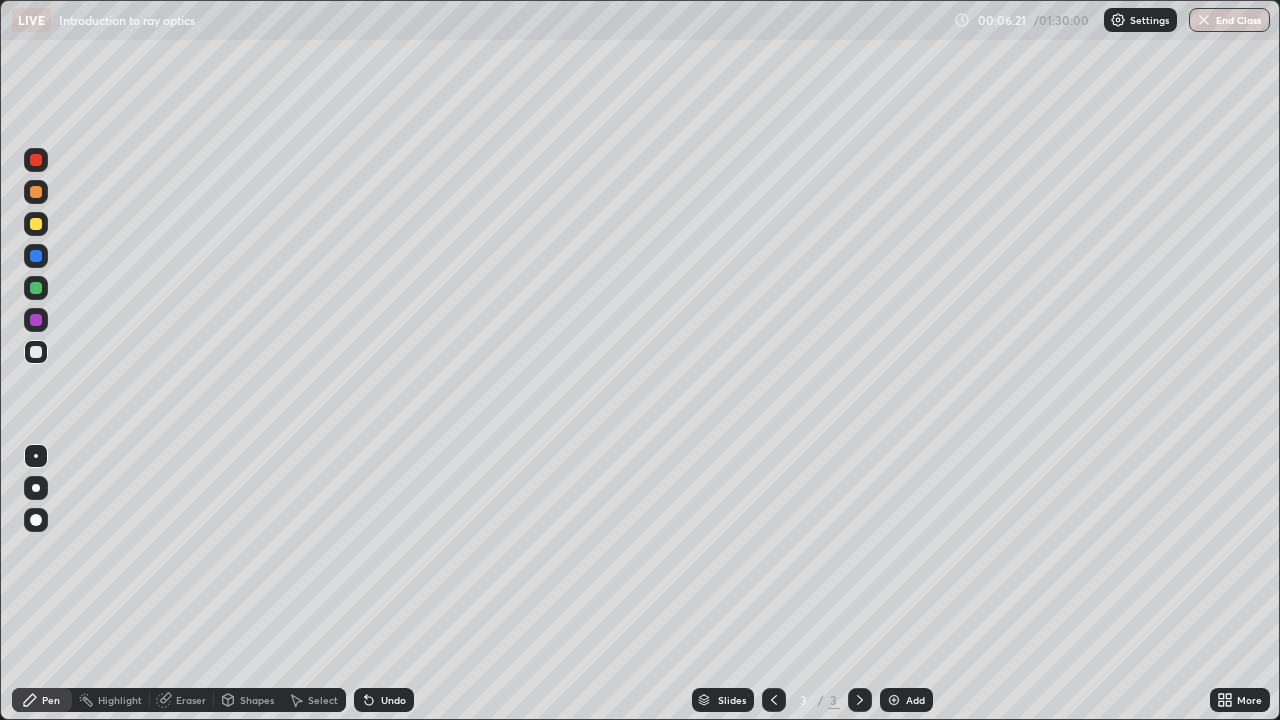click 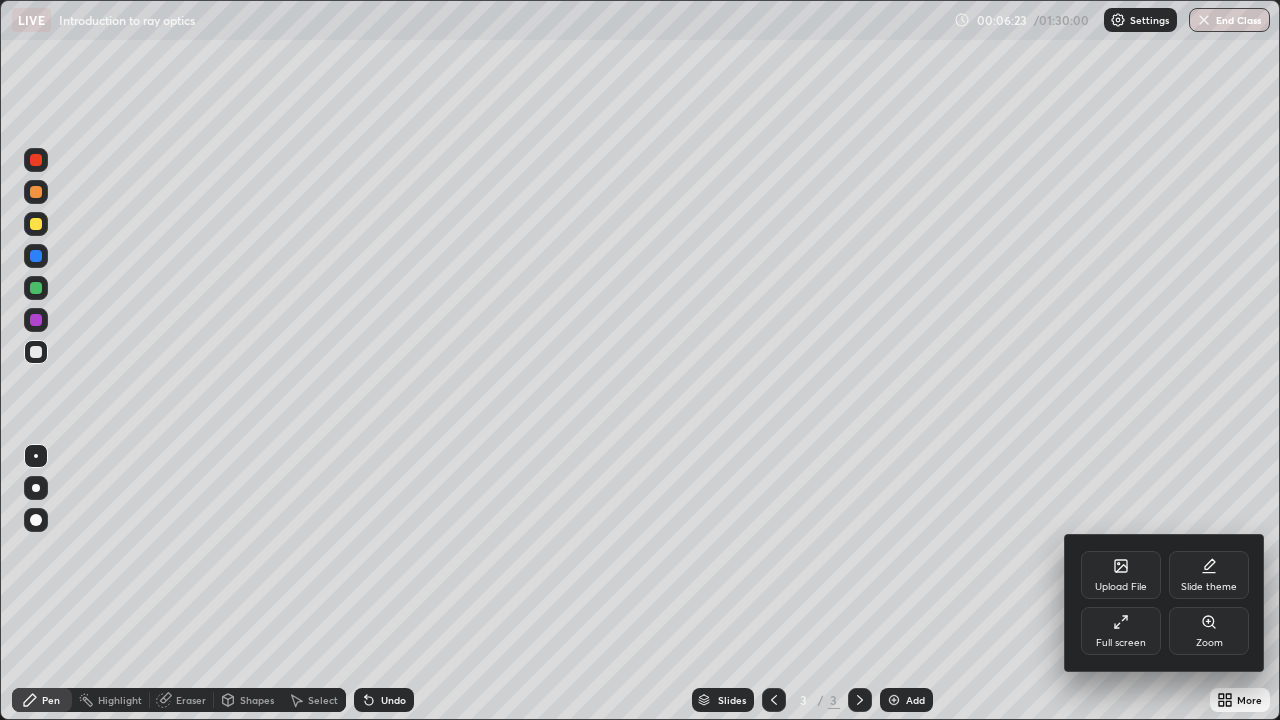 click on "Full screen" at bounding box center [1121, 631] 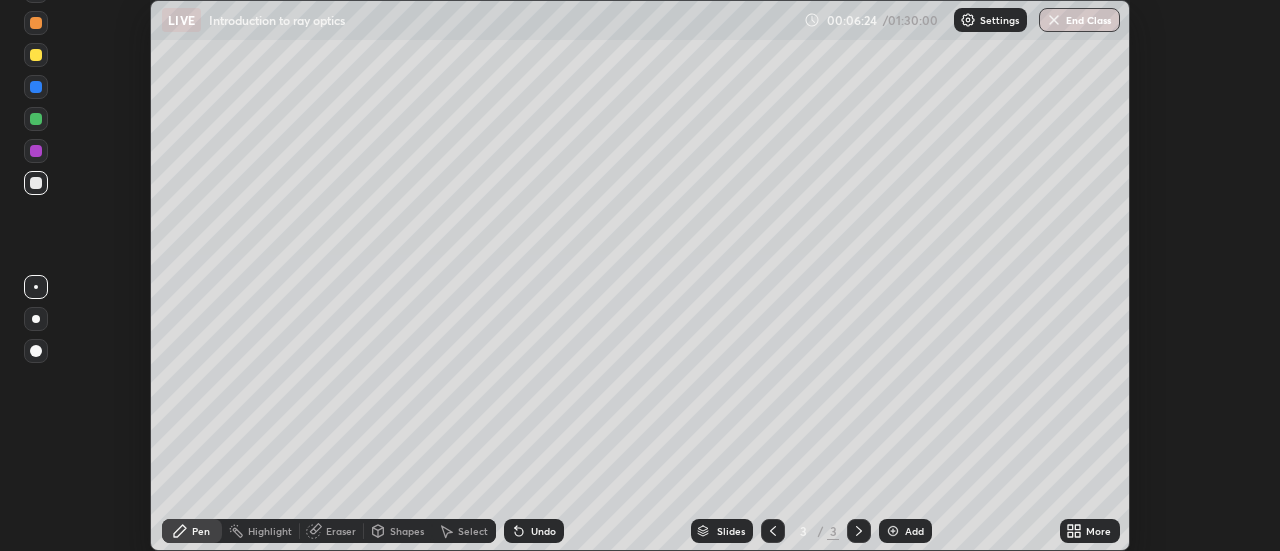 scroll, scrollTop: 551, scrollLeft: 1280, axis: both 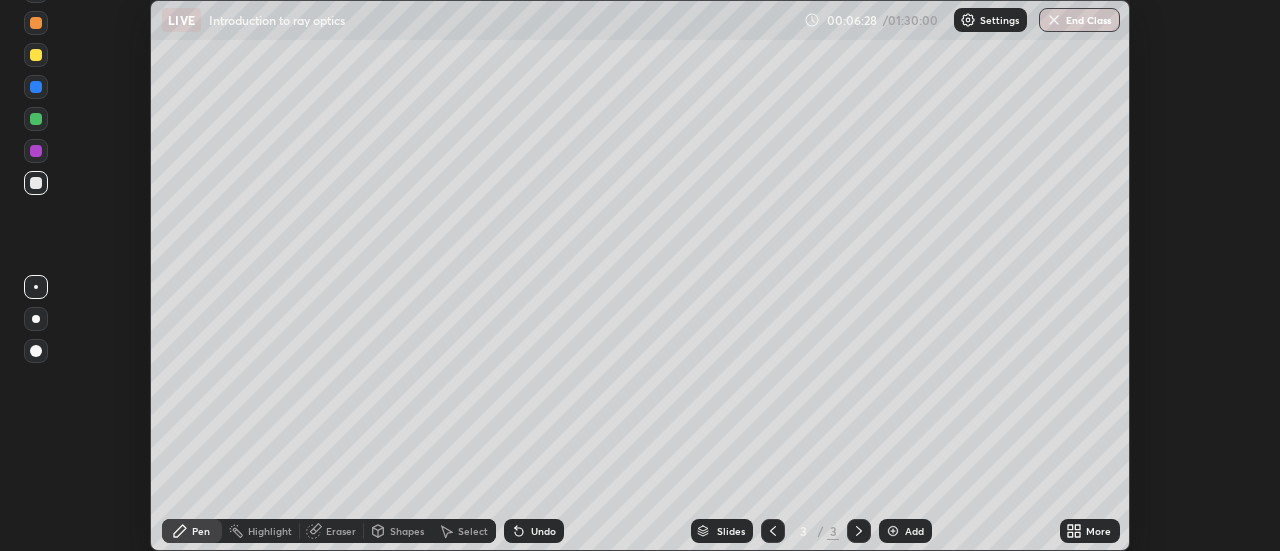 click on "Settings" at bounding box center (990, 20) 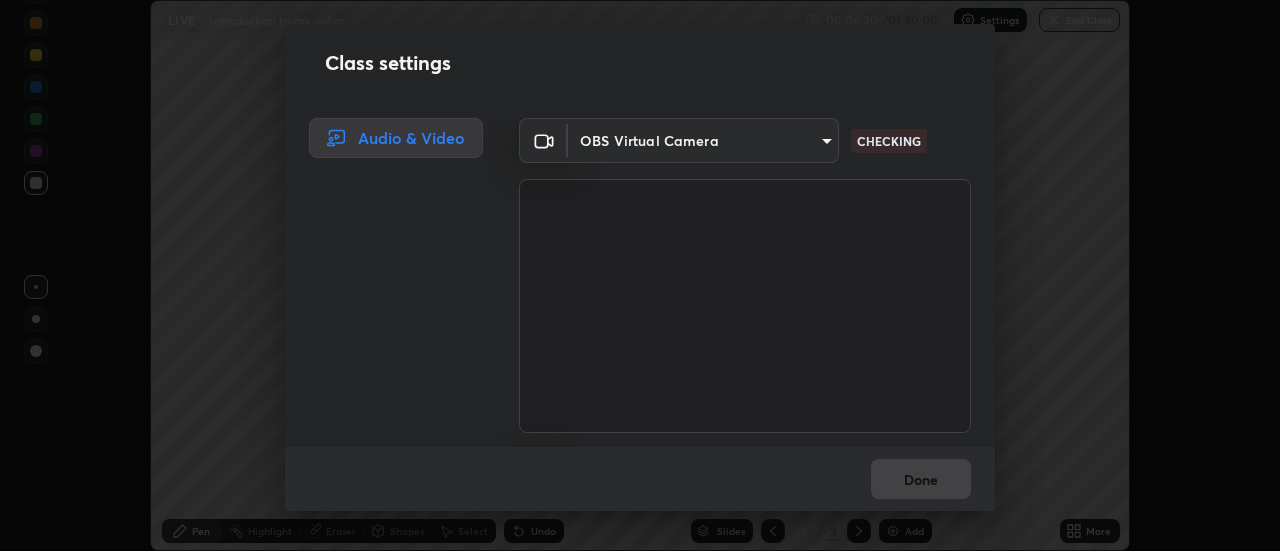 click on "Erase all LIVE Introduction to ray optics 00:06:30 /  01:30:00 Settings End Class Setting up your live class Introduction to ray optics • L40 of Physics for Trimulgherry IIT JEE 2026 Excel 1 Arpit Gaba Pen Highlight Eraser Shapes Select Undo Slides 3 / 3 Add More Enable hand raising Enable raise hand to speak to learners. Once enabled, chat will be turned off temporarily. Enable x   No doubts shared Encourage your learners to ask a doubt for better clarity Report an issue Reason for reporting Buffering Chat not working Audio - Video sync issue Educator video quality low ​ Attach an image Report Class settings Audio & Video OBS Virtual Camera c1743da8526a0aadeed10a62cbfcd2d4321df644c55b53bf1ad22bdce350b73d CHECKING Default - Microphone (POROSVOC) default CHECKING Done" at bounding box center [640, 275] 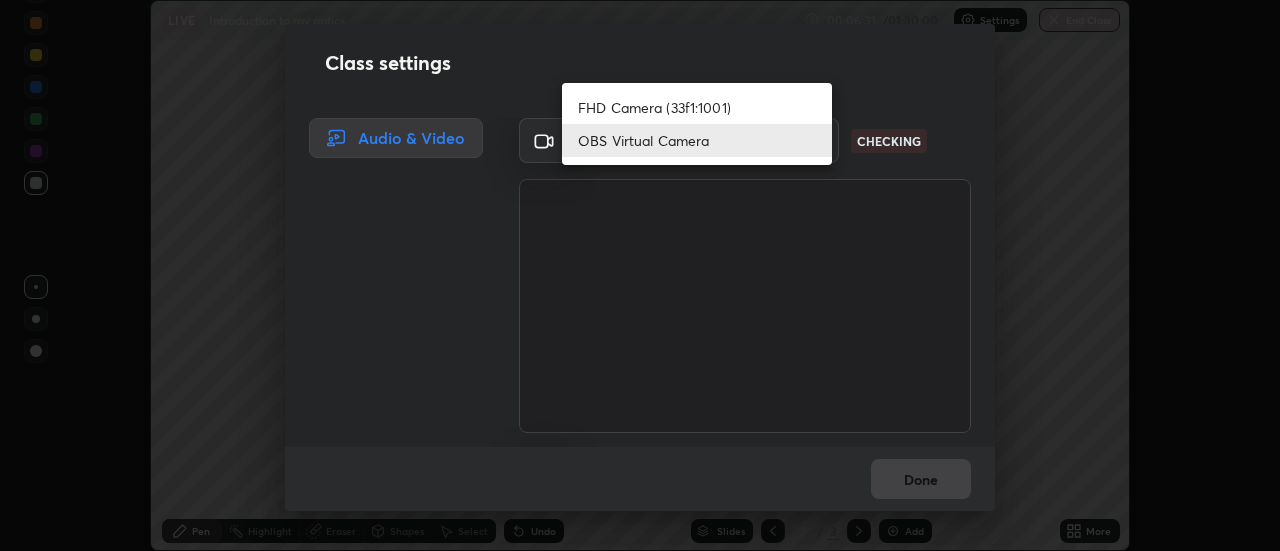 click on "FHD Camera (33f1:1001)" at bounding box center [697, 107] 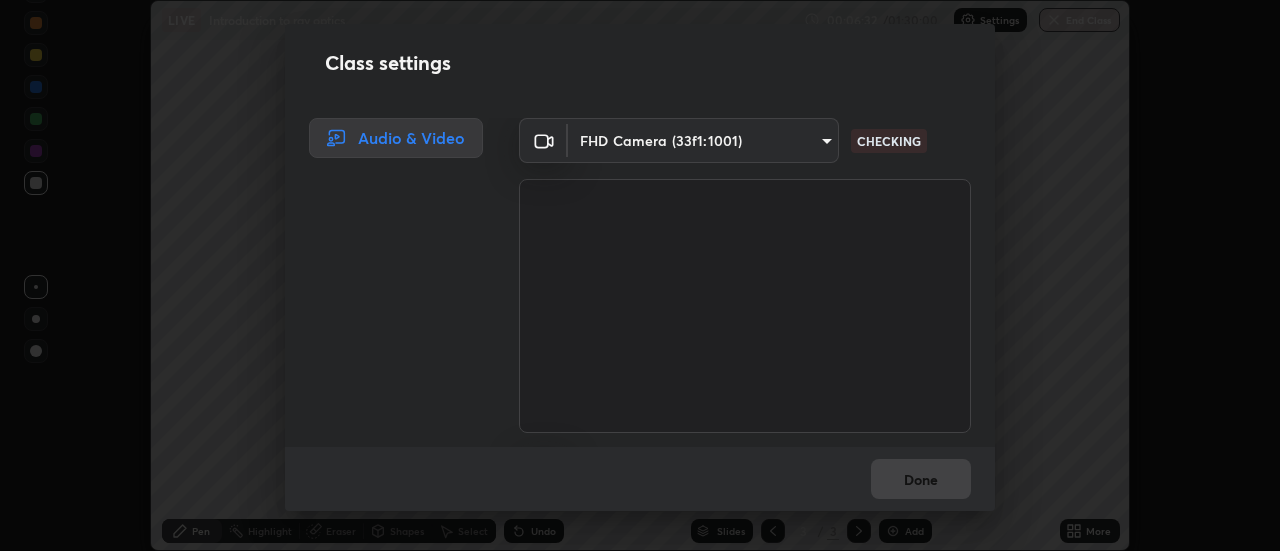 click on "Erase all LIVE Introduction to ray optics 00:06:32 /  01:30:00 Settings End Class Setting up your live class Introduction to ray optics • L40 of Physics for Trimulgherry IIT JEE 2026 Excel 1 Arpit Gaba Pen Highlight Eraser Shapes Select Undo Slides 3 / 3 Add More Enable hand raising Enable raise hand to speak to learners. Once enabled, chat will be turned off temporarily. Enable x   No doubts shared Encourage your learners to ask a doubt for better clarity Report an issue Reason for reporting Buffering Chat not working Audio - Video sync issue Educator video quality low ​ Attach an image Report Class settings Audio & Video FHD Camera (33f1:1001) bb5b52373d42583bad6d7e86f63c803c340d1e6202c077ae2697bddd5dda136f CHECKING Default - Microphone (POROSVOC) default CHECKING Done" at bounding box center [640, 275] 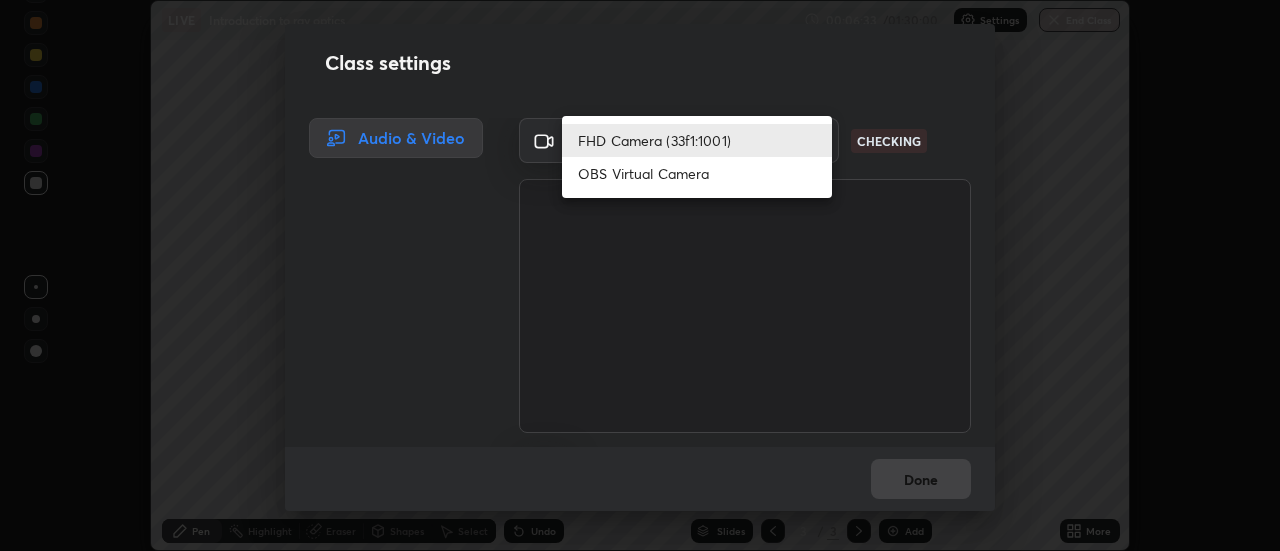 click on "OBS Virtual Camera" at bounding box center [697, 173] 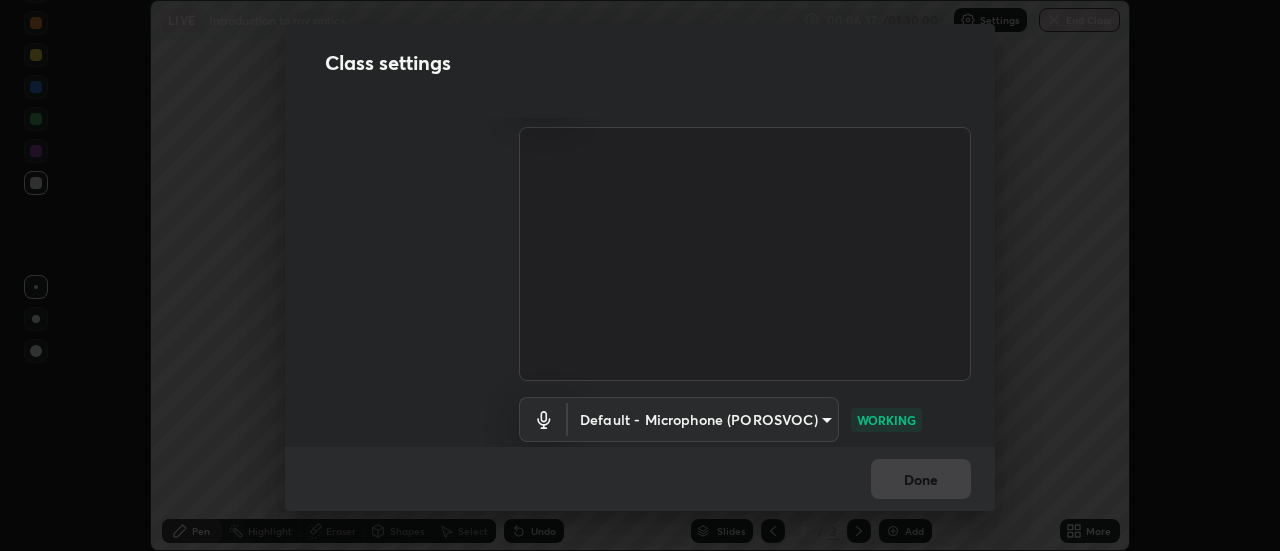 scroll, scrollTop: 125, scrollLeft: 0, axis: vertical 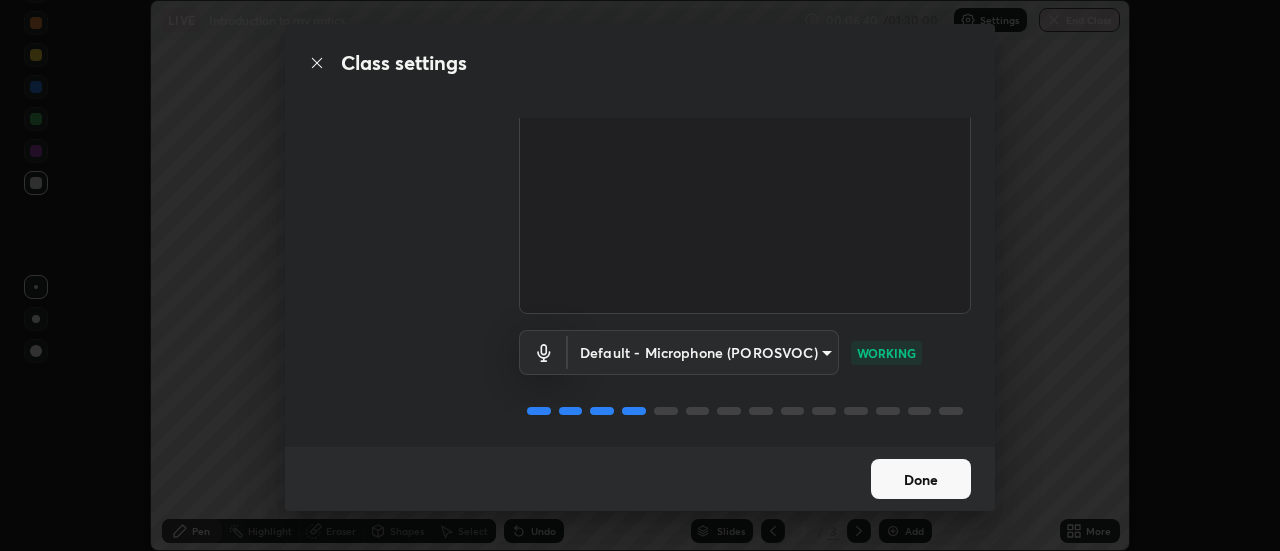 click on "Done" at bounding box center (921, 479) 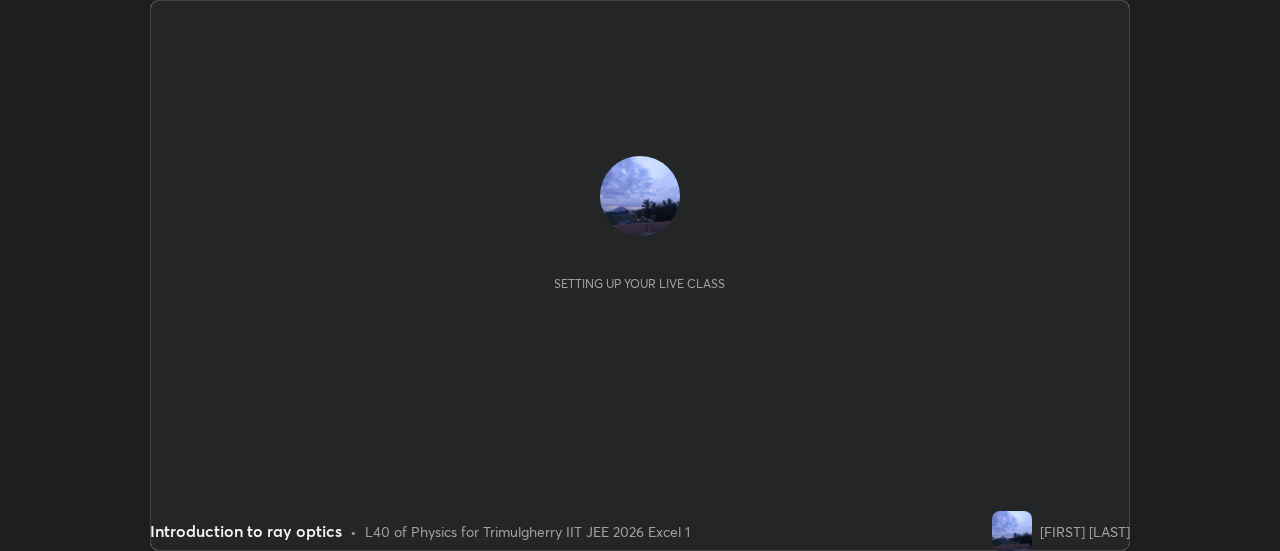 scroll, scrollTop: 0, scrollLeft: 0, axis: both 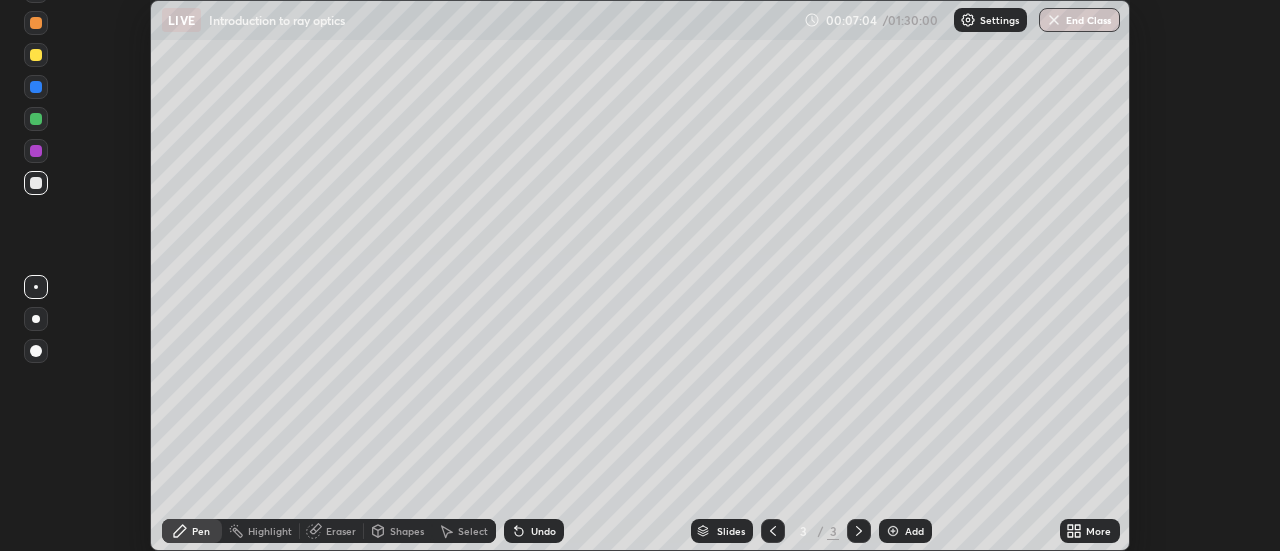 click 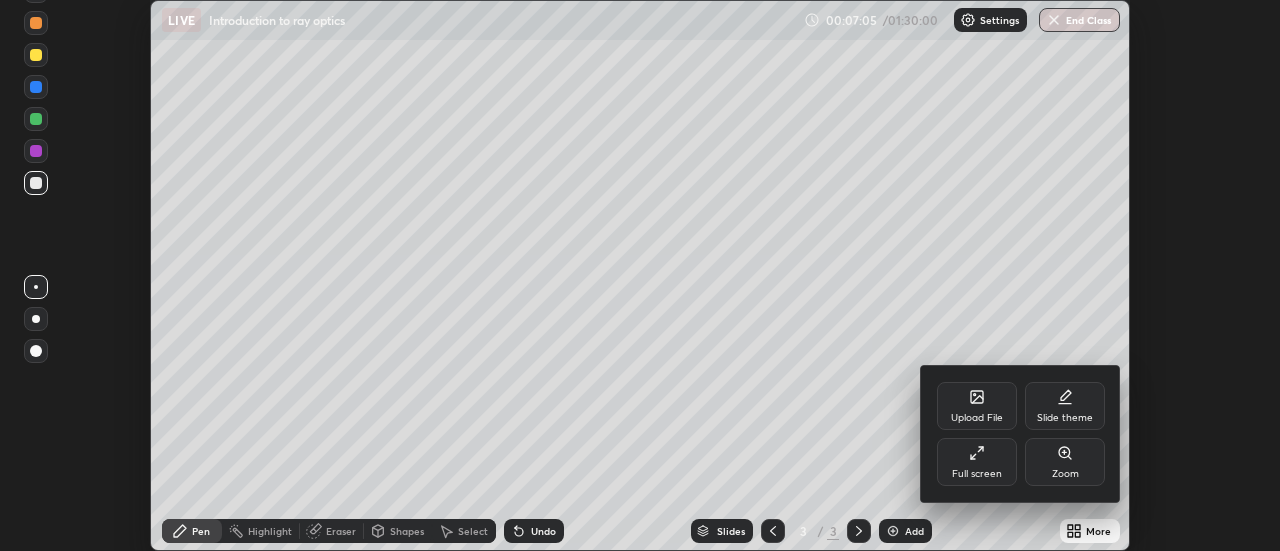 click on "Full screen" at bounding box center [977, 474] 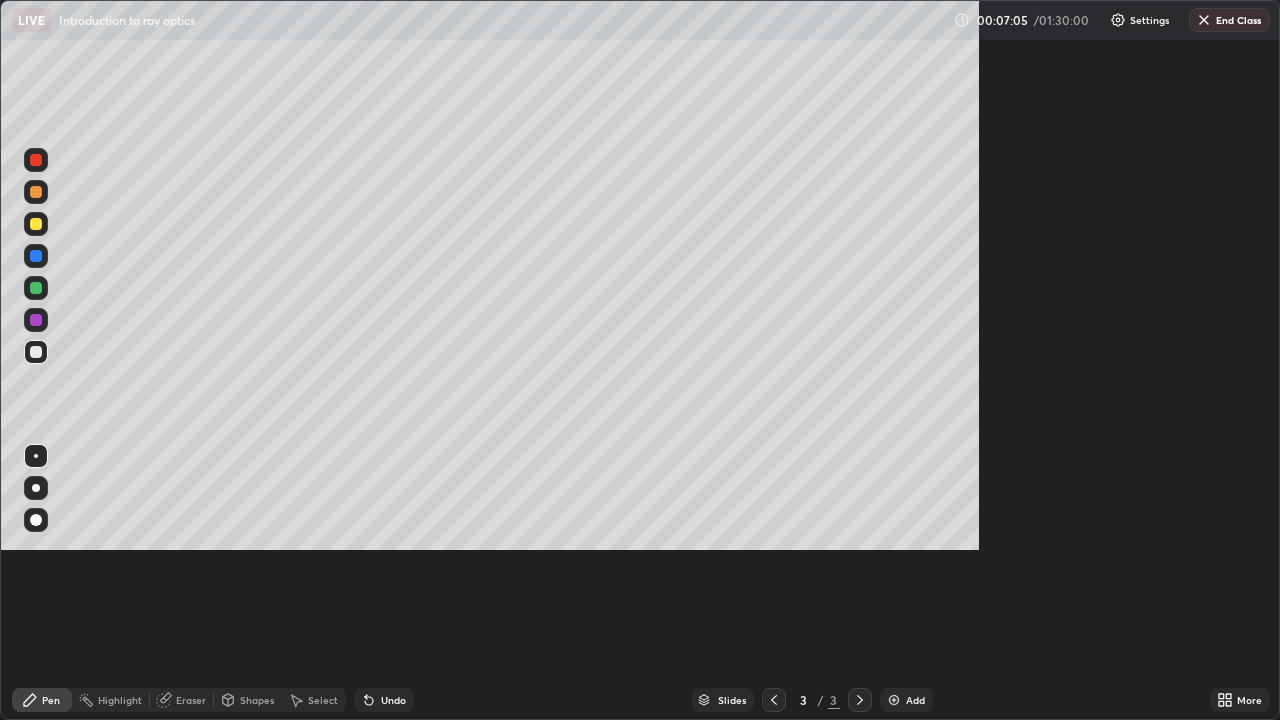 scroll, scrollTop: 99280, scrollLeft: 98720, axis: both 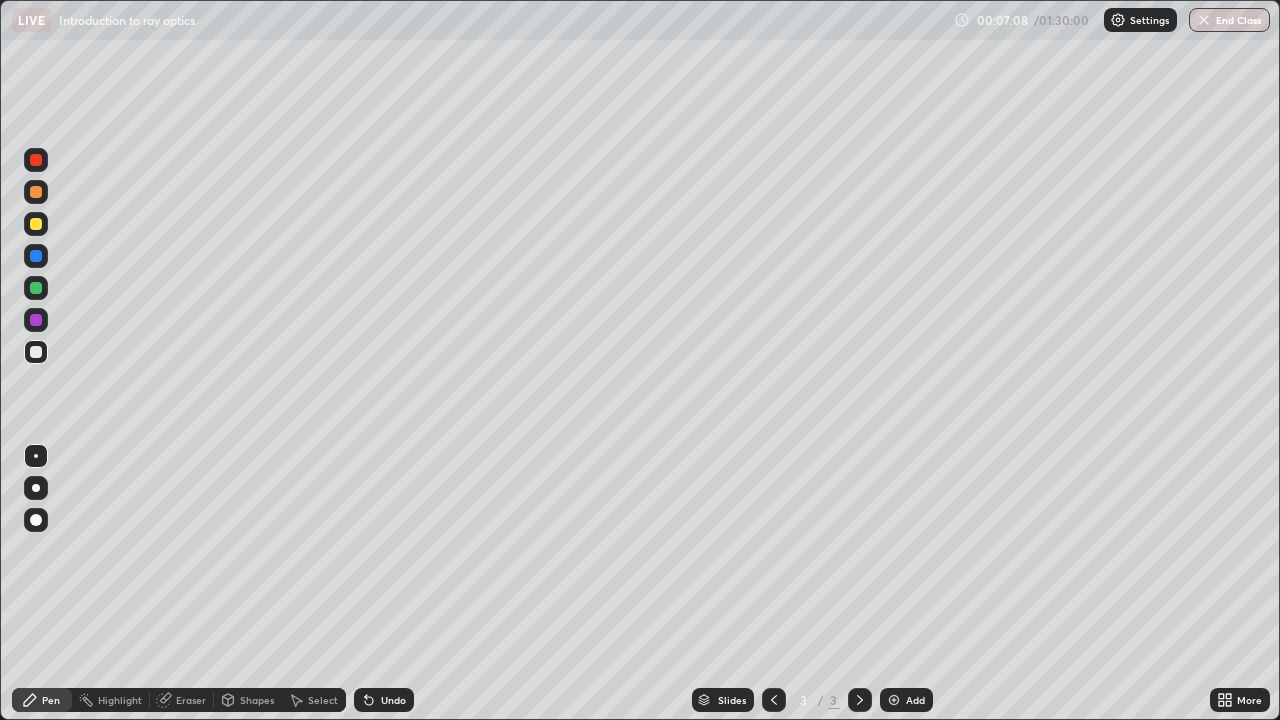 click on "Undo" at bounding box center [393, 700] 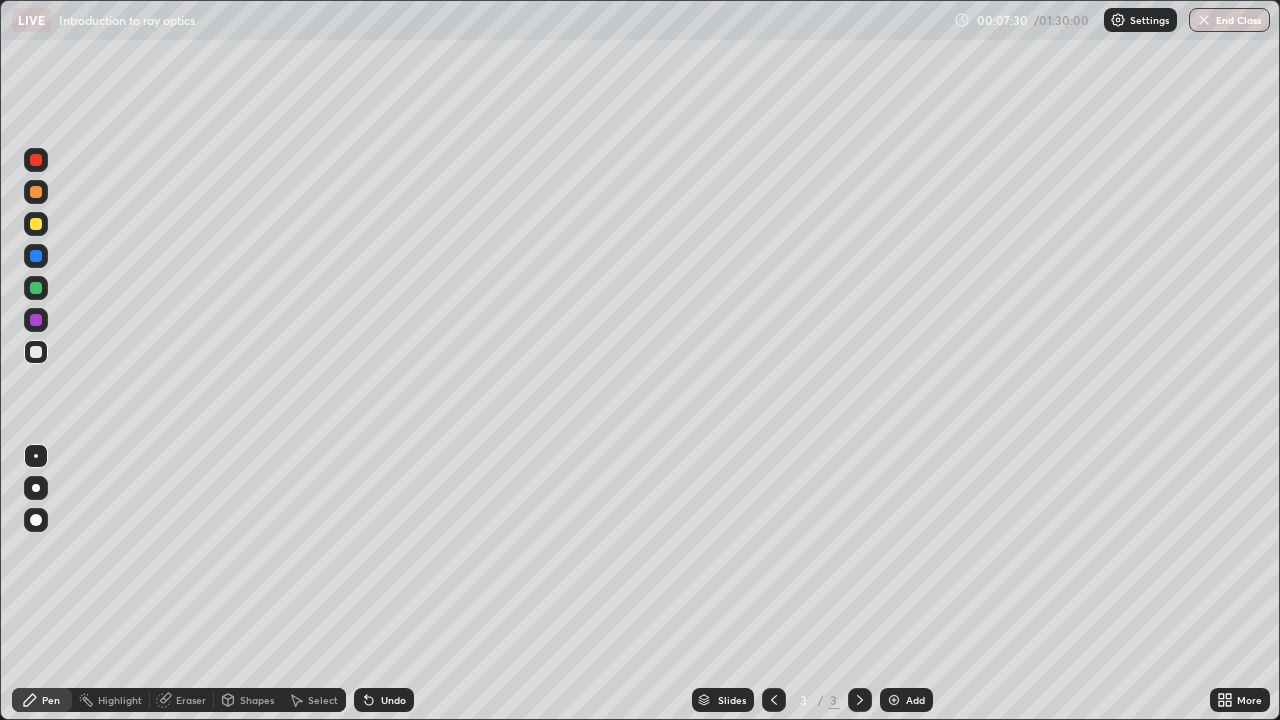 click 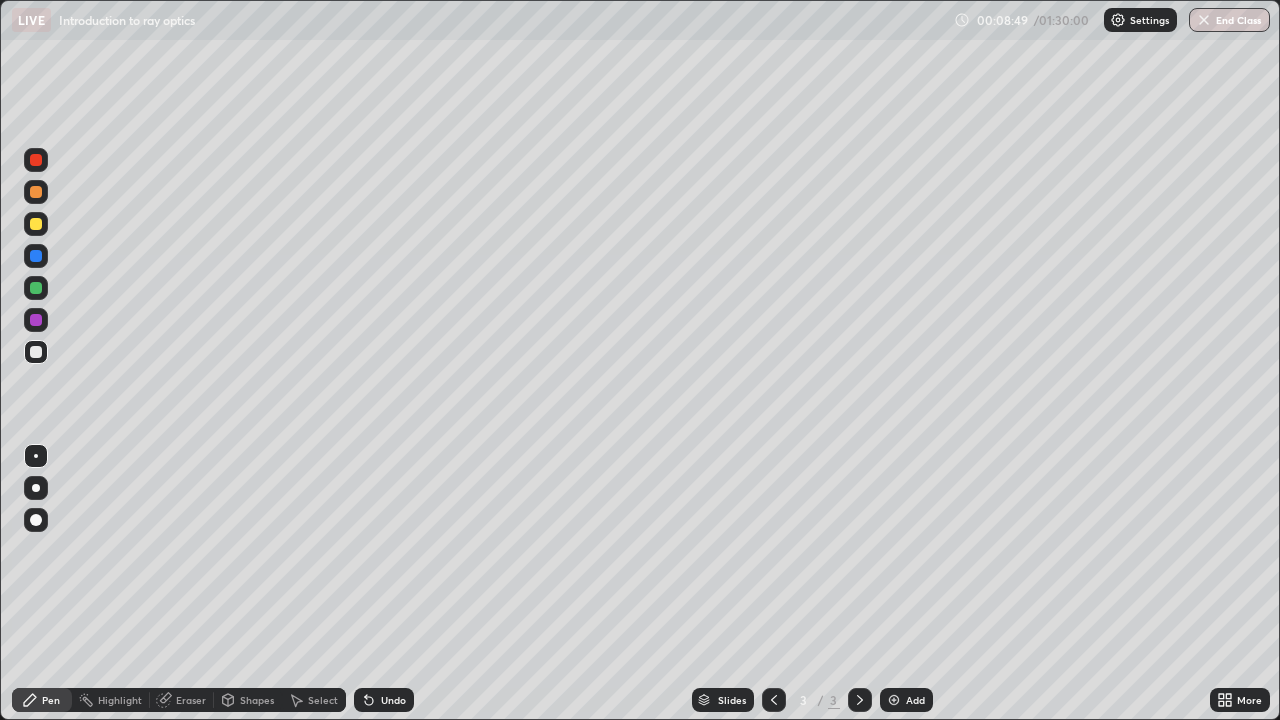 click on "Eraser" at bounding box center [182, 700] 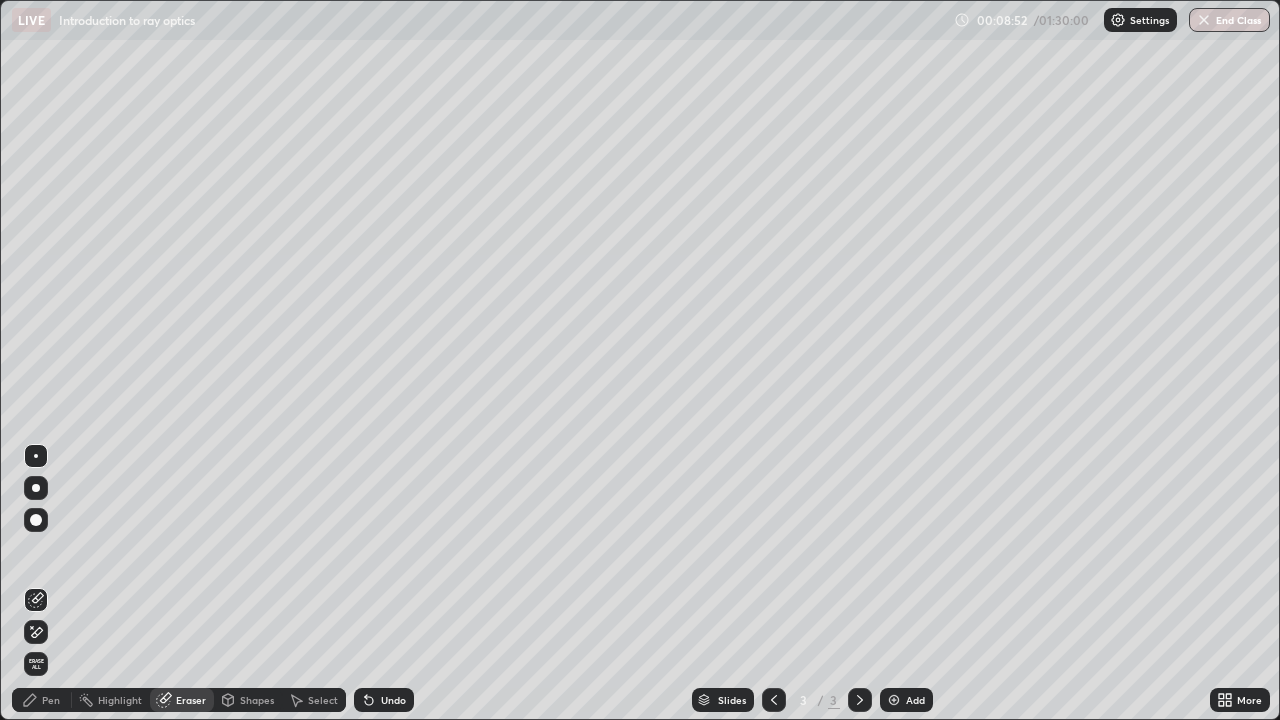 click on "Pen" at bounding box center (51, 700) 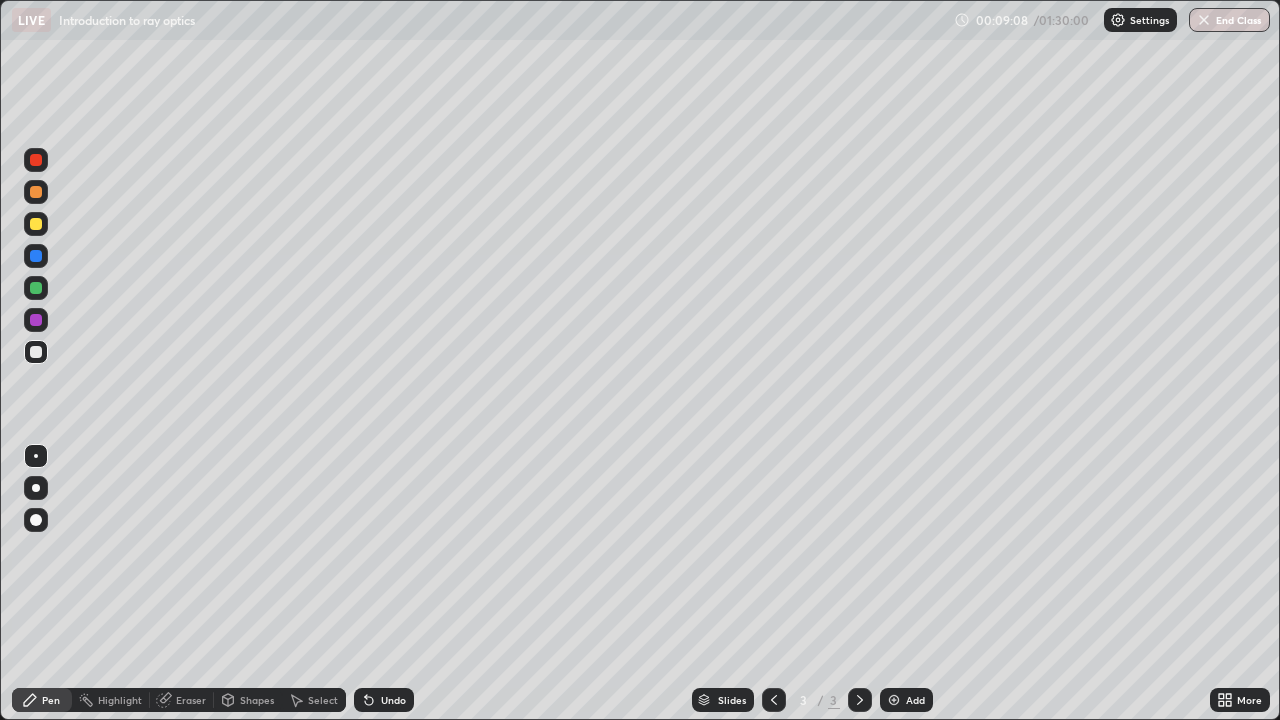 click on "Eraser" at bounding box center [191, 700] 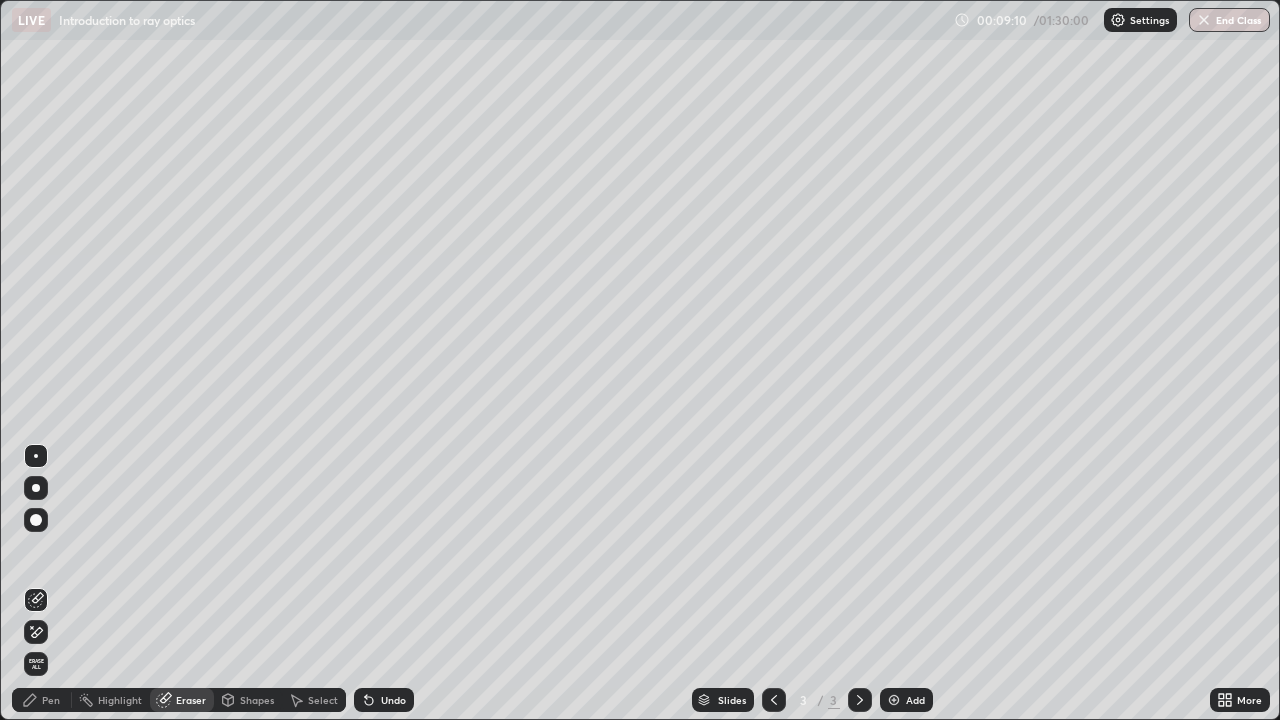 click on "Pen" at bounding box center [51, 700] 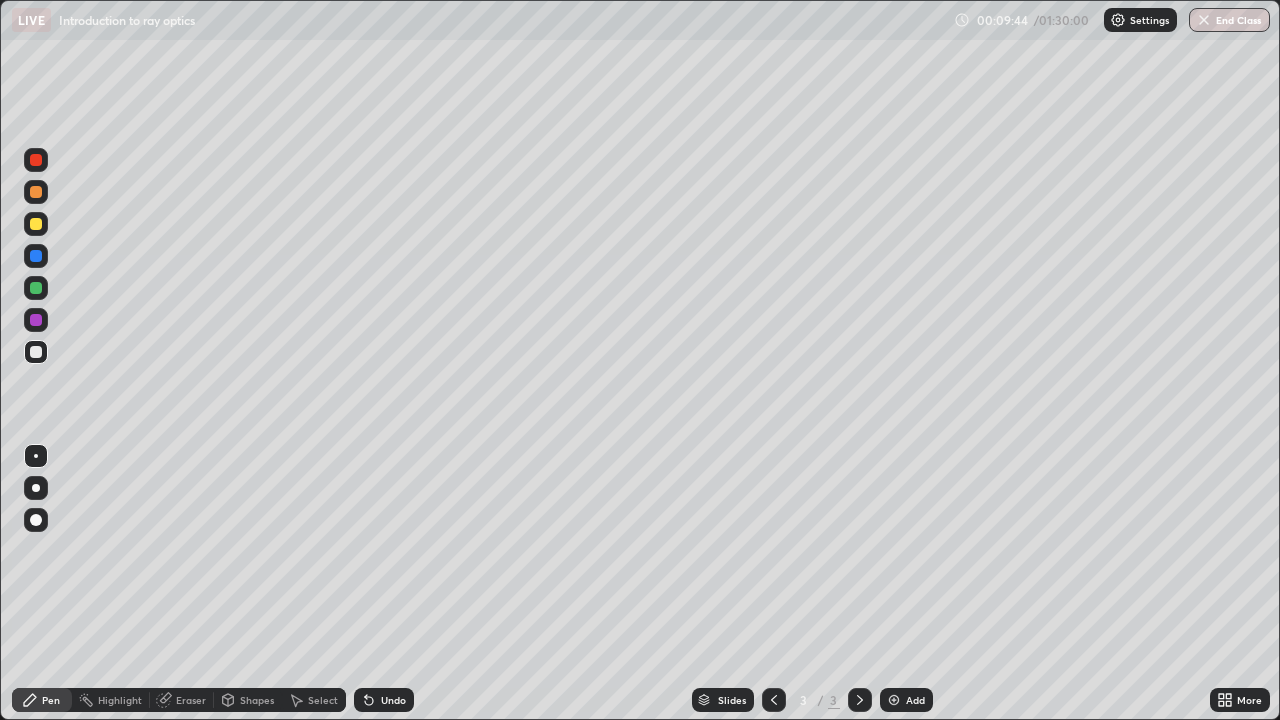 click on "Undo" at bounding box center [393, 700] 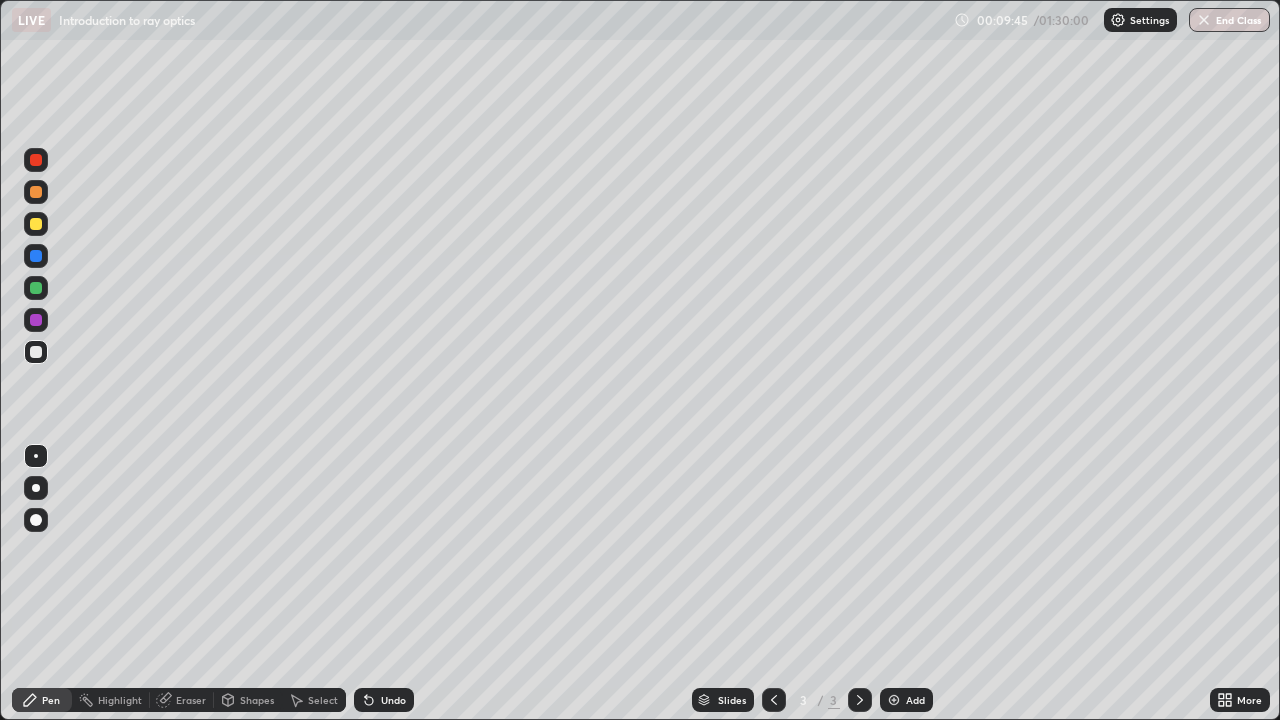 click on "Undo" at bounding box center (393, 700) 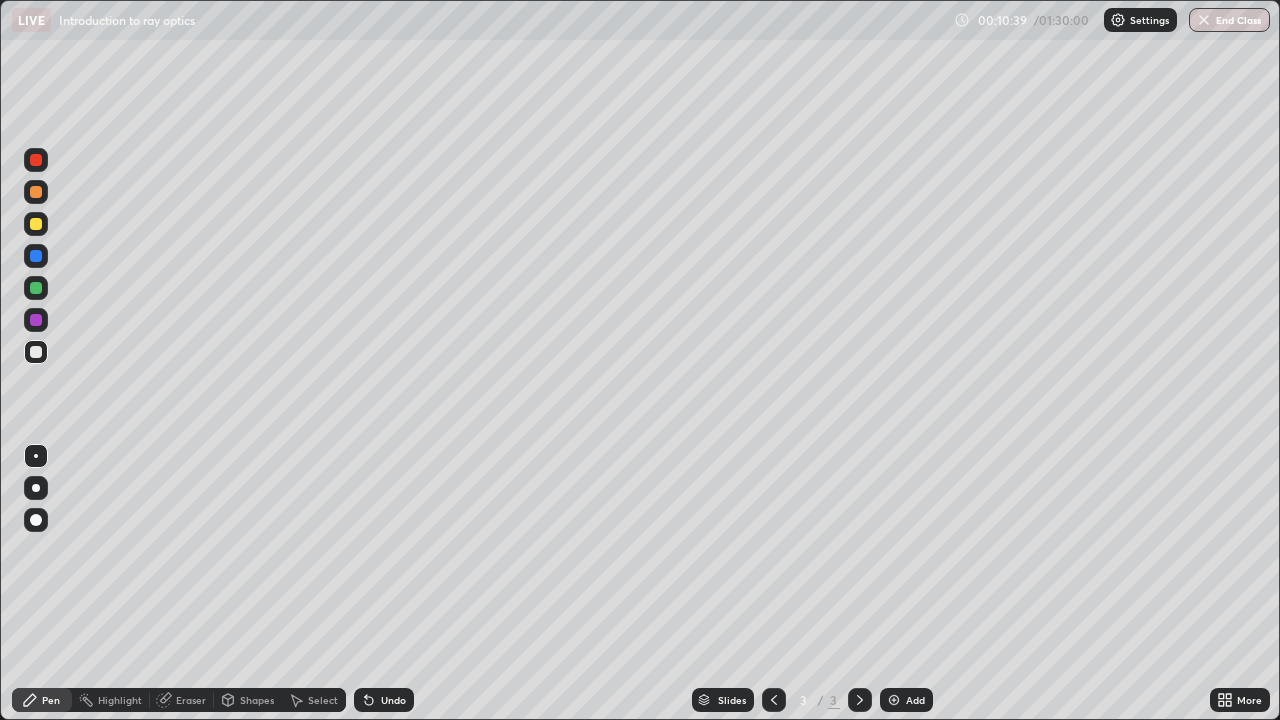 click on "Shapes" at bounding box center [257, 700] 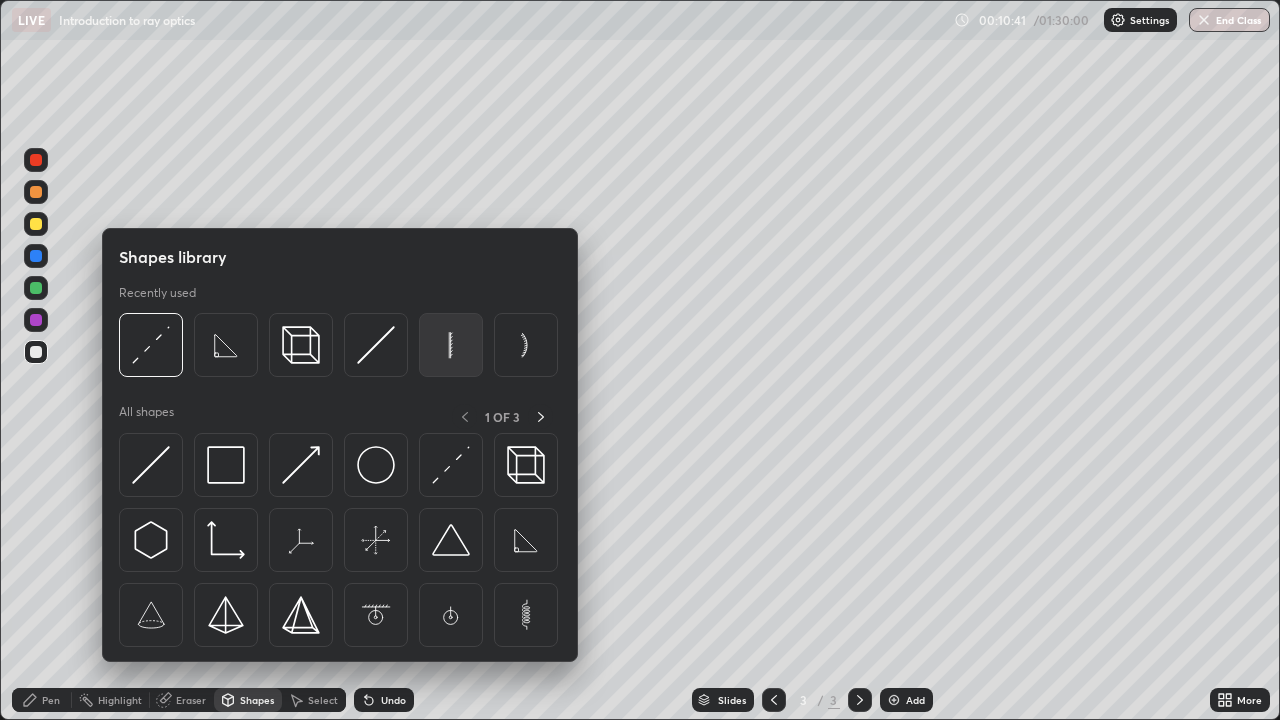 click at bounding box center [451, 345] 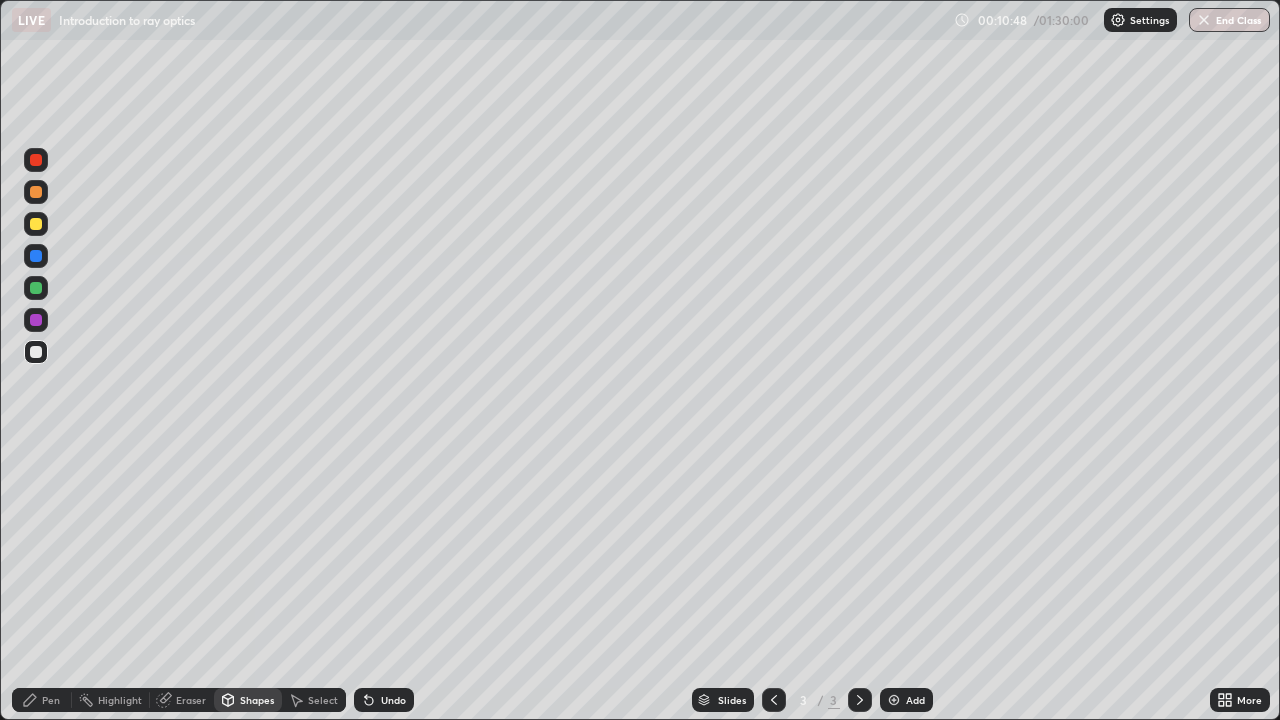 click on "Select" at bounding box center [323, 700] 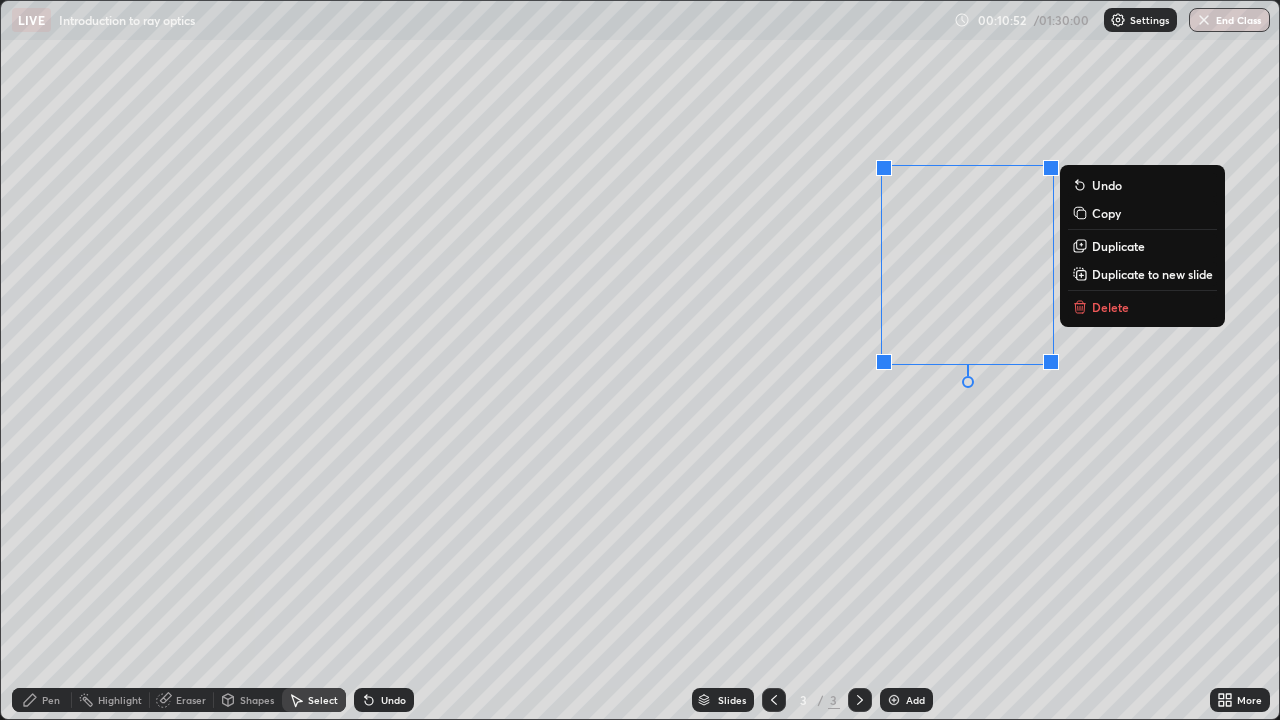 click on "0 ° Undo Copy Duplicate Duplicate to new slide Delete" at bounding box center [640, 360] 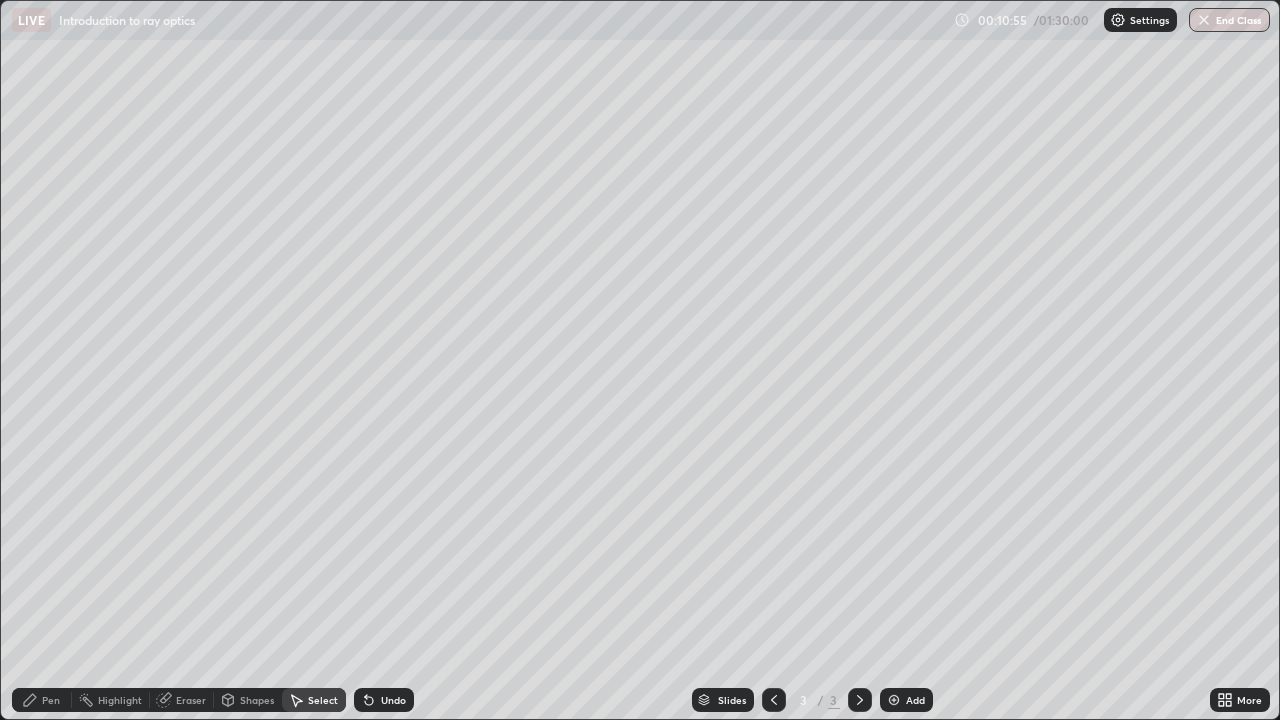 click on "Shapes" at bounding box center (257, 700) 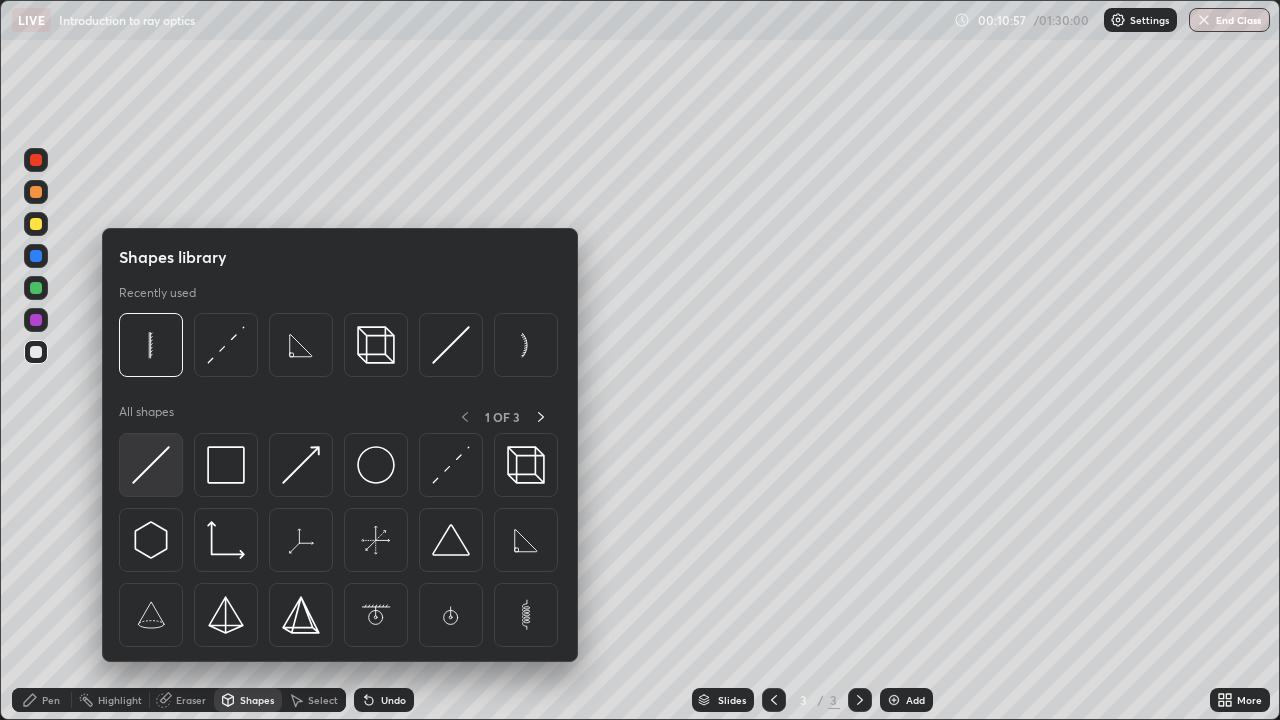 click at bounding box center (151, 465) 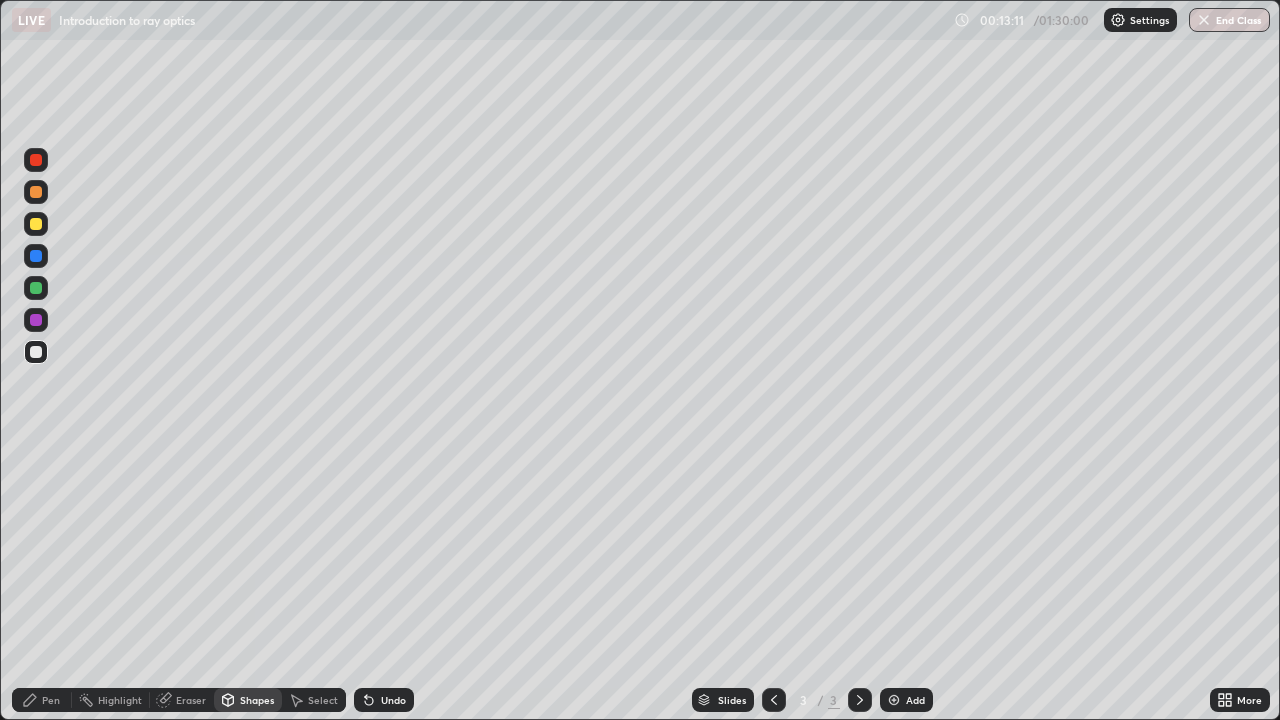 click on "Shapes" at bounding box center [257, 700] 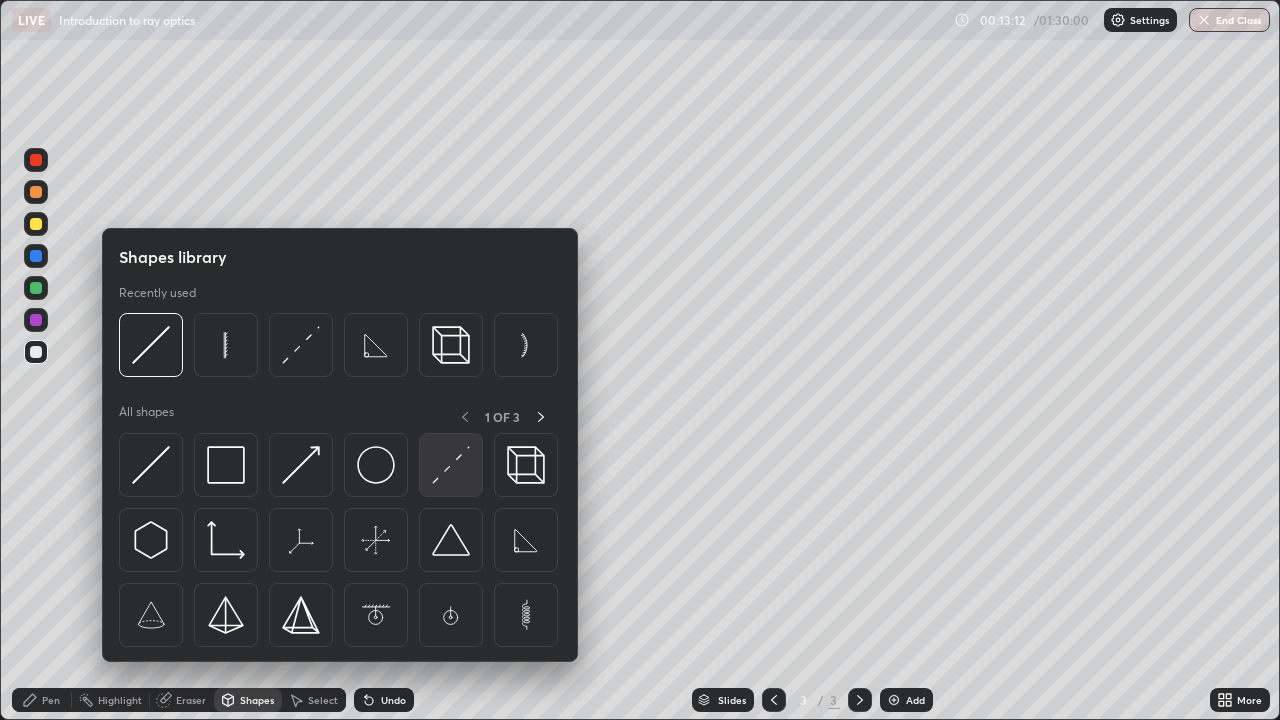 click at bounding box center (451, 465) 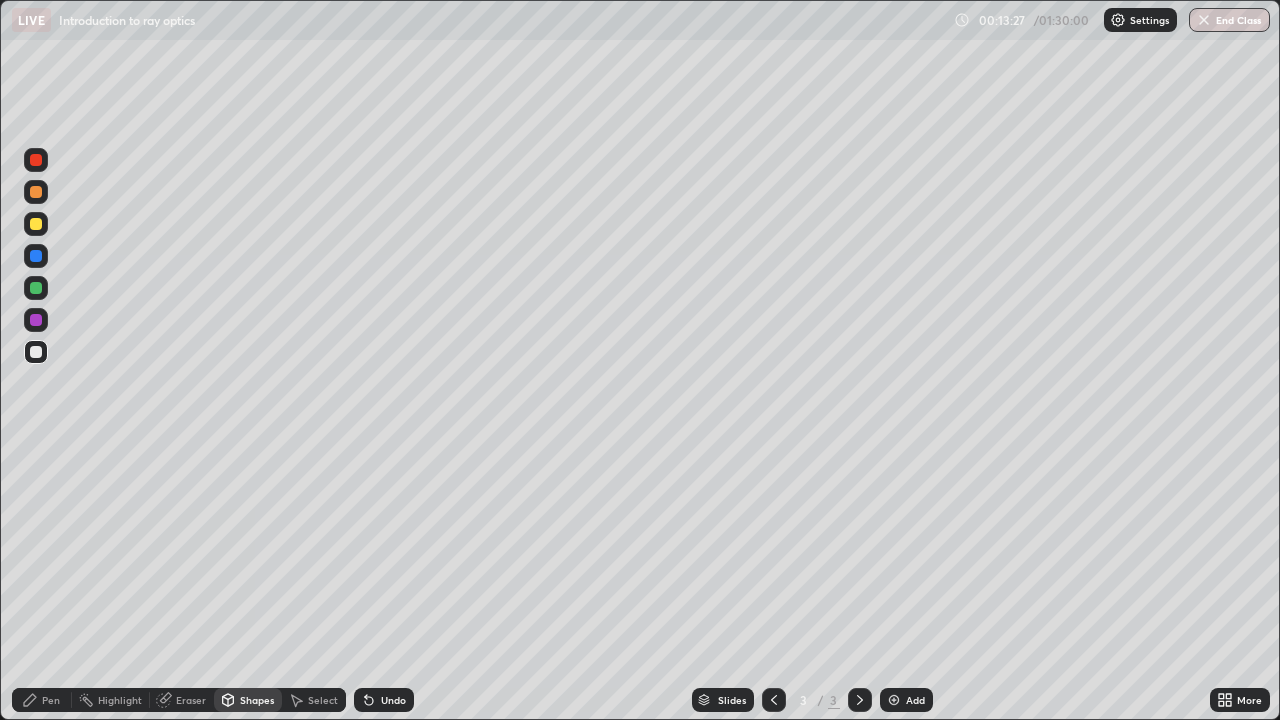 click 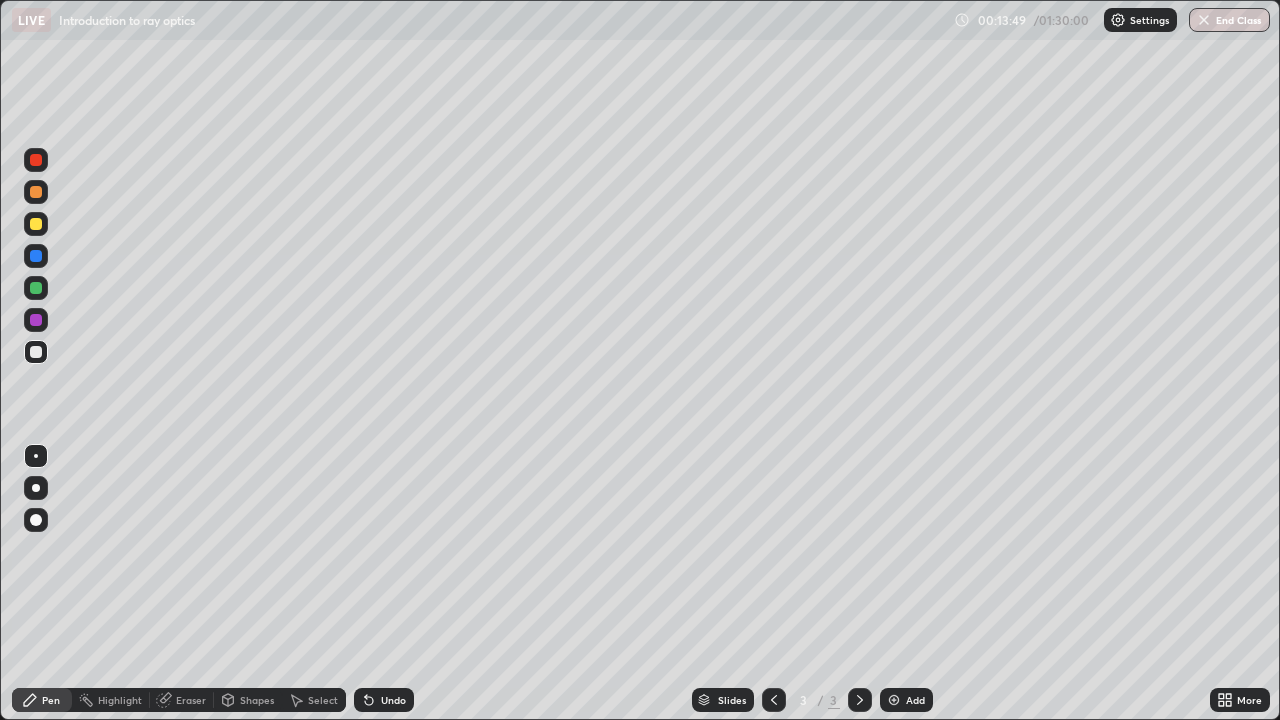 click on "Shapes" at bounding box center (257, 700) 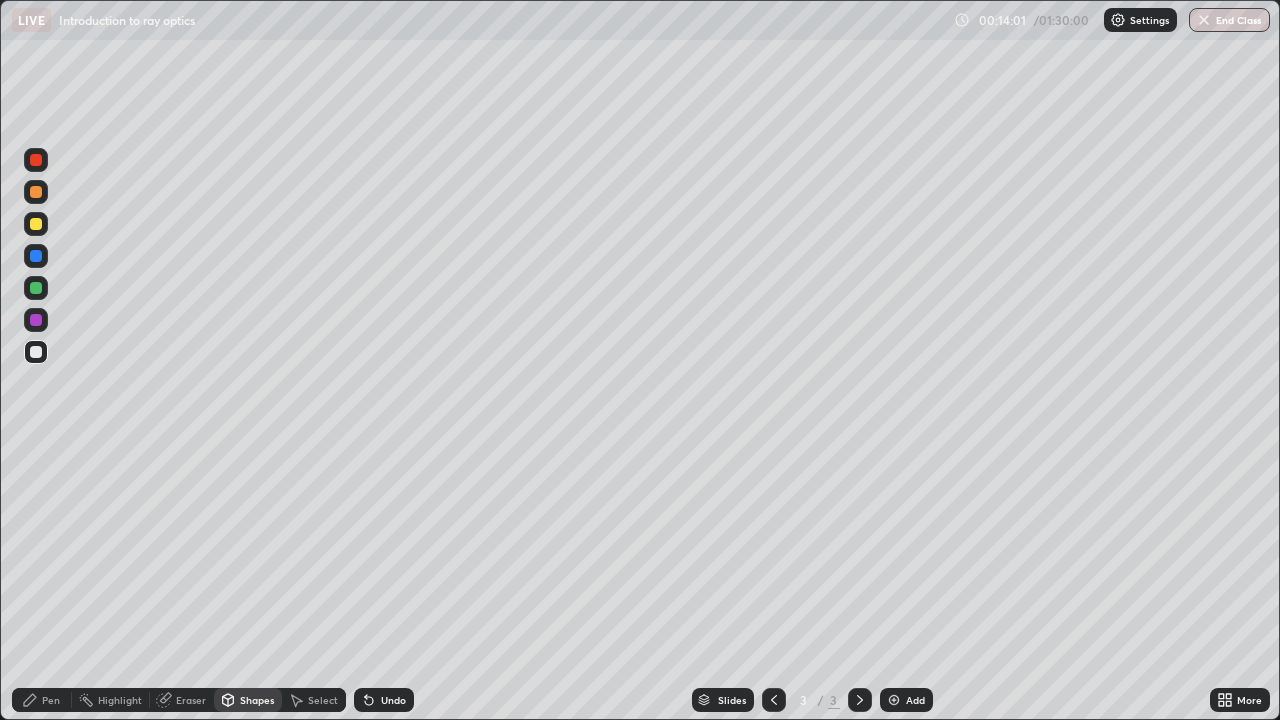 click on "Pen" at bounding box center (51, 700) 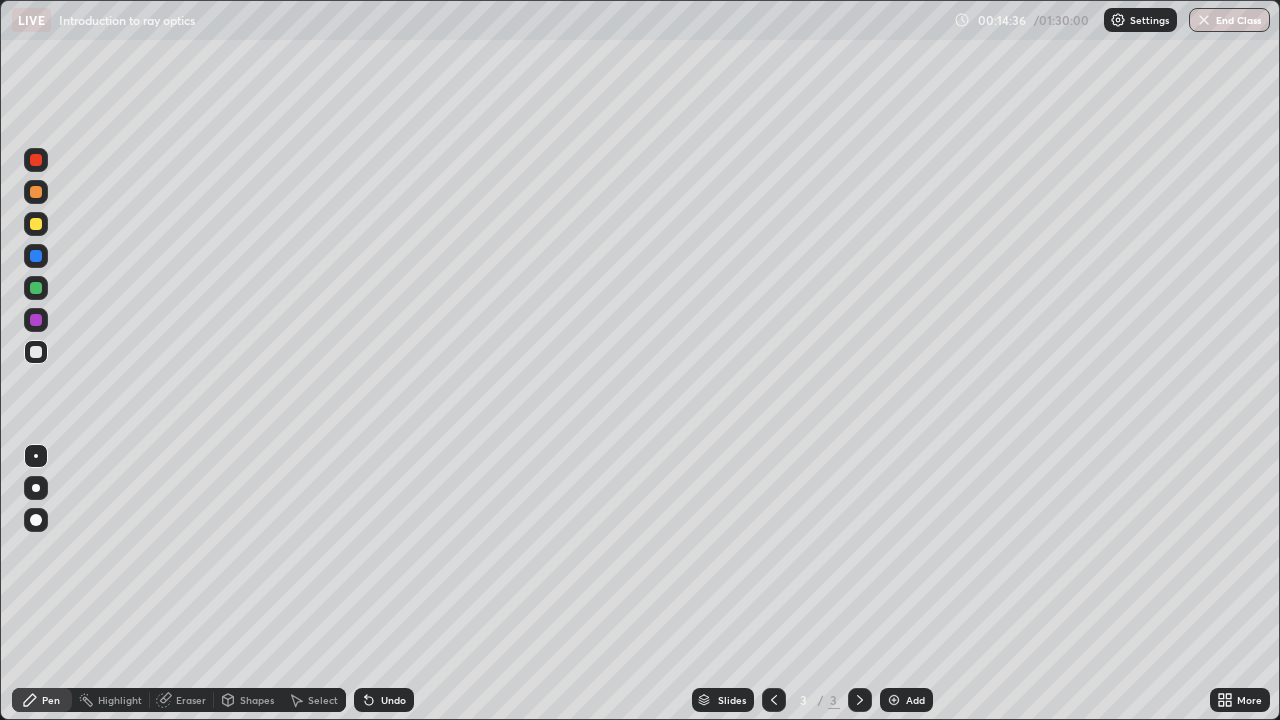 click on "Eraser" at bounding box center (182, 700) 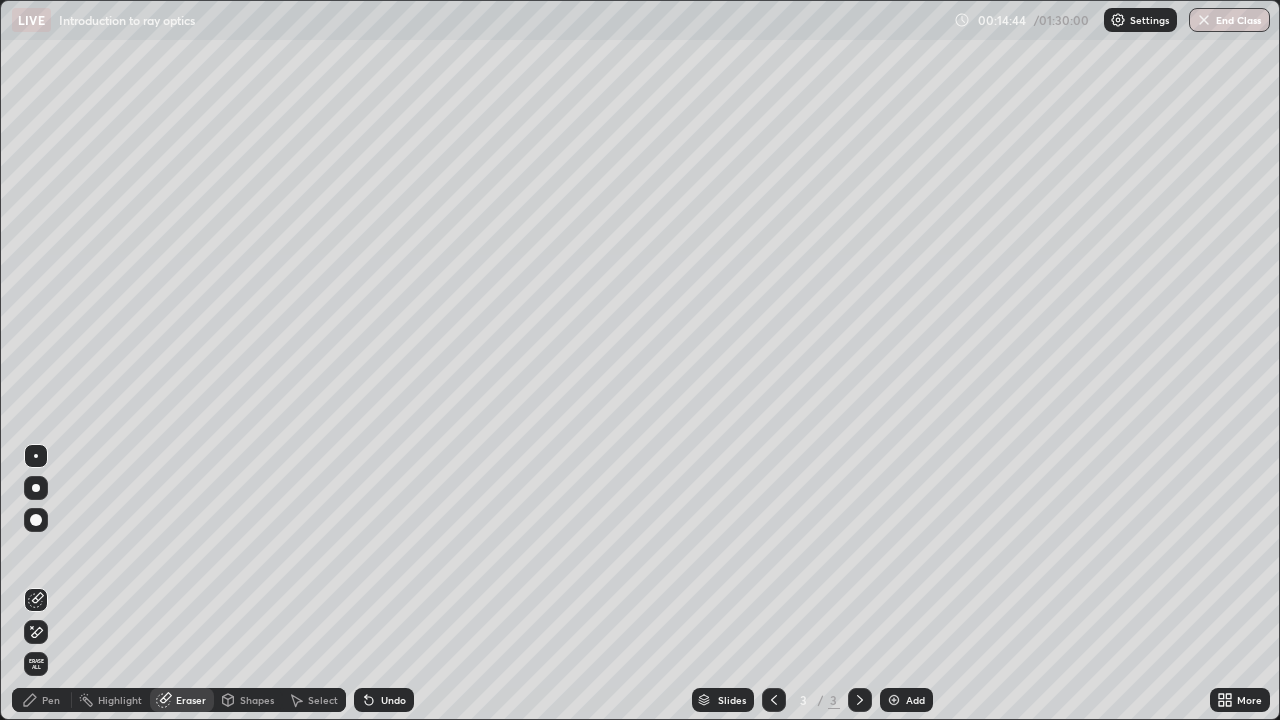 click on "Pen" at bounding box center [51, 700] 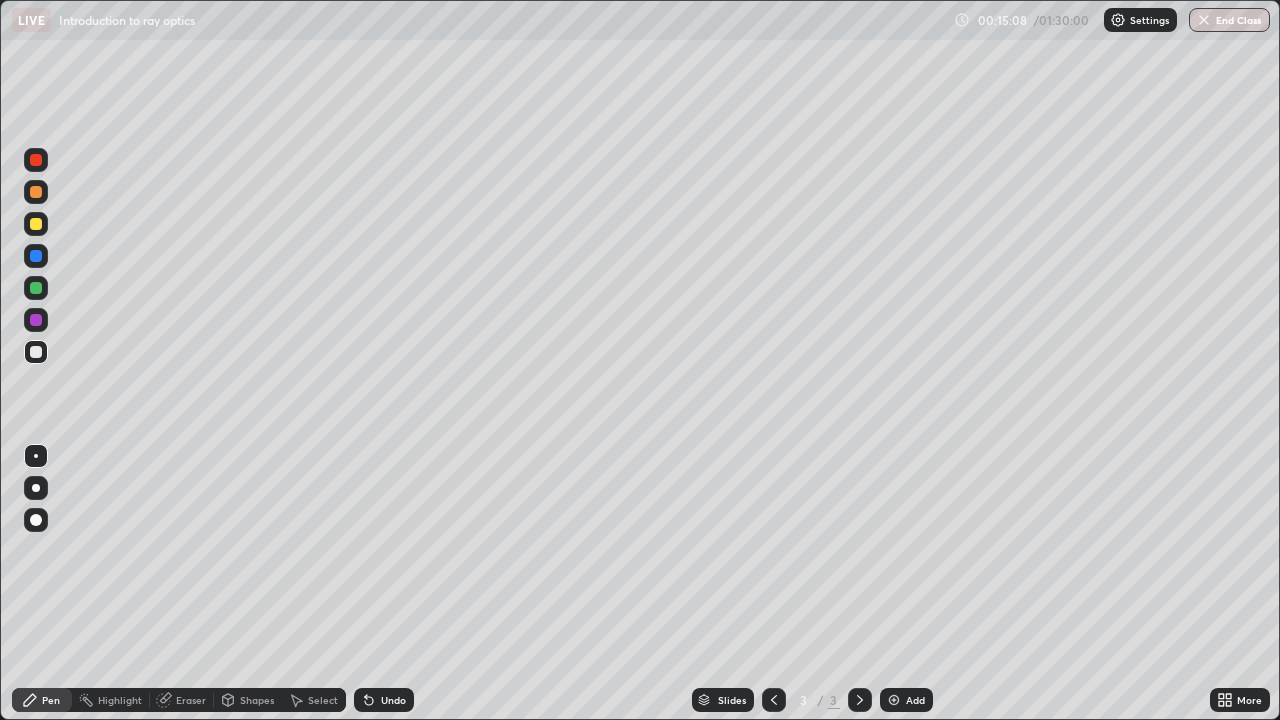 click on "Undo" at bounding box center [384, 700] 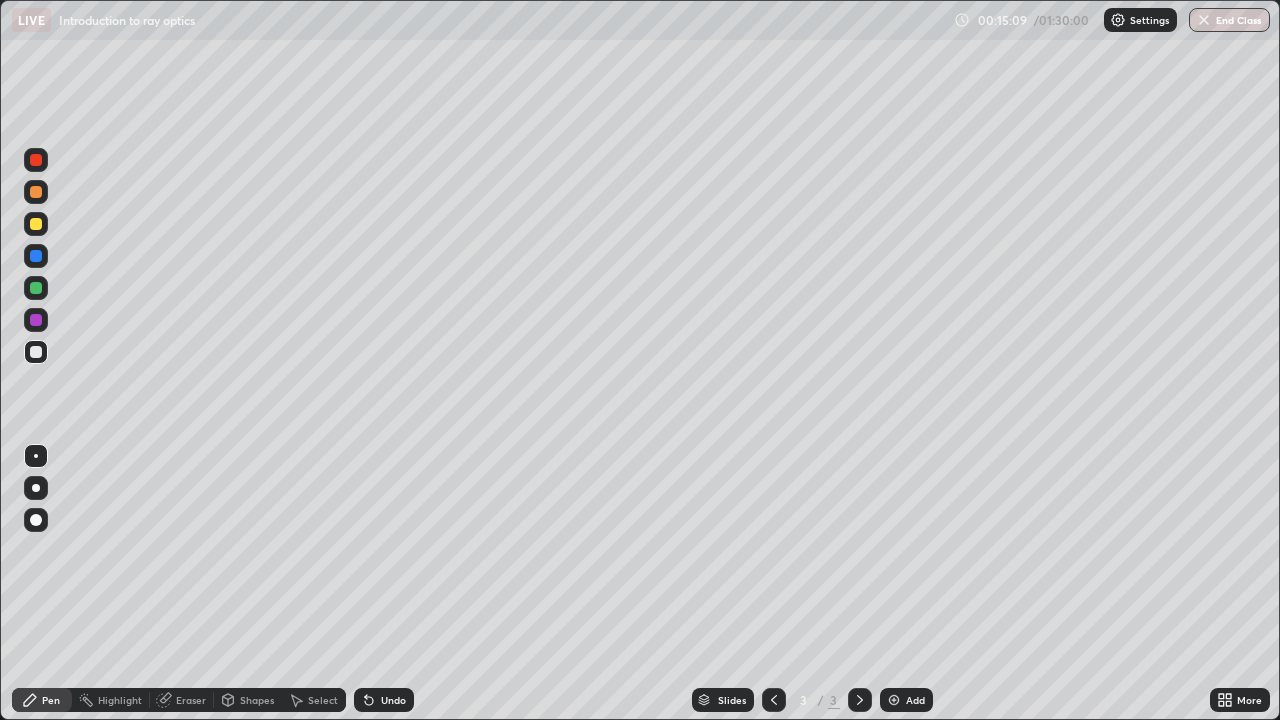 click on "Undo" at bounding box center [384, 700] 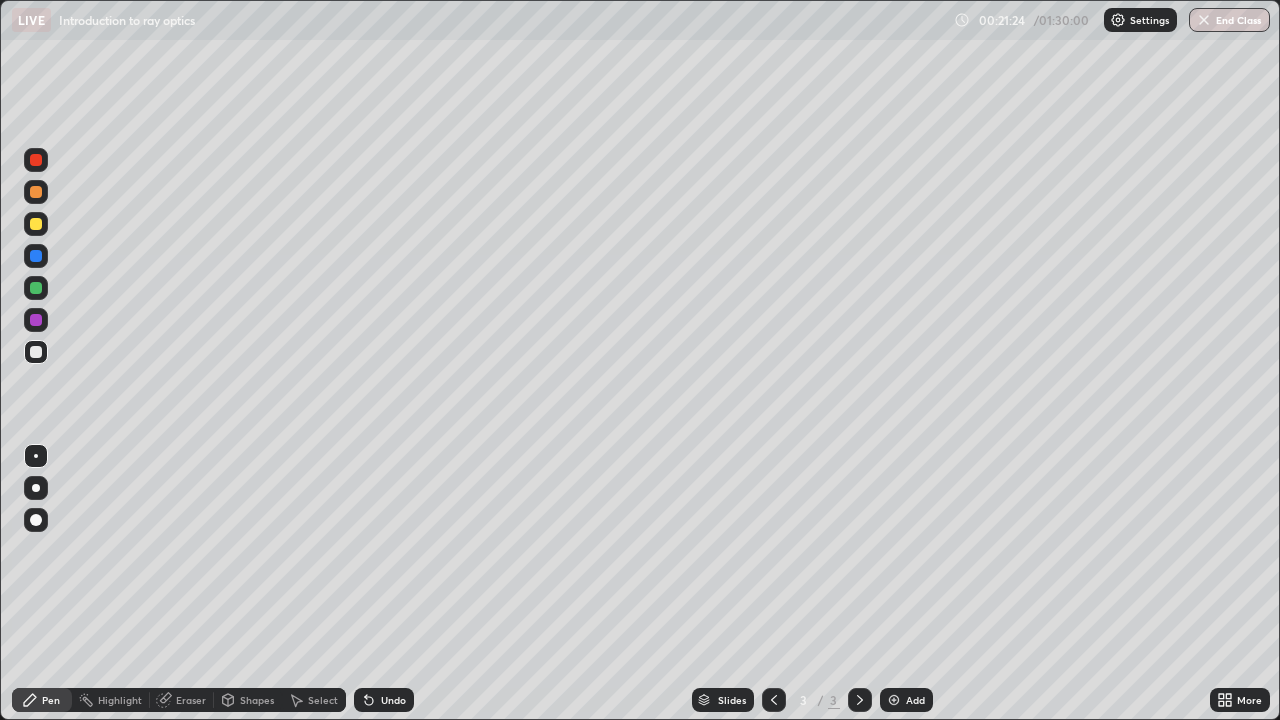 click on "Add" at bounding box center (915, 700) 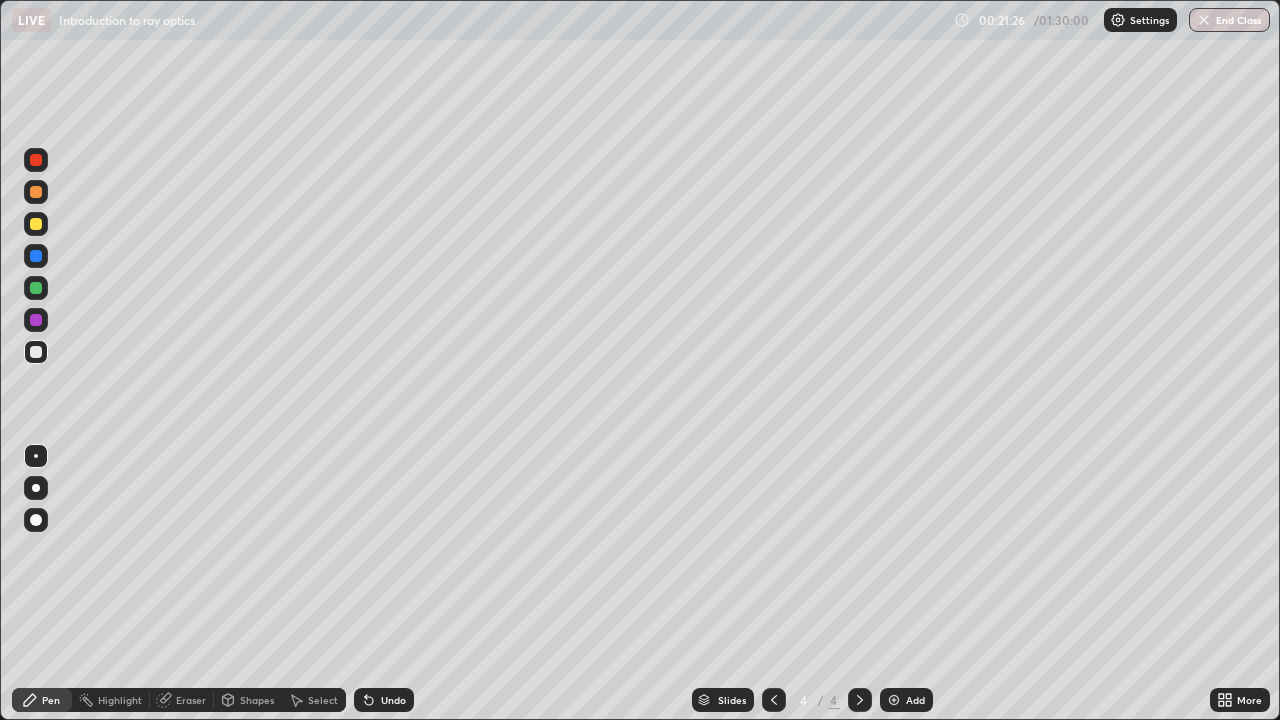 click on "Shapes" at bounding box center (248, 700) 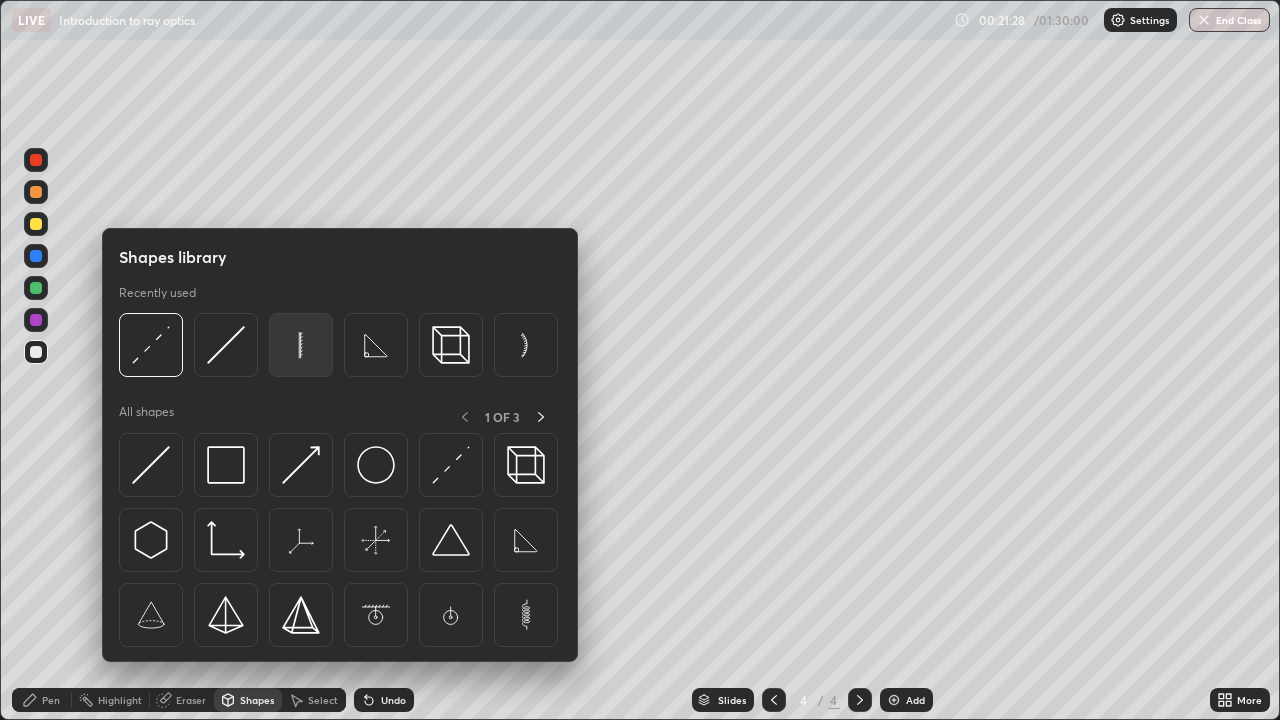 click at bounding box center [301, 345] 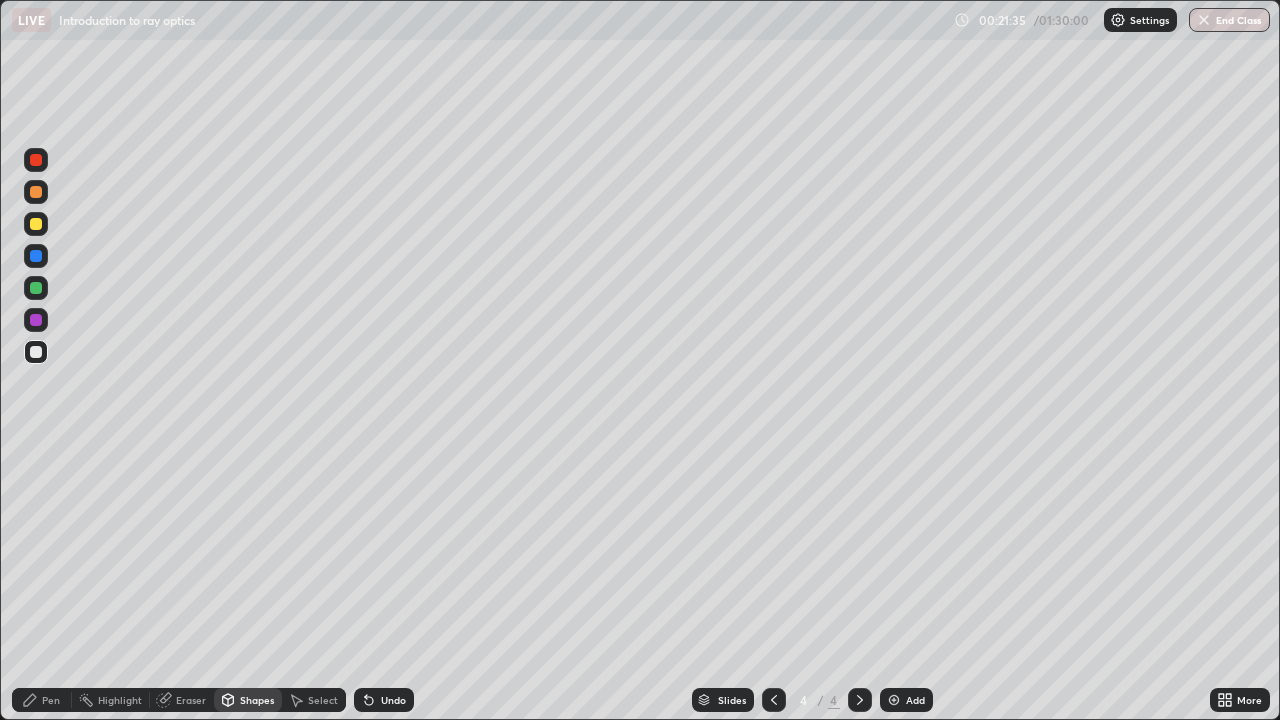 click on "Pen" at bounding box center (51, 700) 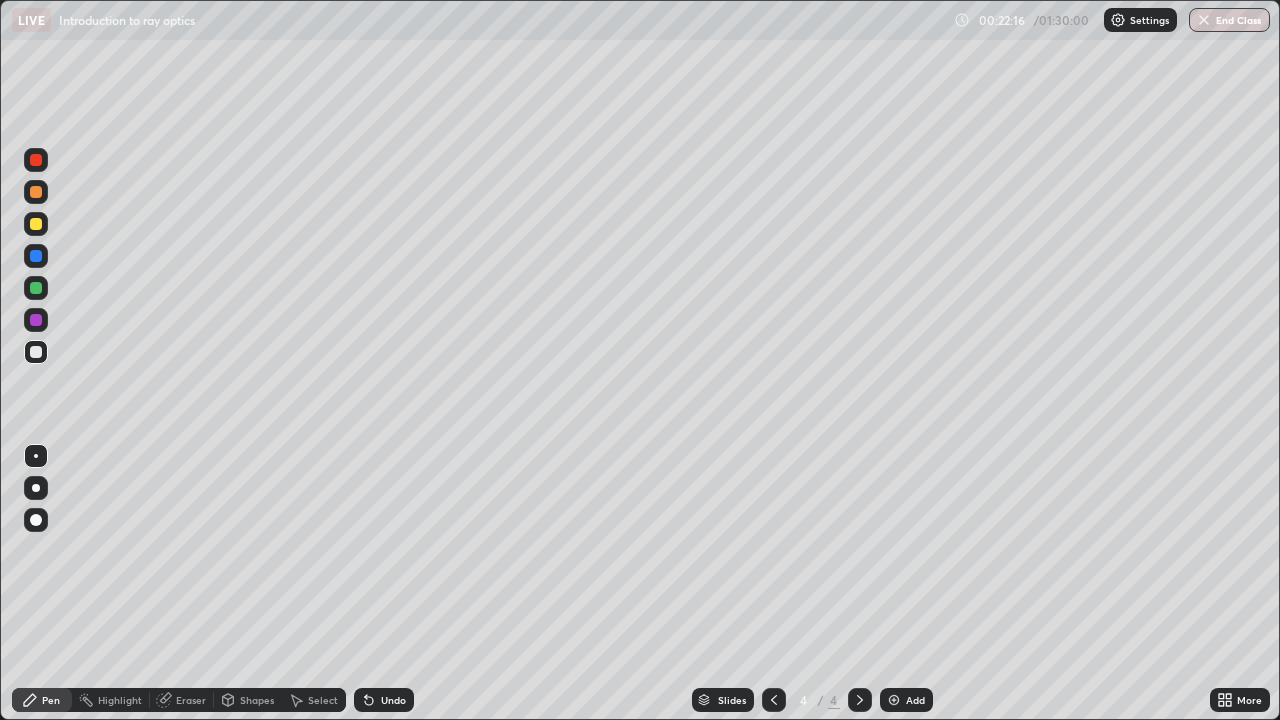 click on "Shapes" at bounding box center [257, 700] 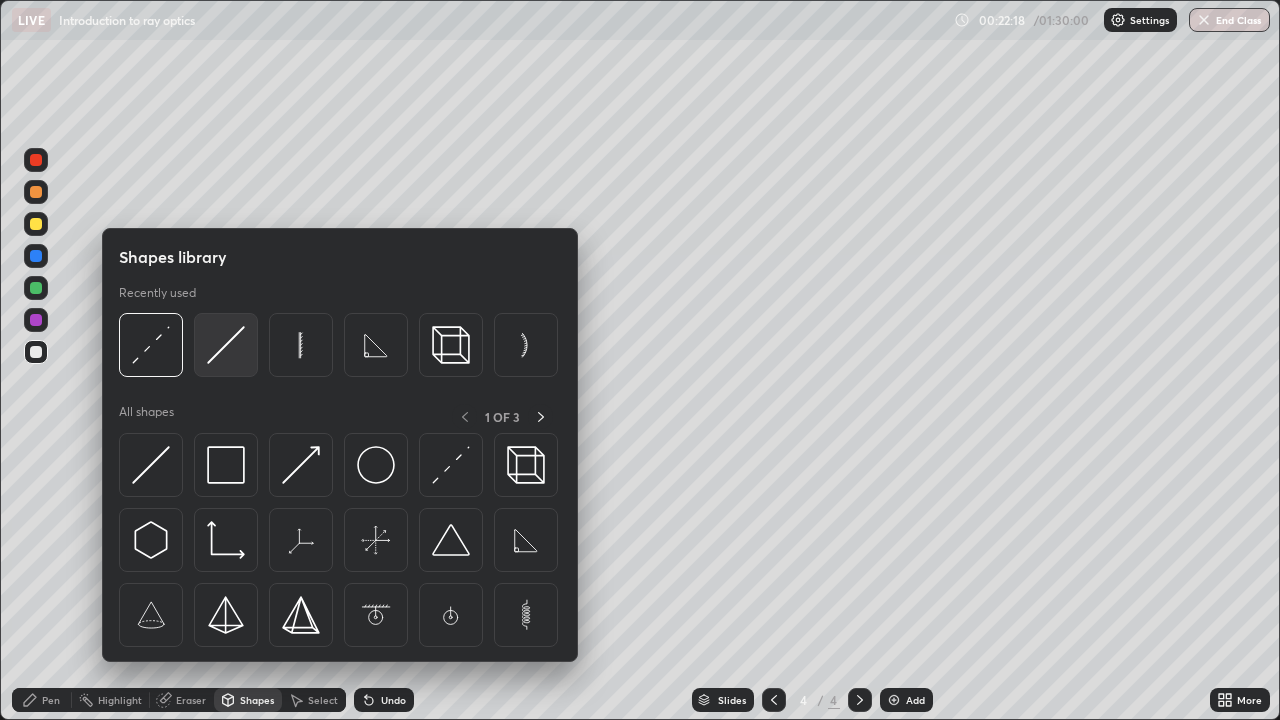 click at bounding box center [226, 345] 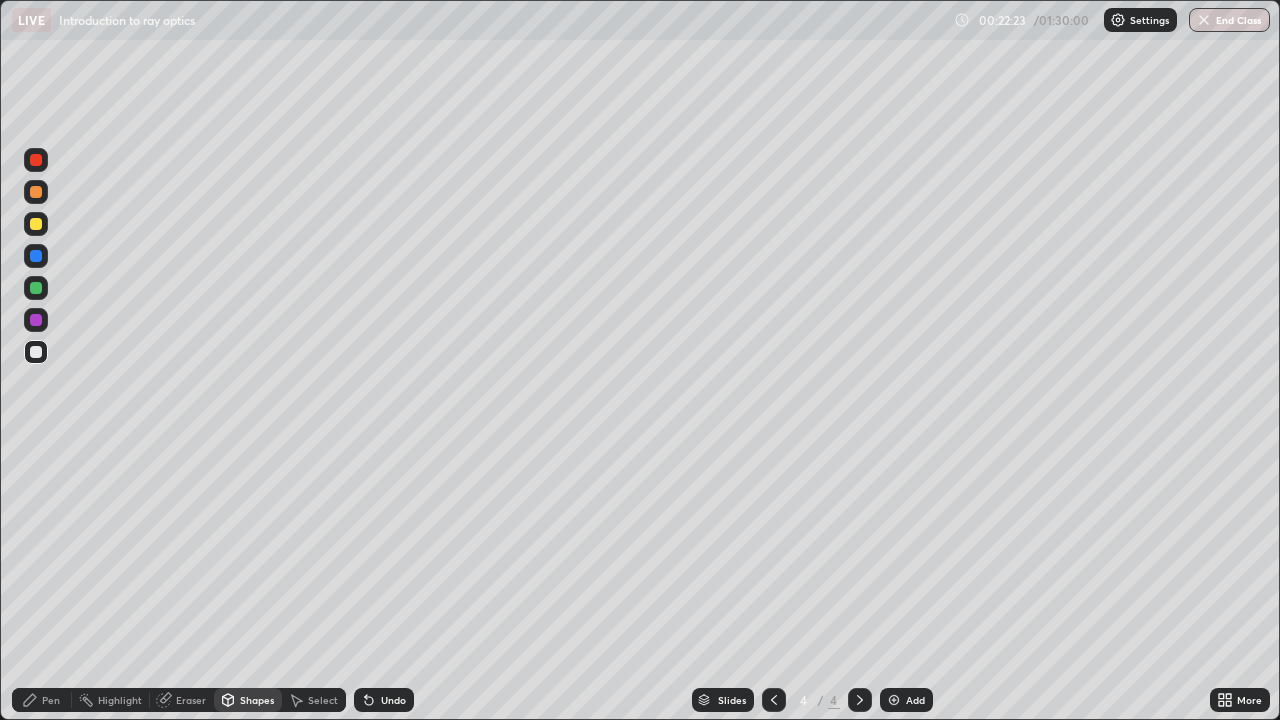 click on "Pen" at bounding box center (51, 700) 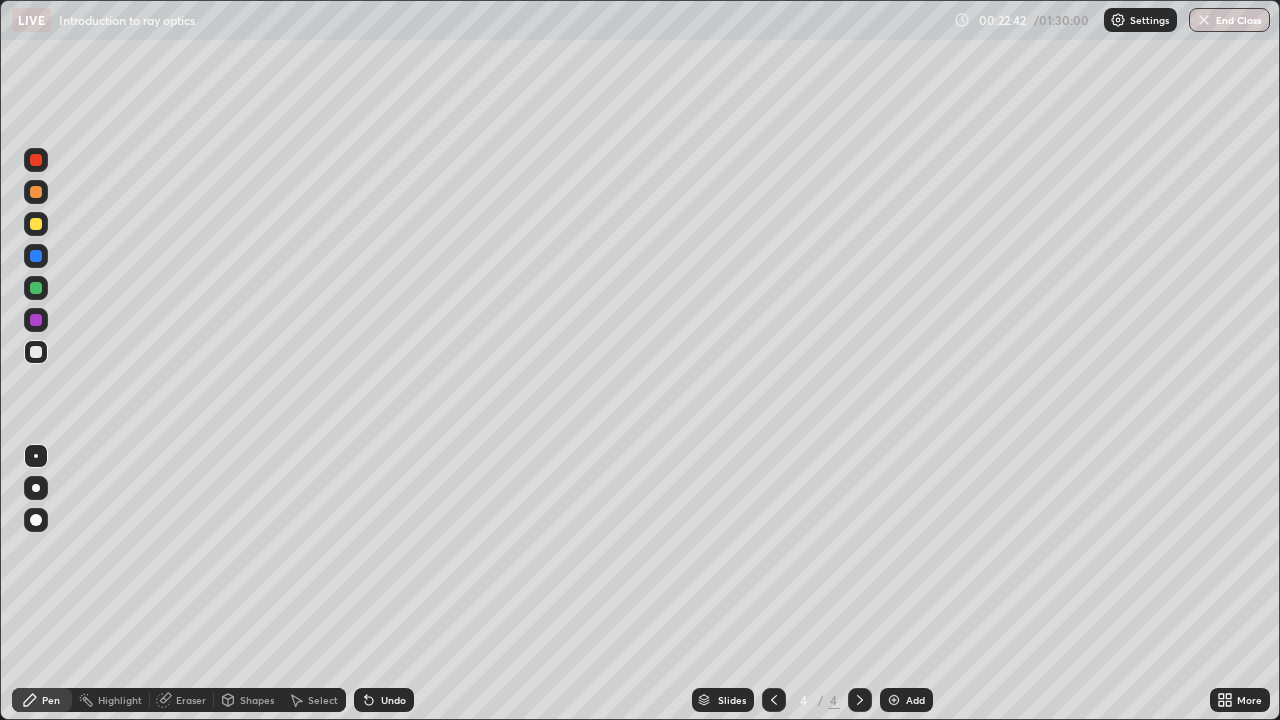 click on "Shapes" at bounding box center (257, 700) 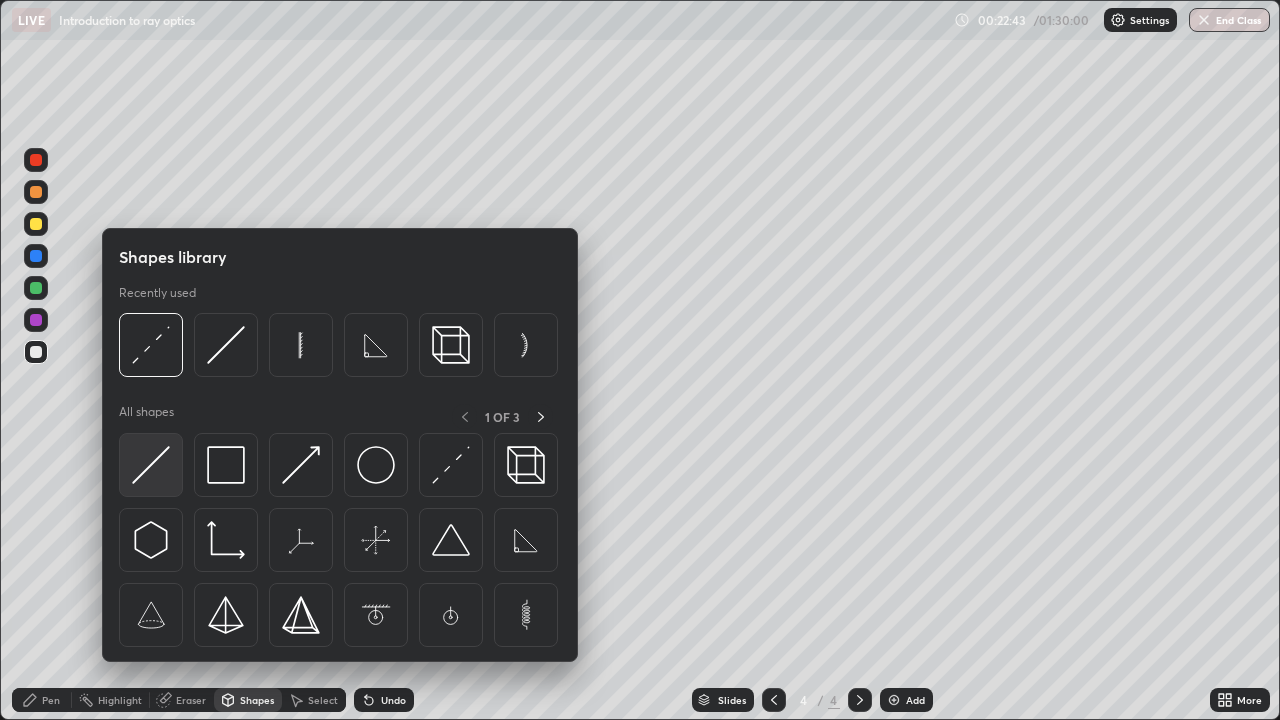 click at bounding box center (151, 465) 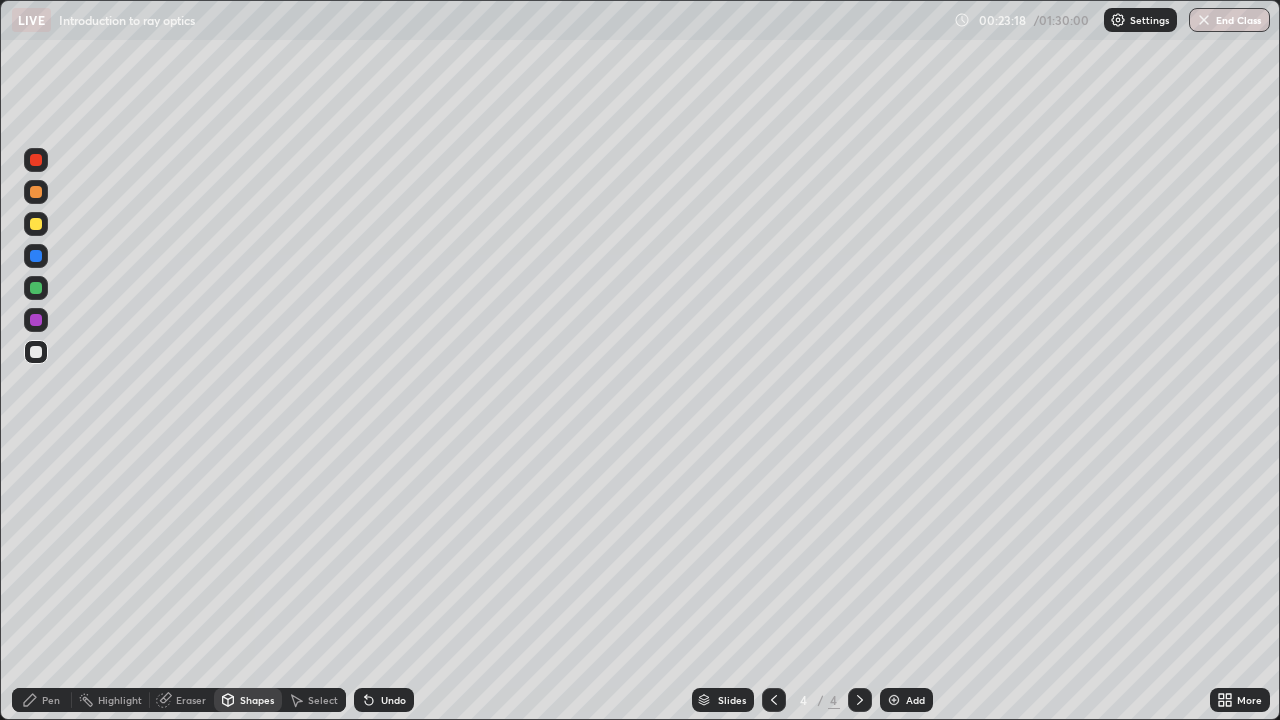 click on "Undo" at bounding box center (393, 700) 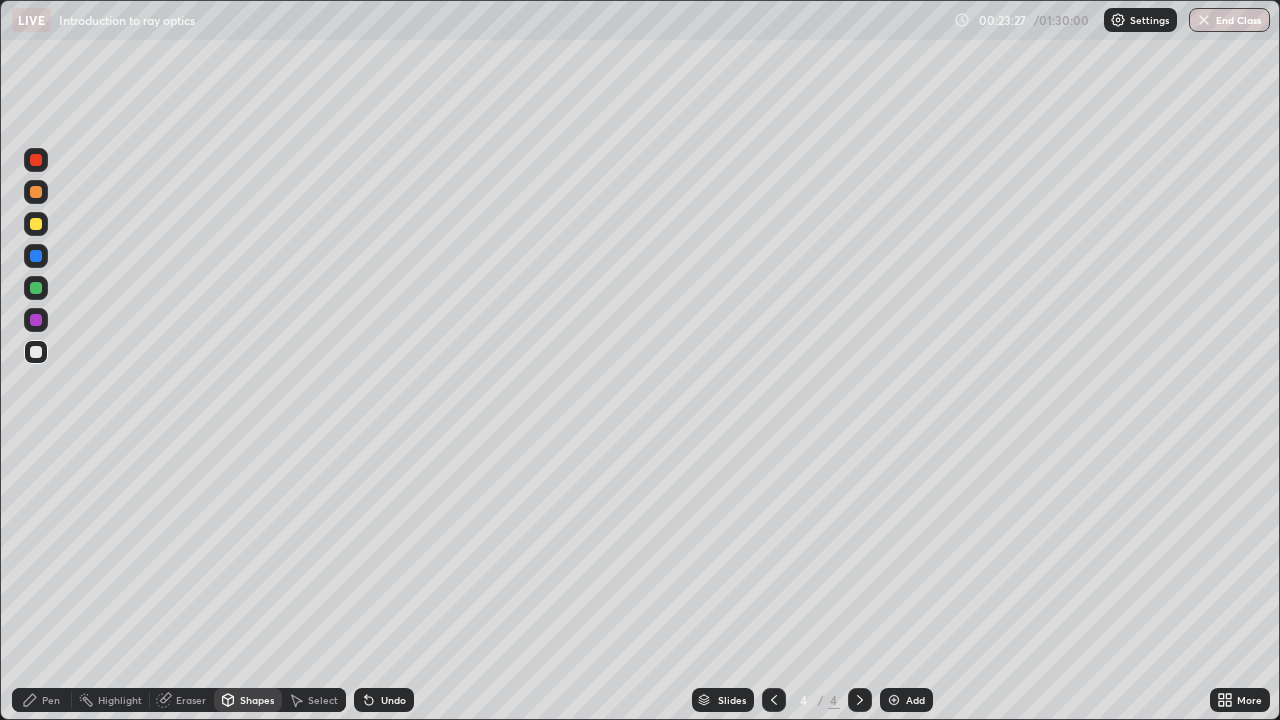 click on "Shapes" at bounding box center [257, 700] 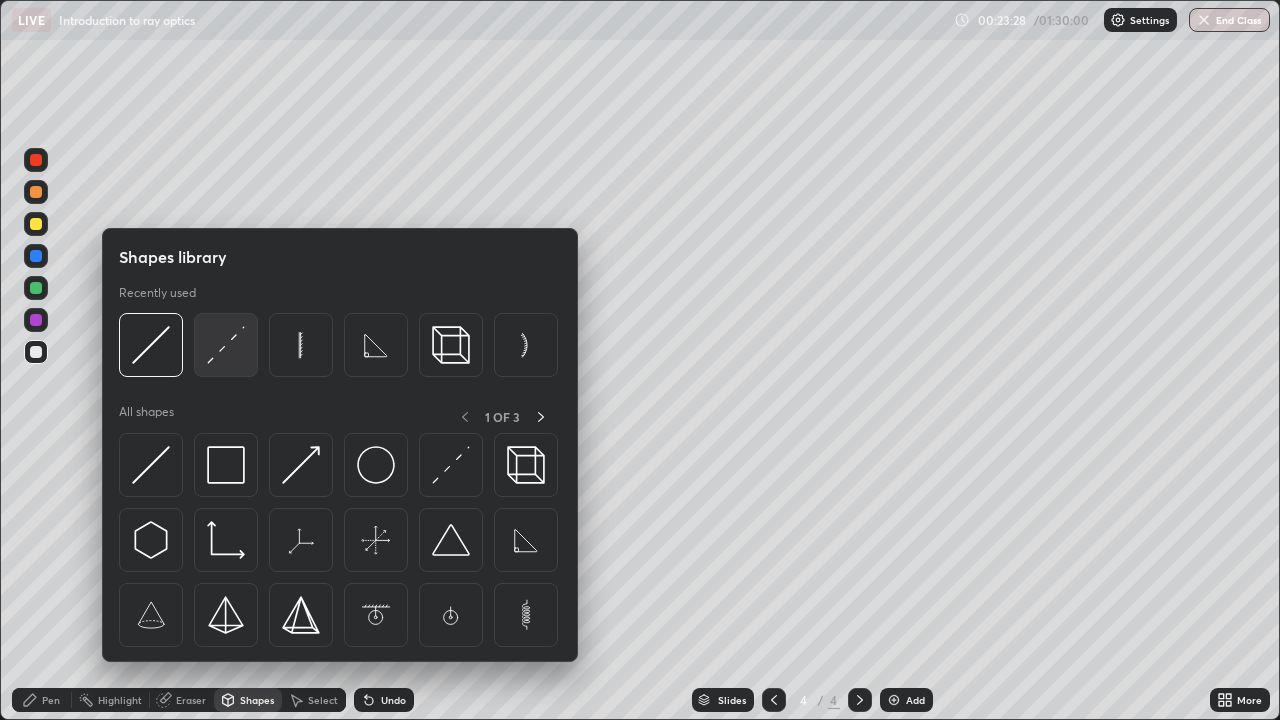 click at bounding box center (226, 345) 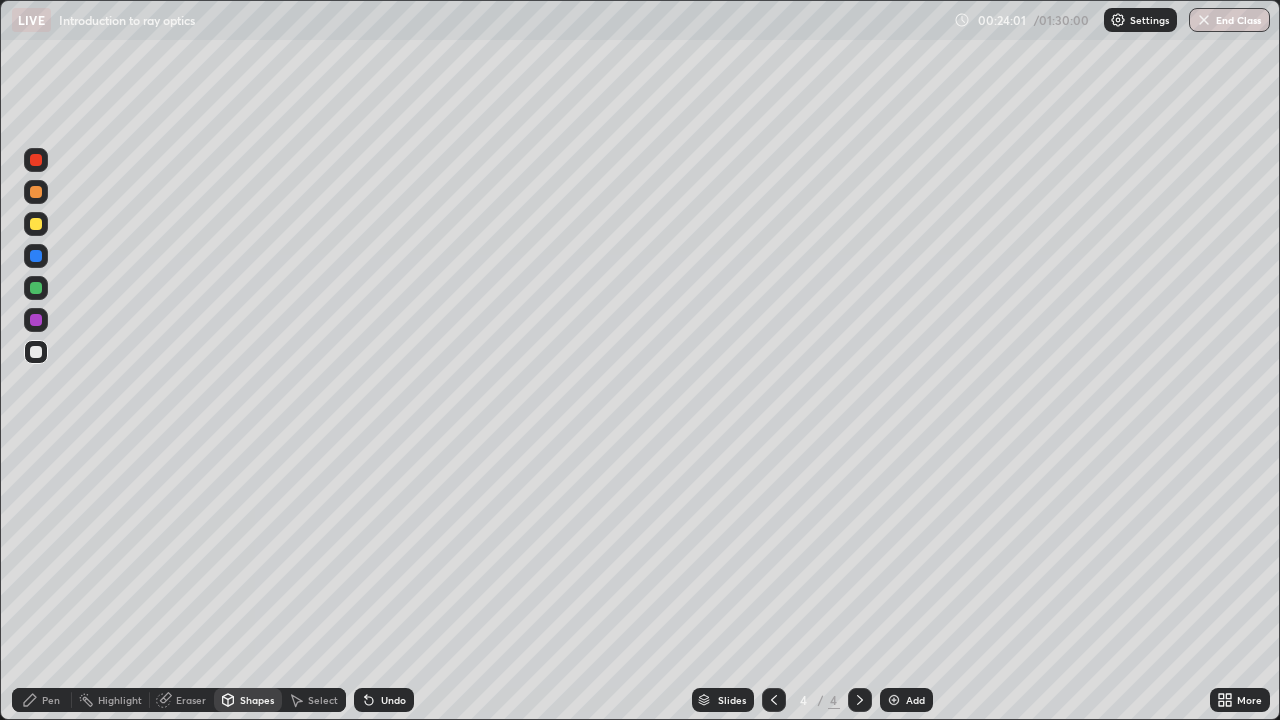 click on "Undo" at bounding box center (393, 700) 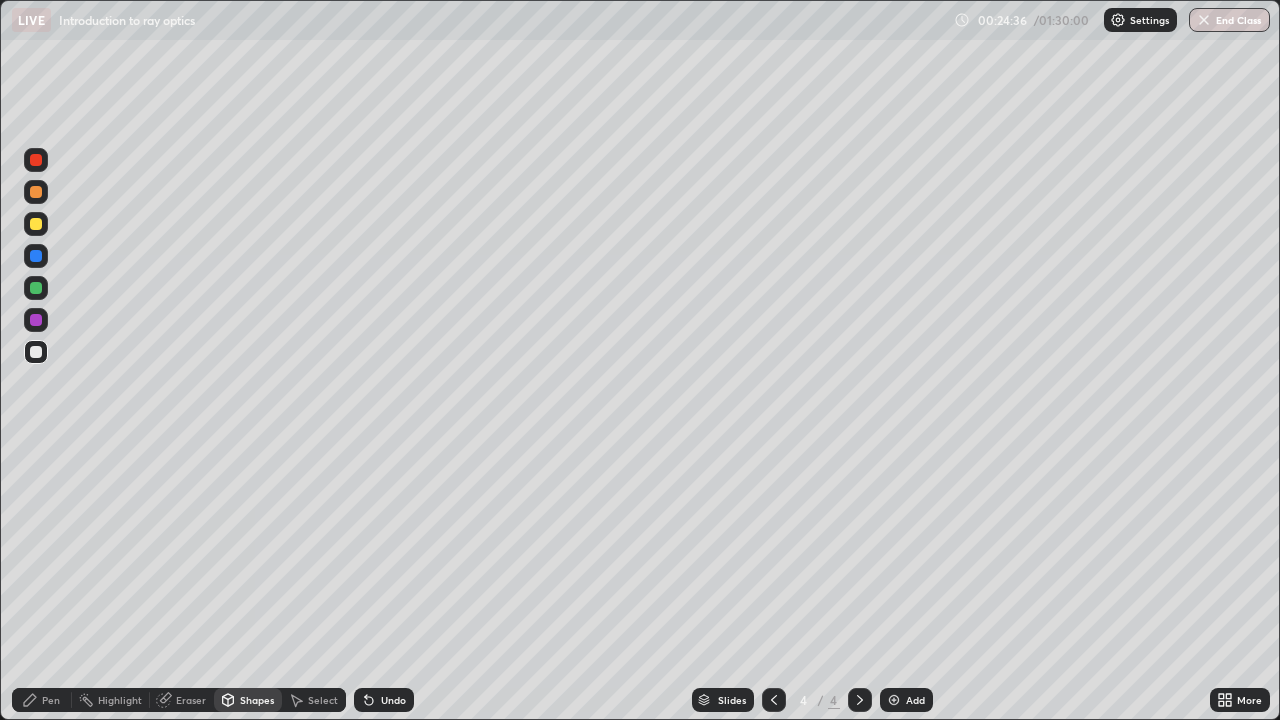 click on "Shapes" at bounding box center (257, 700) 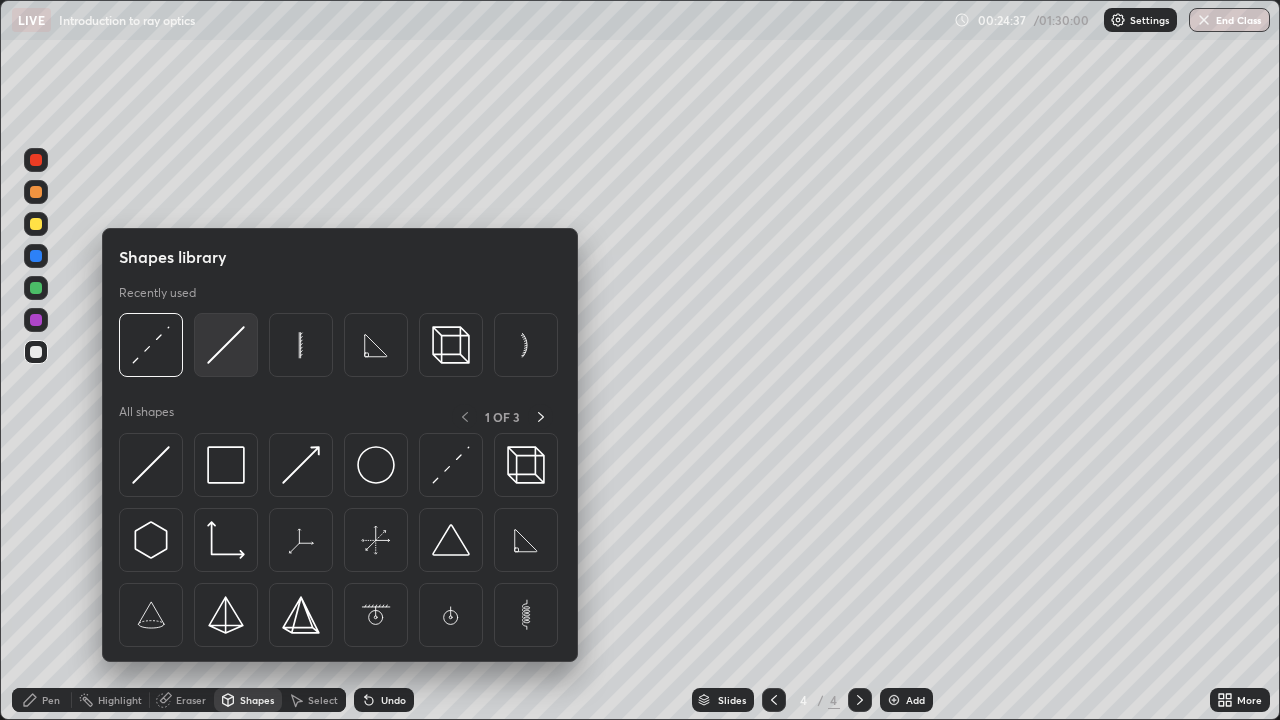 click at bounding box center [226, 345] 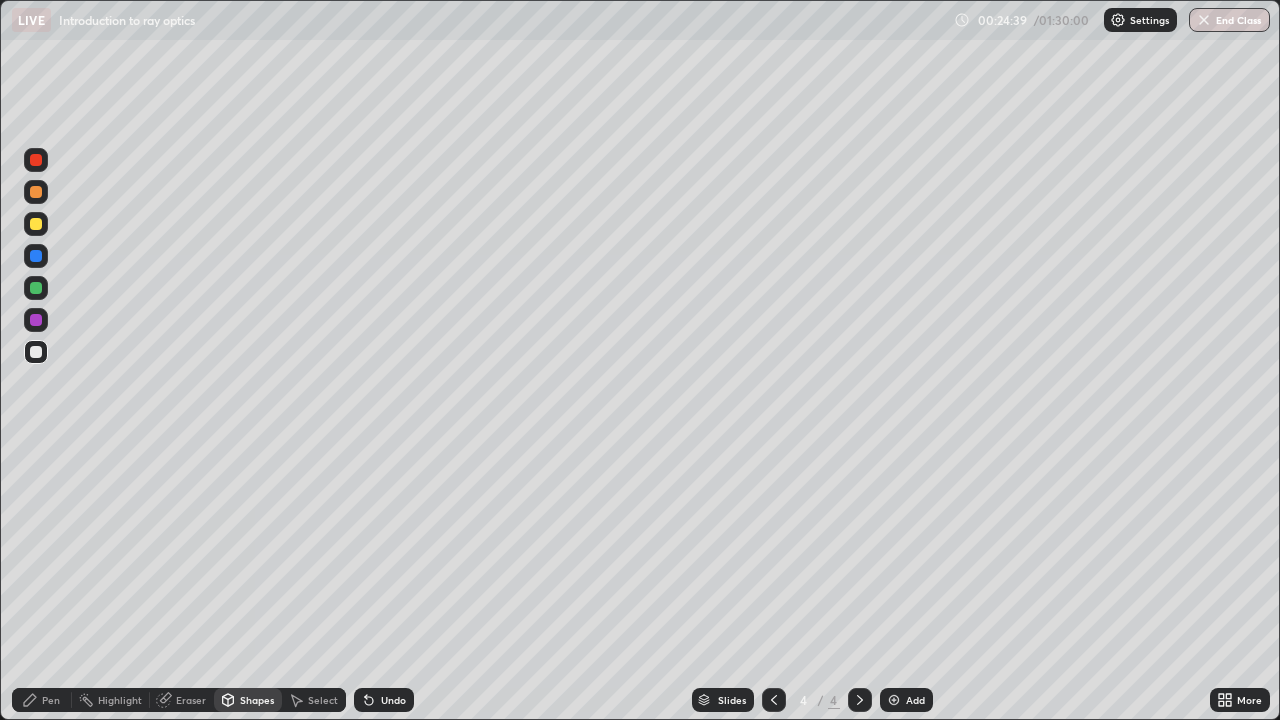click at bounding box center (36, 224) 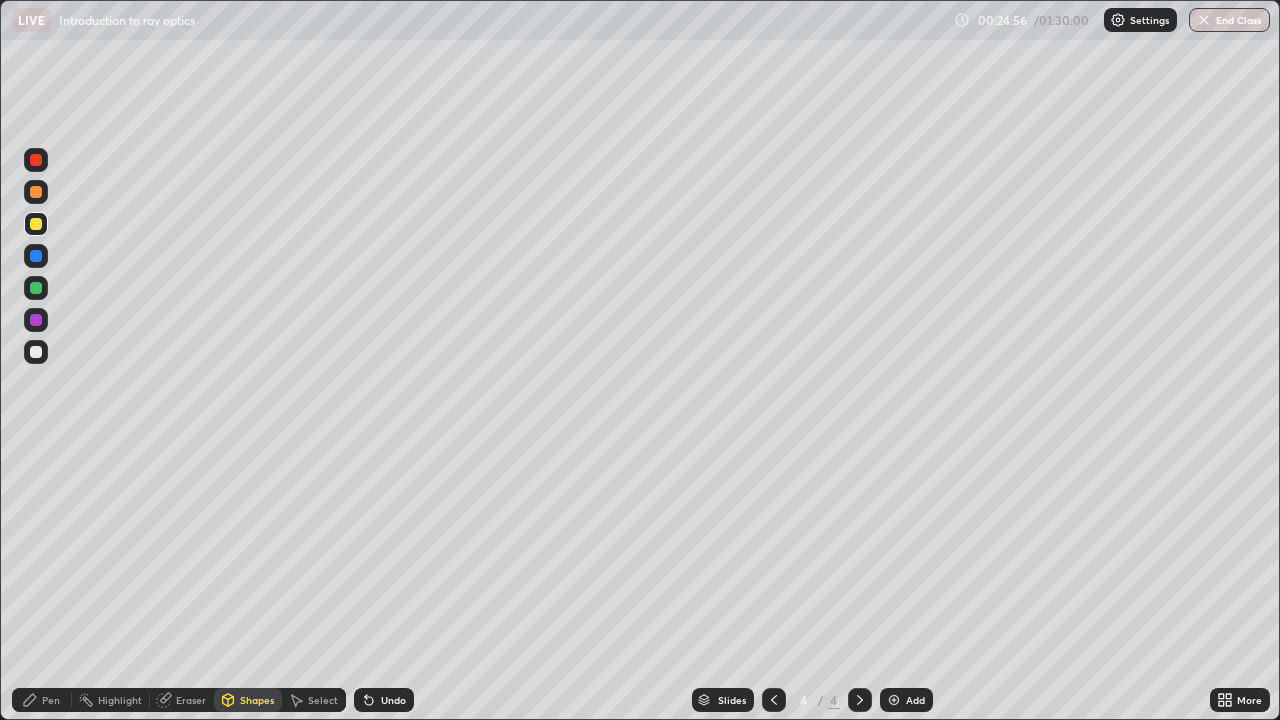 click on "Pen" at bounding box center [51, 700] 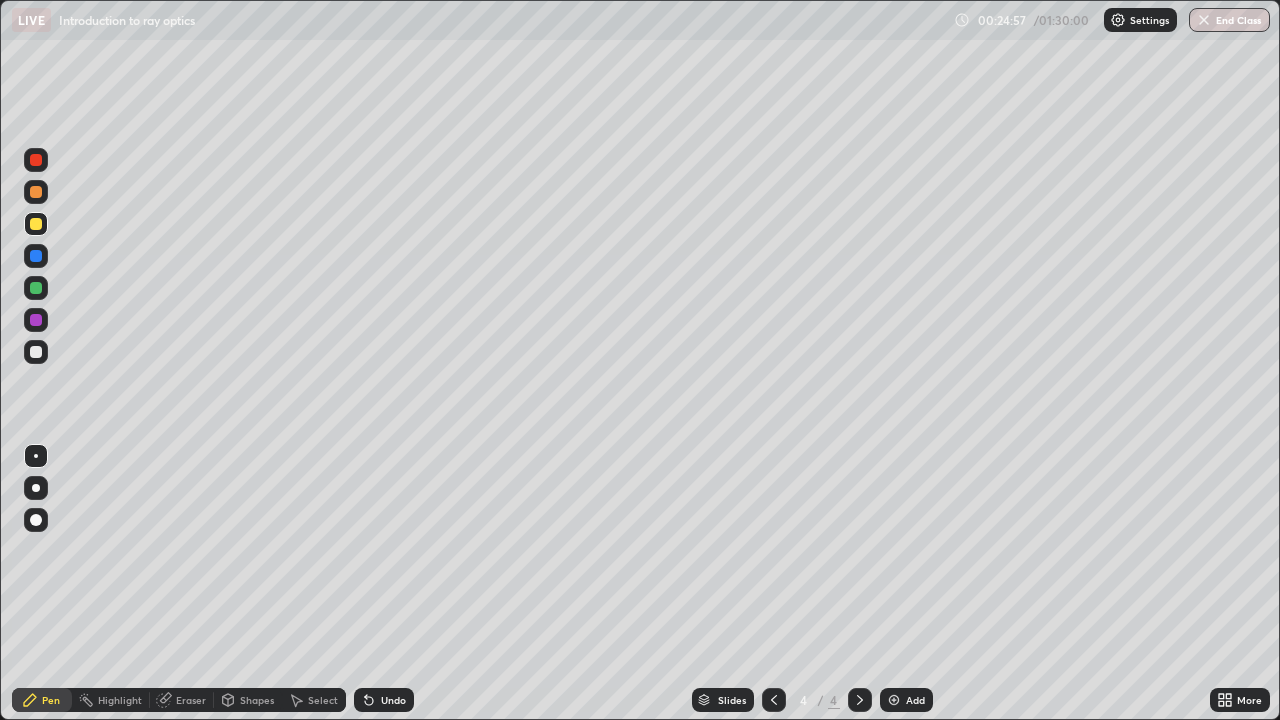 click at bounding box center (36, 352) 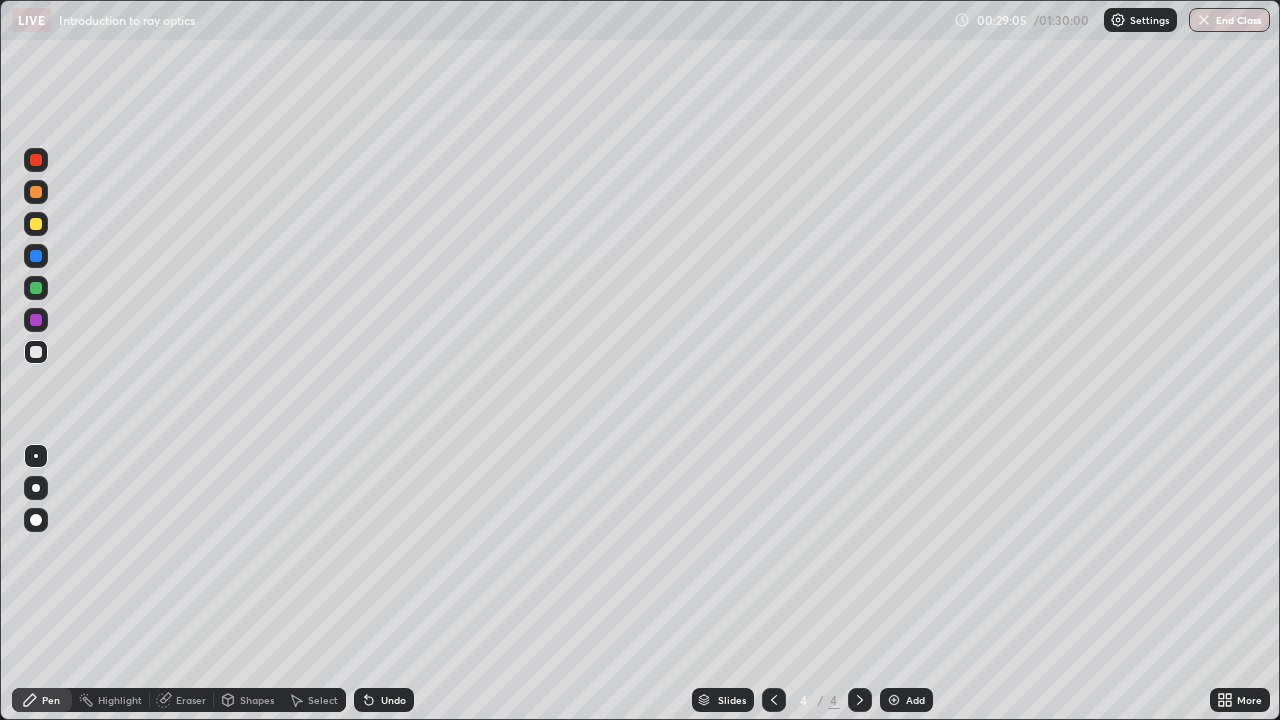 click on "Add" at bounding box center (915, 700) 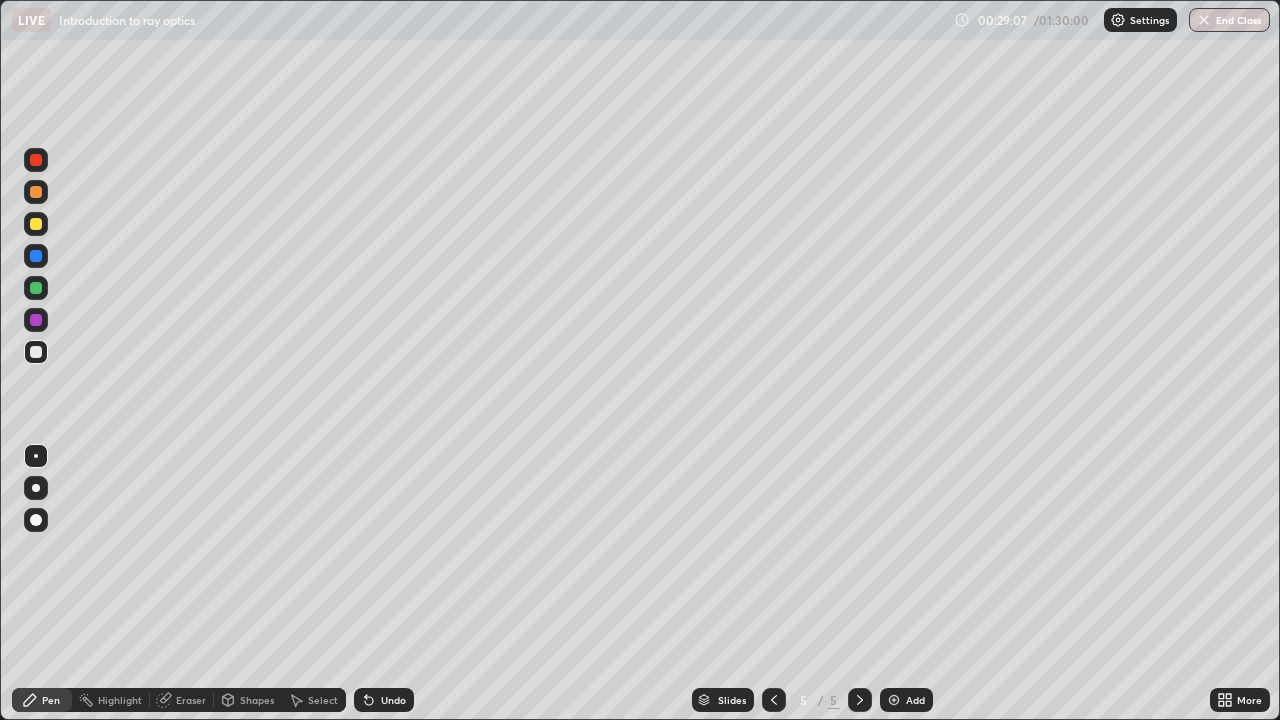 click on "Shapes" at bounding box center (257, 700) 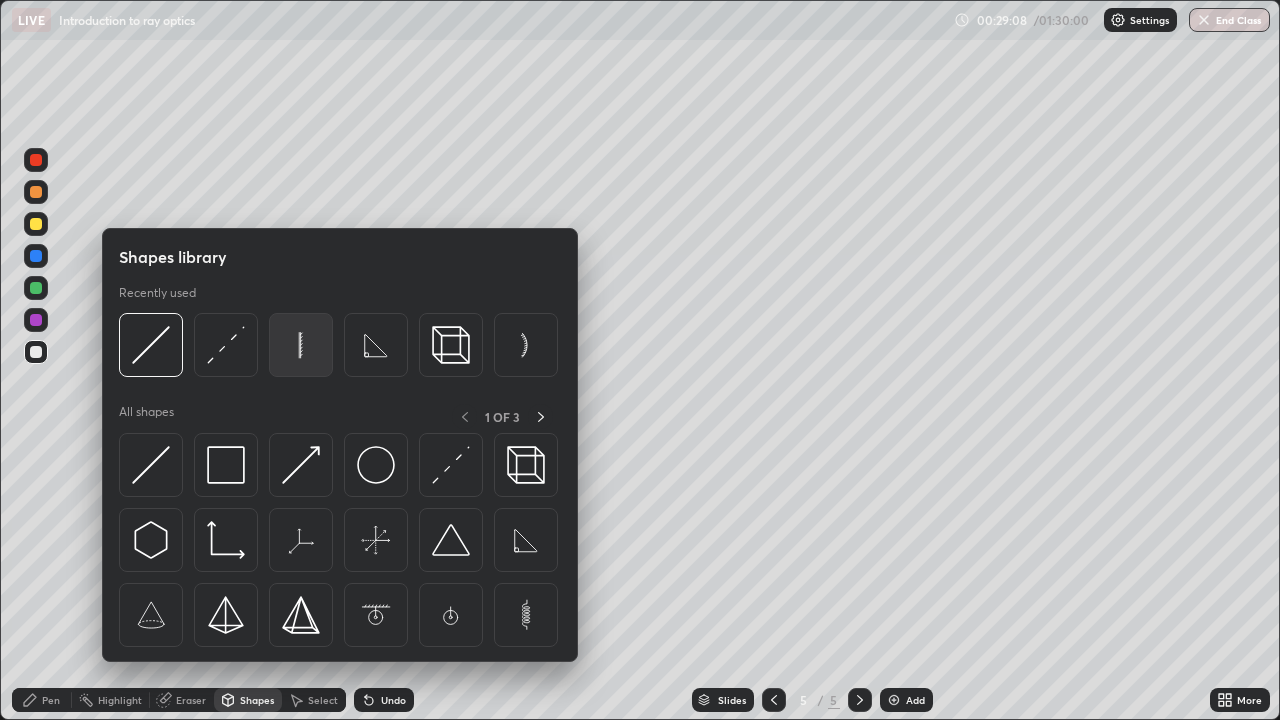 click at bounding box center [301, 345] 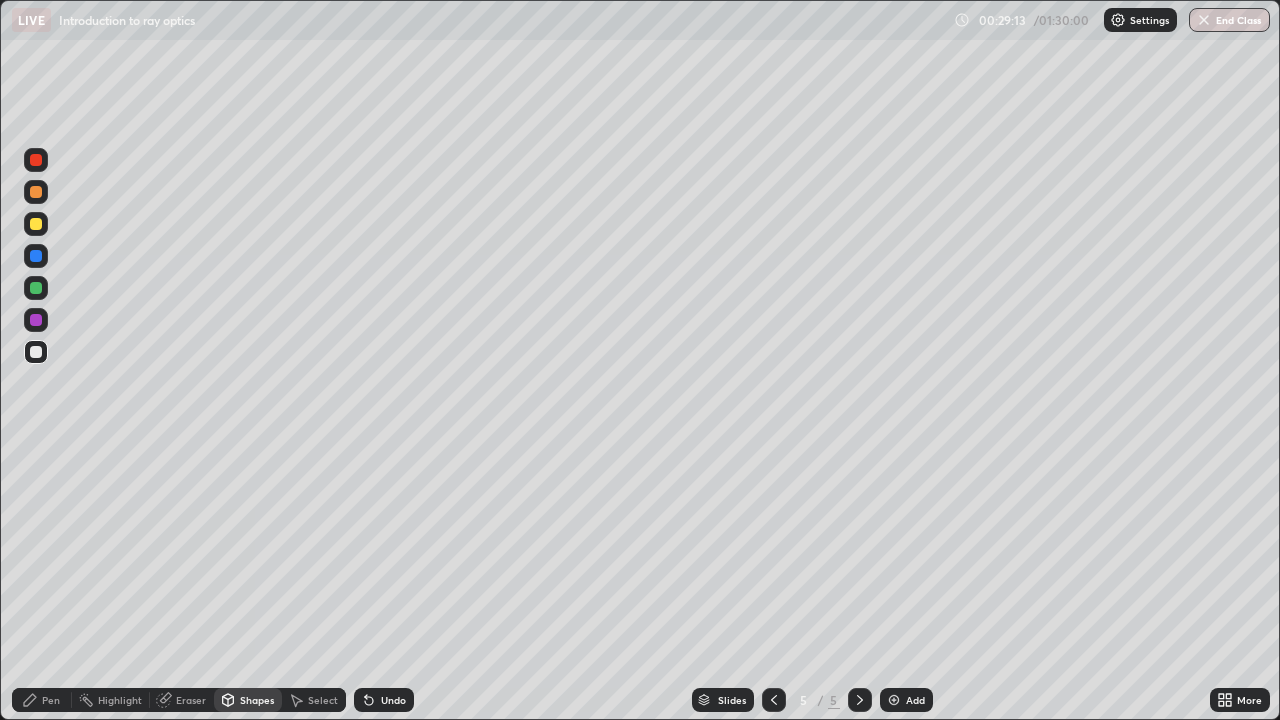 click on "Pen" at bounding box center (51, 700) 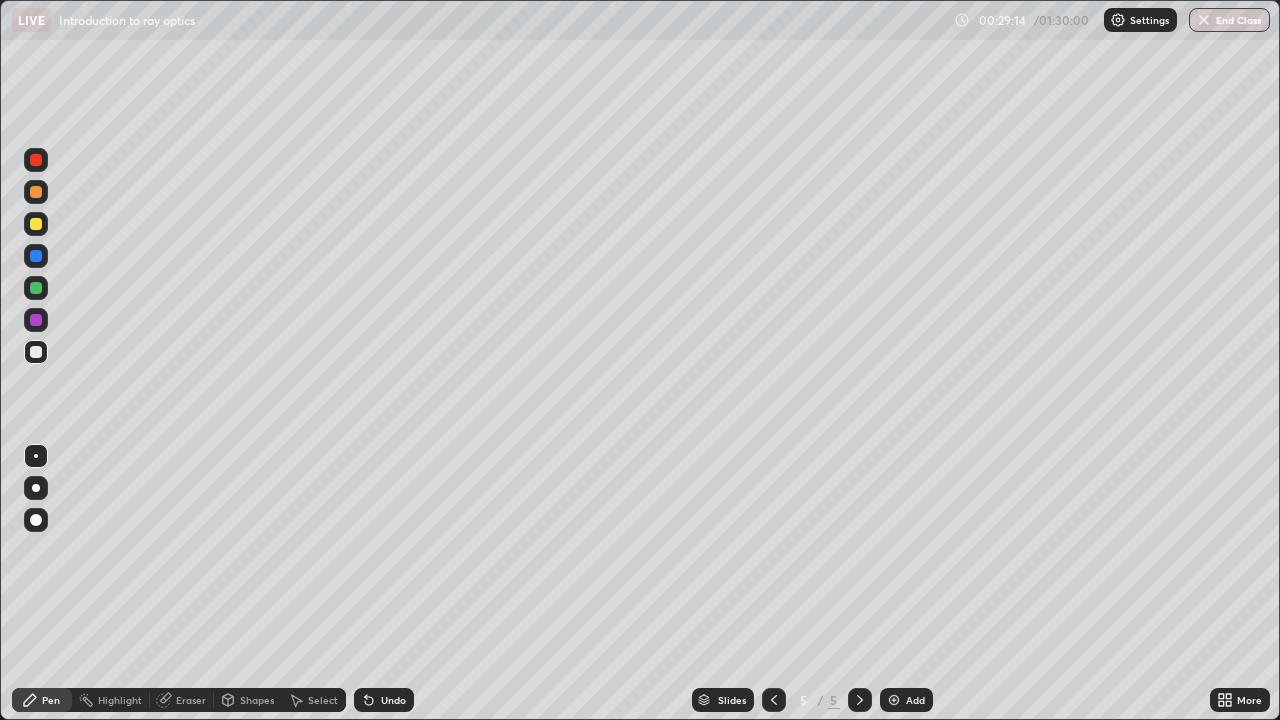 click on "Shapes" at bounding box center (257, 700) 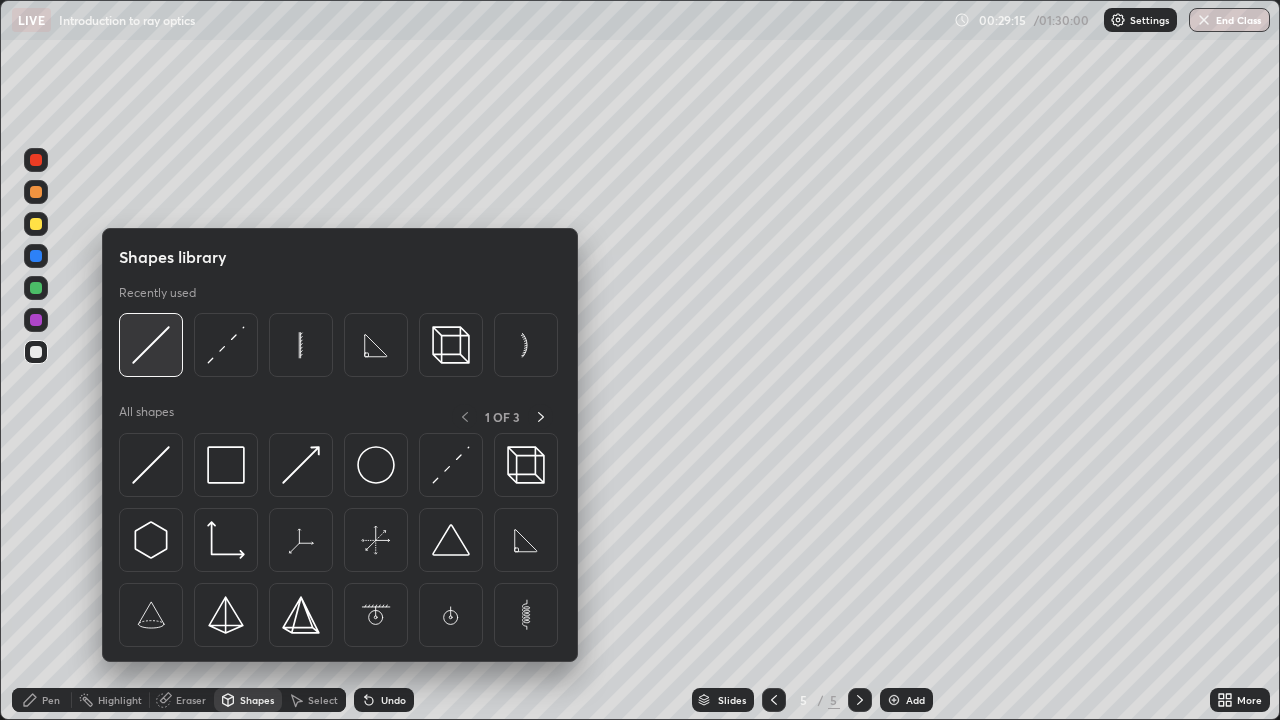 click at bounding box center (151, 345) 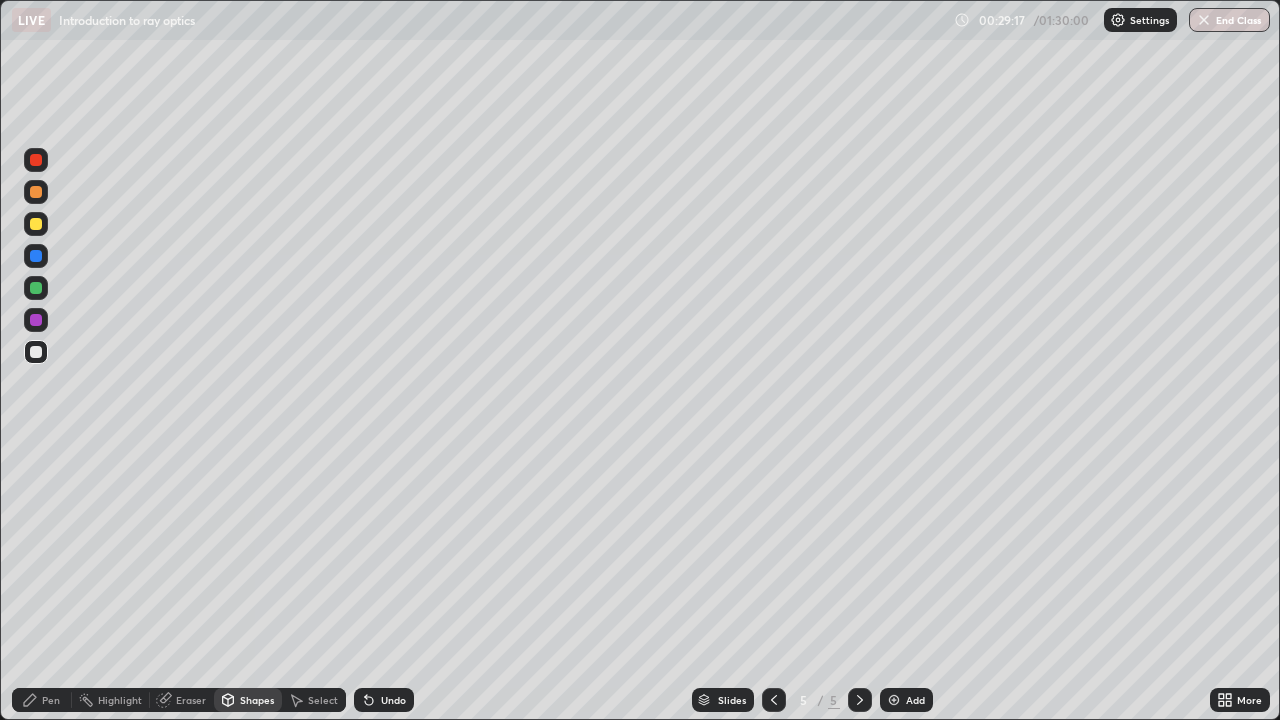 click on "Pen" at bounding box center [51, 700] 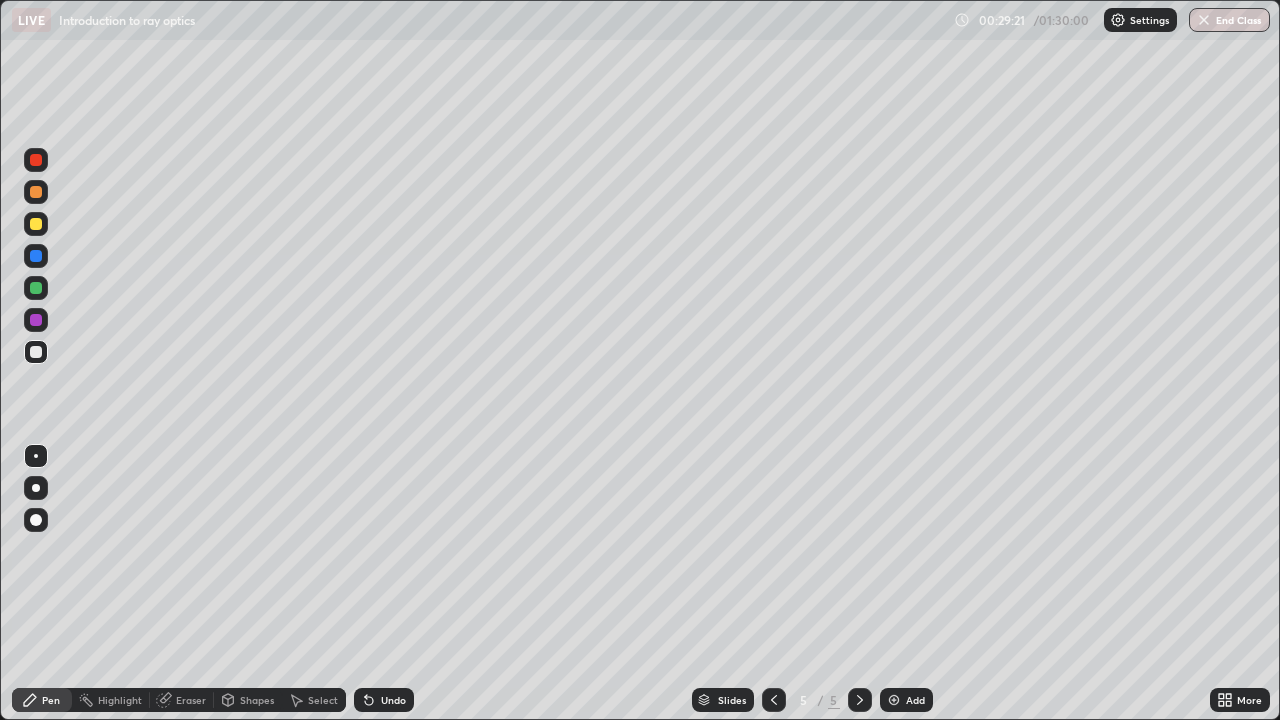 click on "Undo" at bounding box center [393, 700] 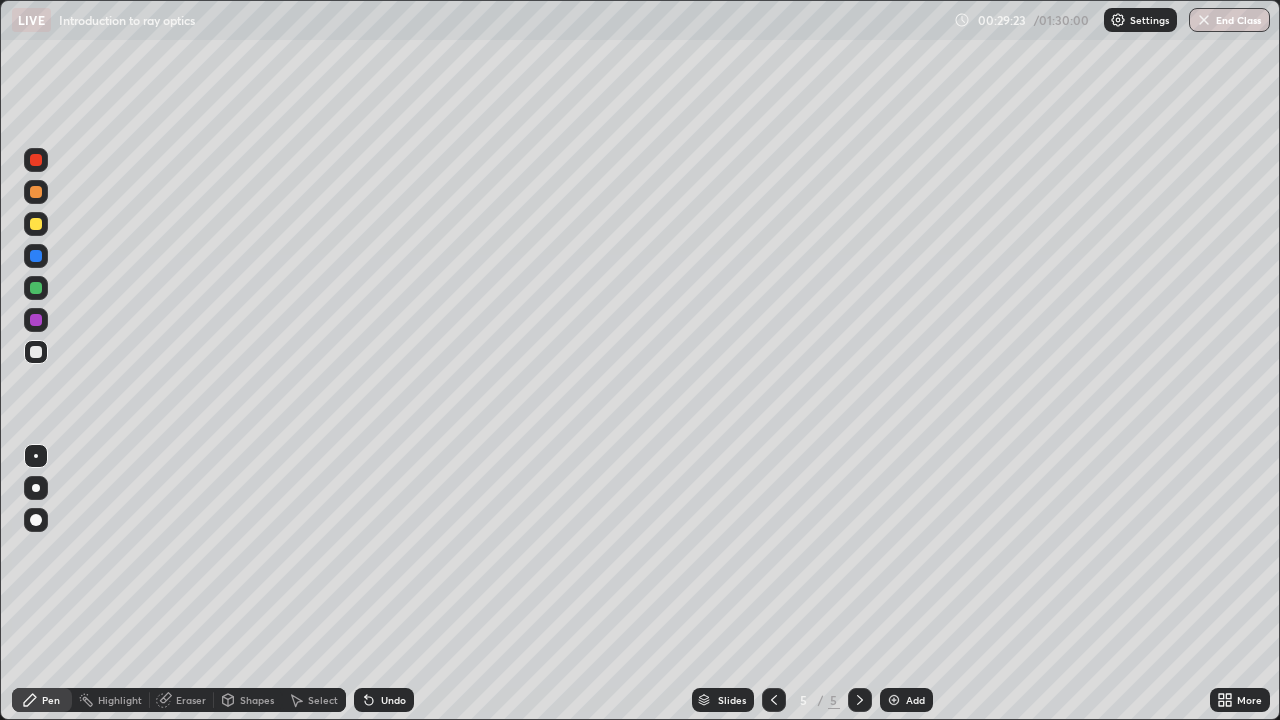 click on "Shapes" at bounding box center [248, 700] 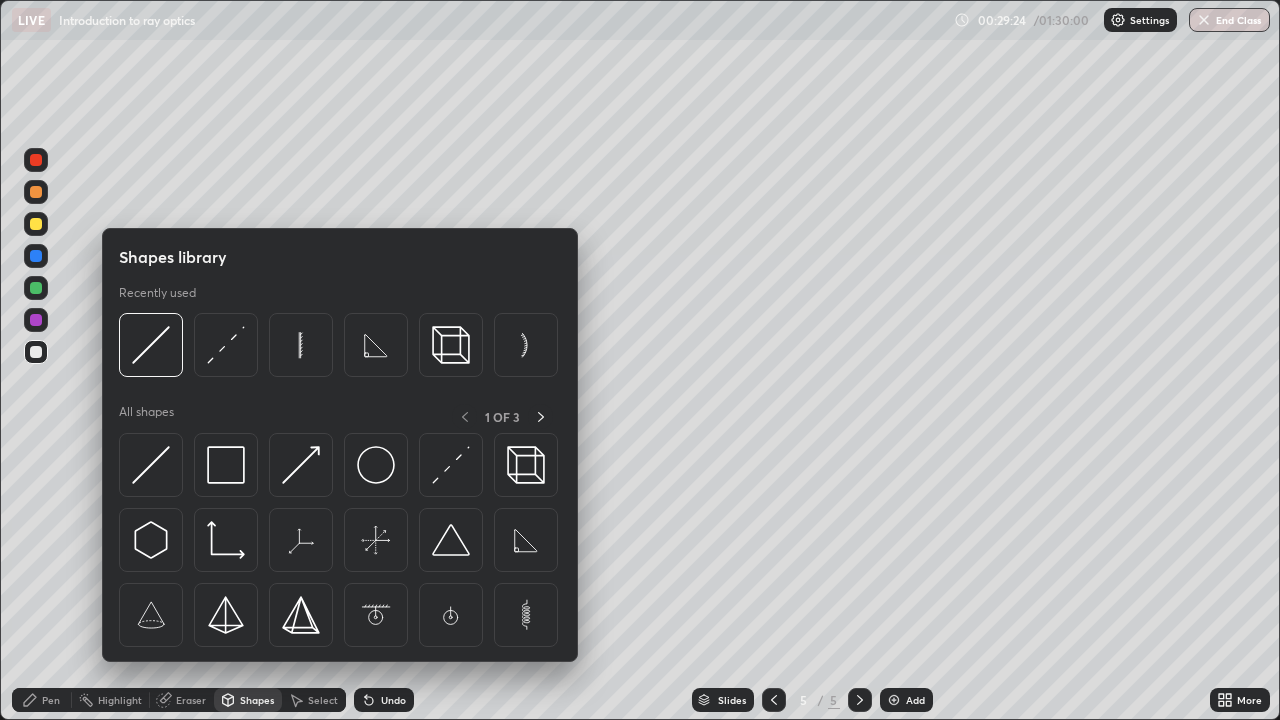 click at bounding box center (301, 345) 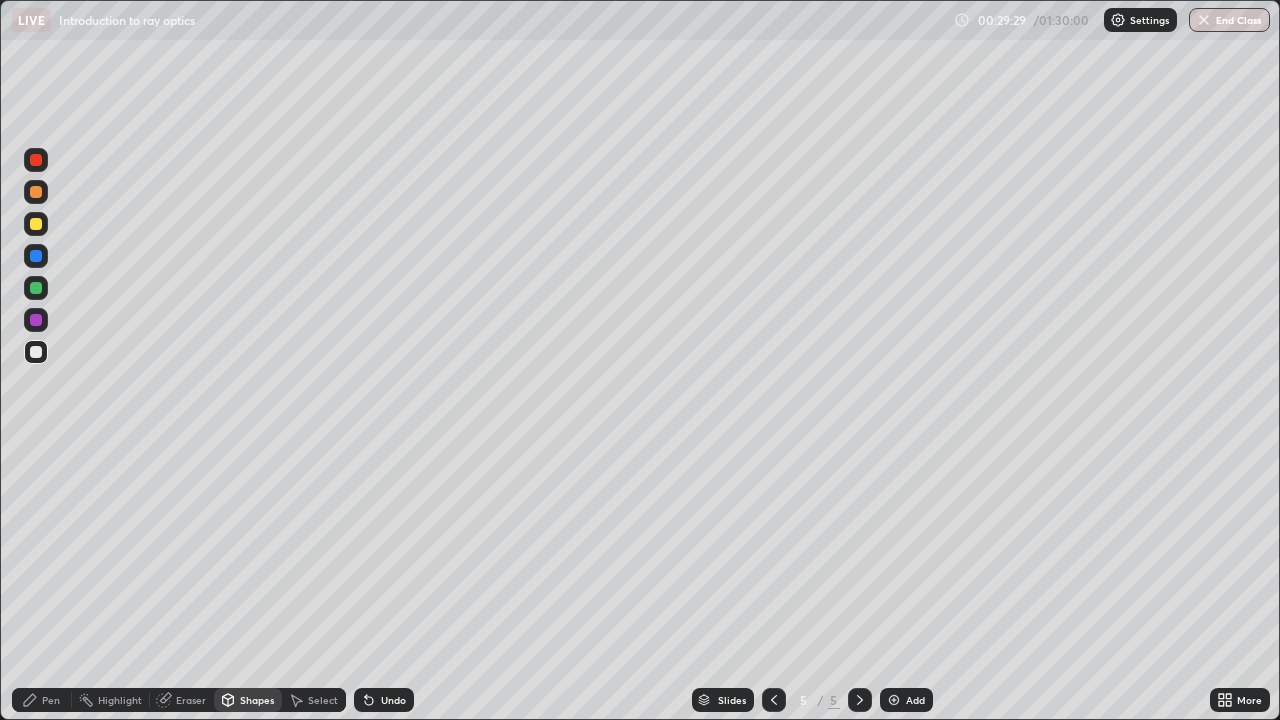 click 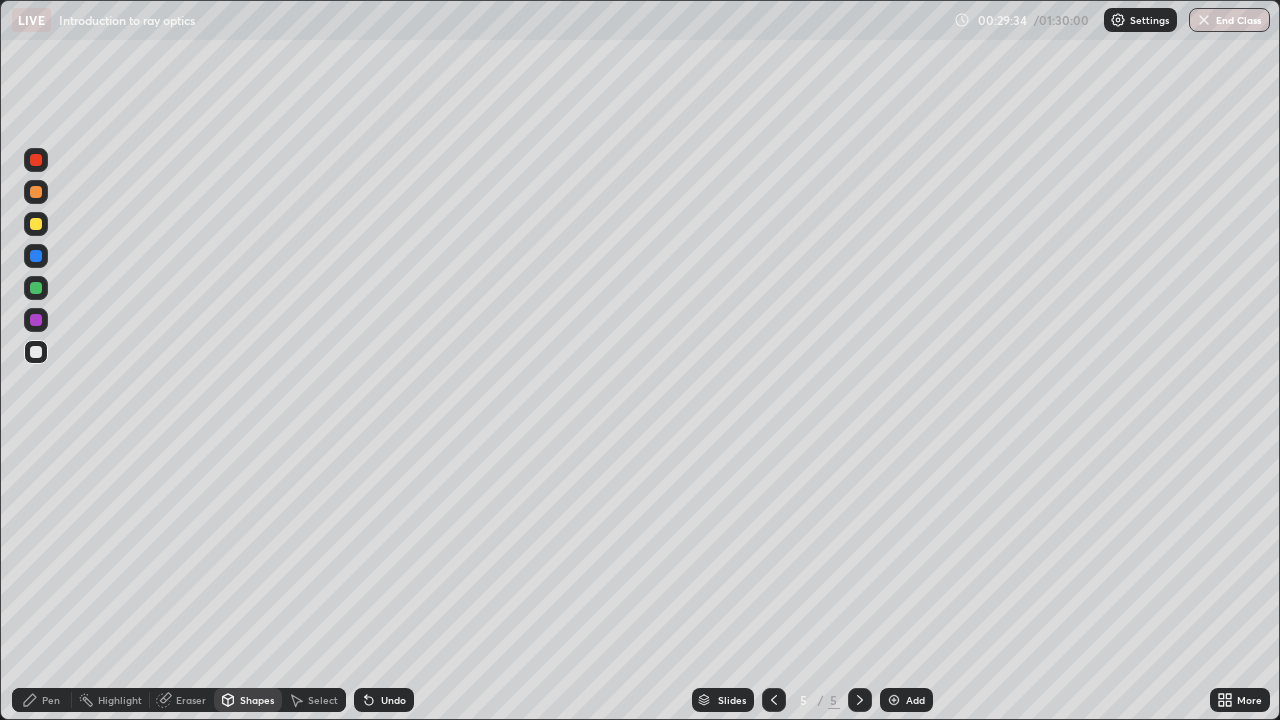click on "Pen" at bounding box center [42, 700] 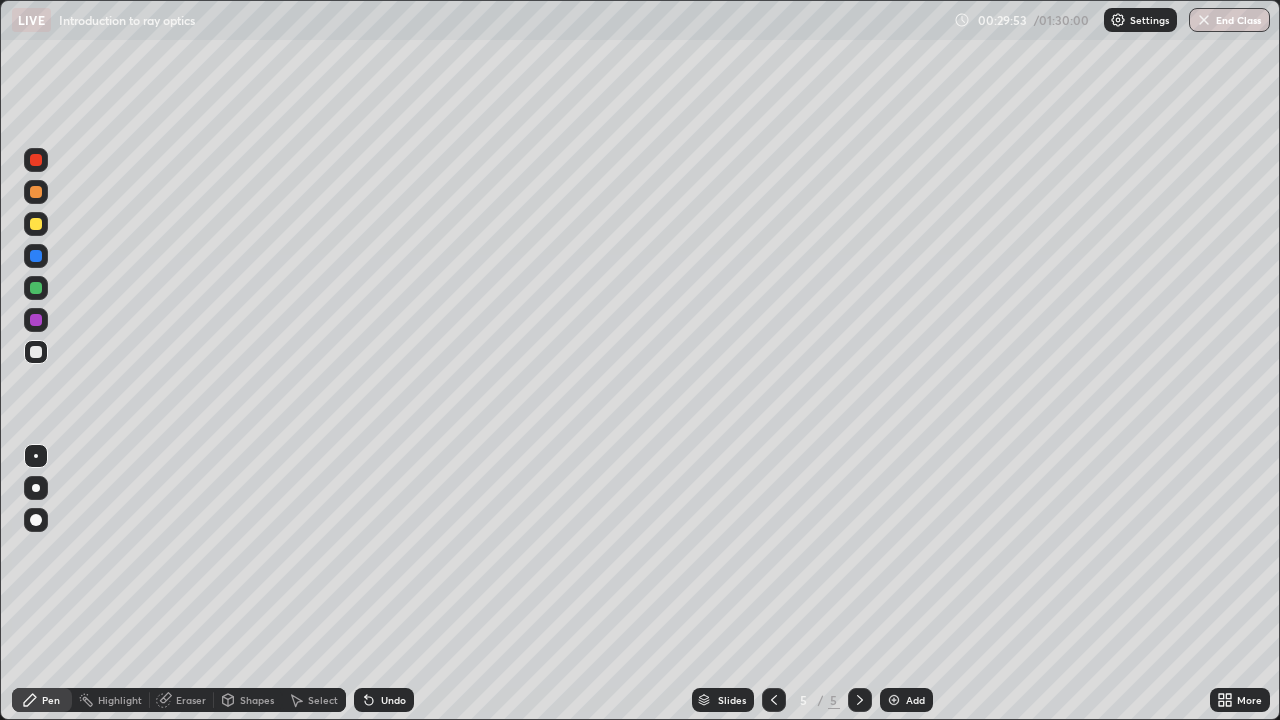 click 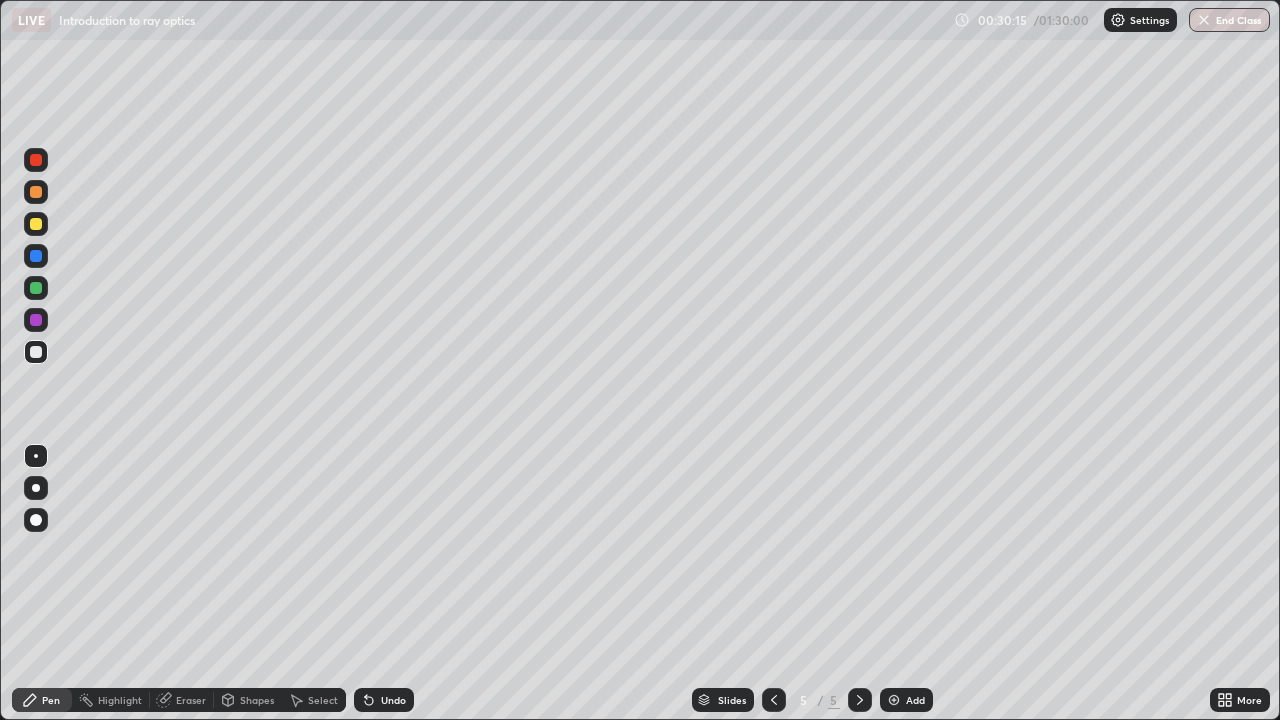 click 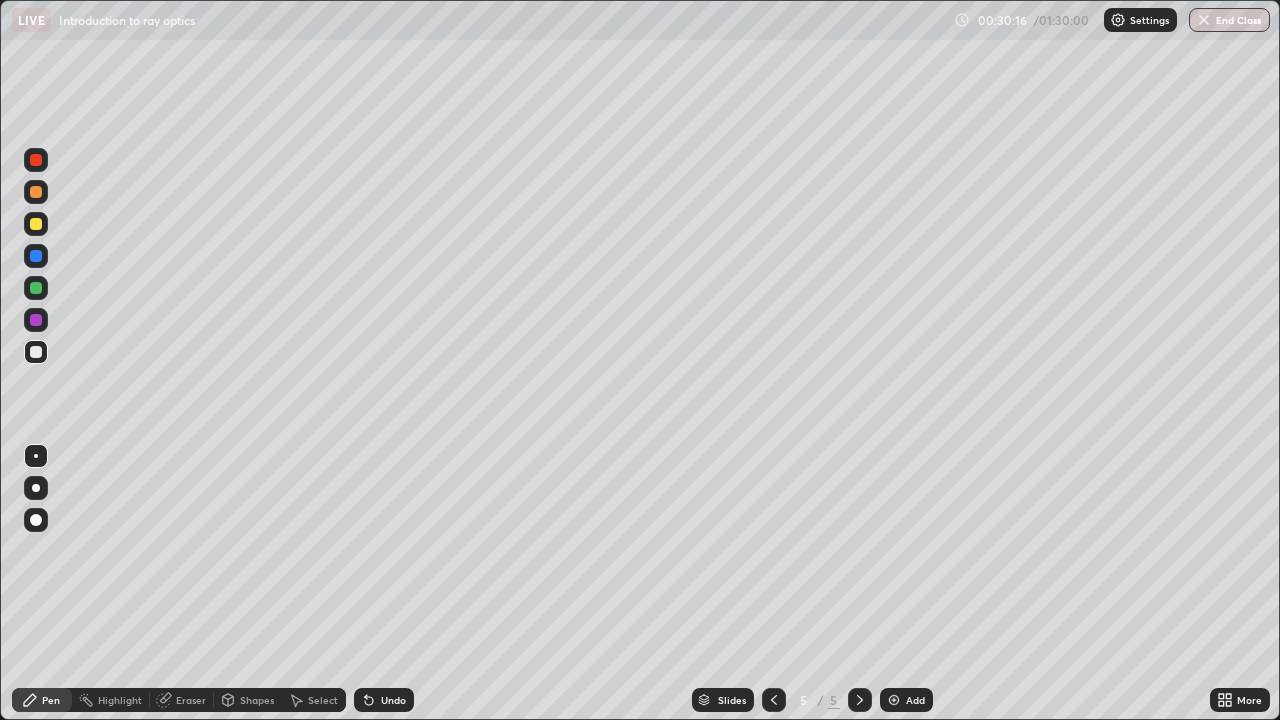 click on "Undo" at bounding box center [384, 700] 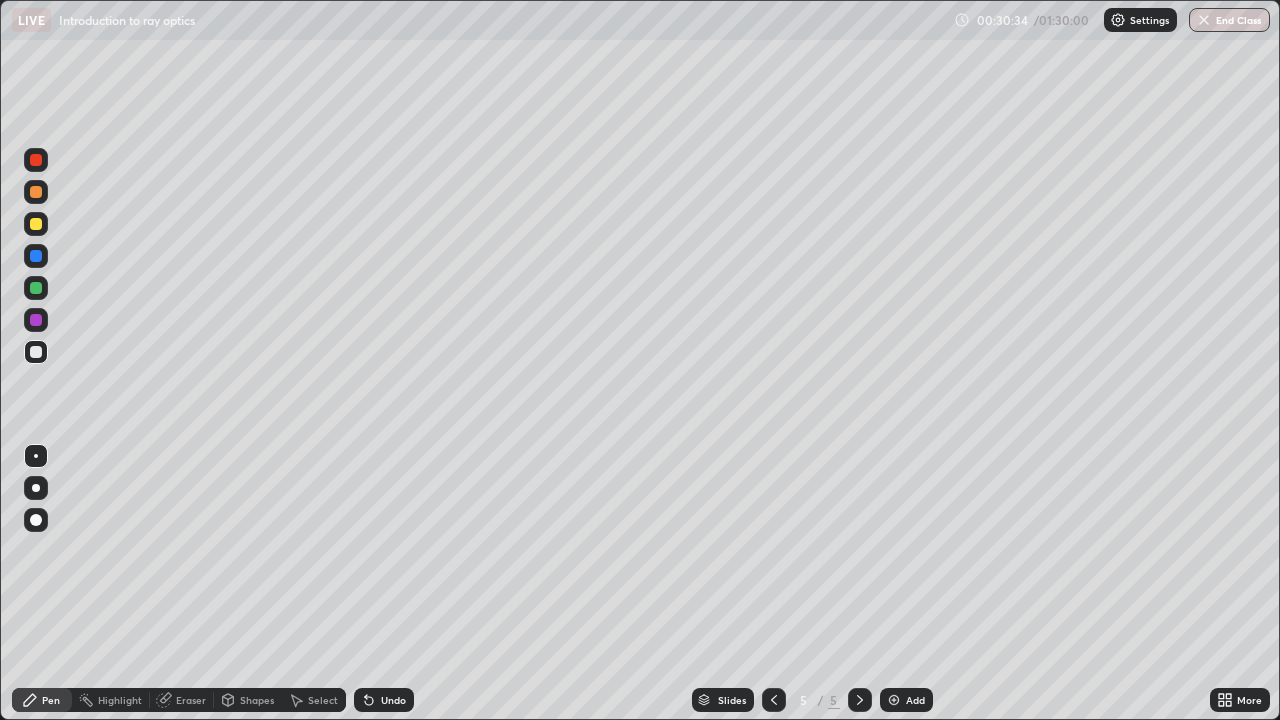 click on "Undo" at bounding box center (393, 700) 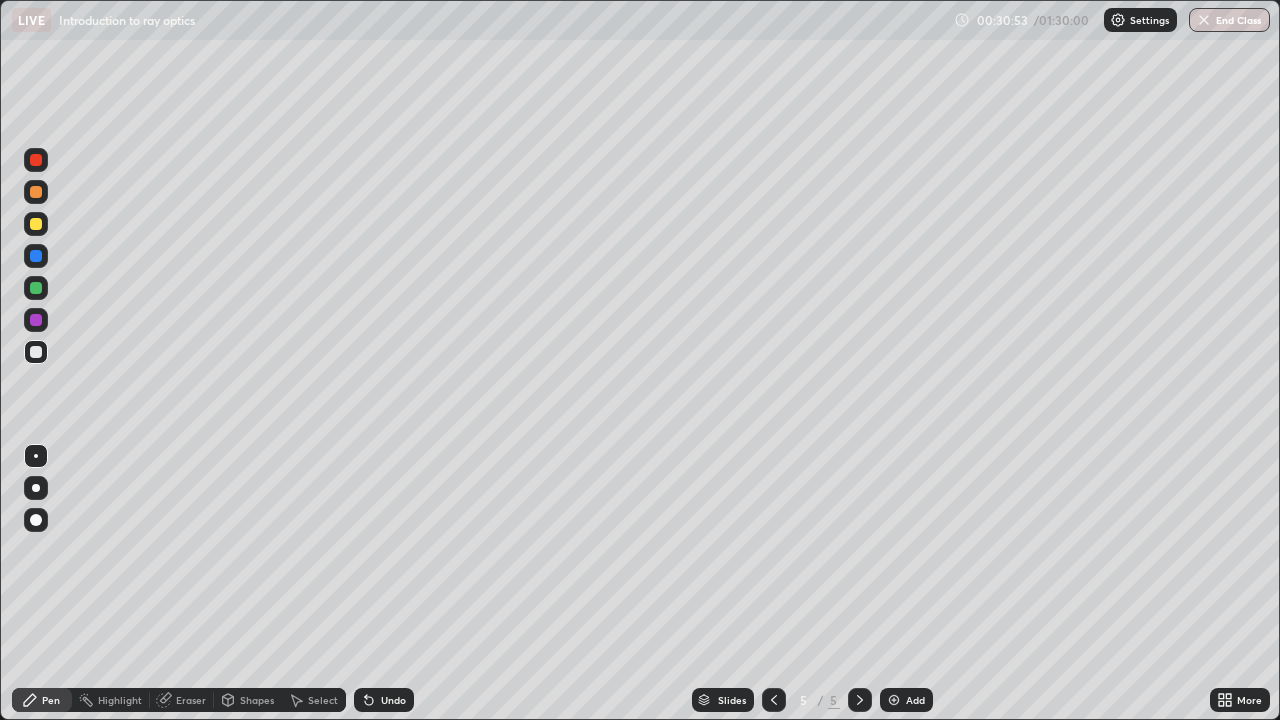 click on "Shapes" at bounding box center [248, 700] 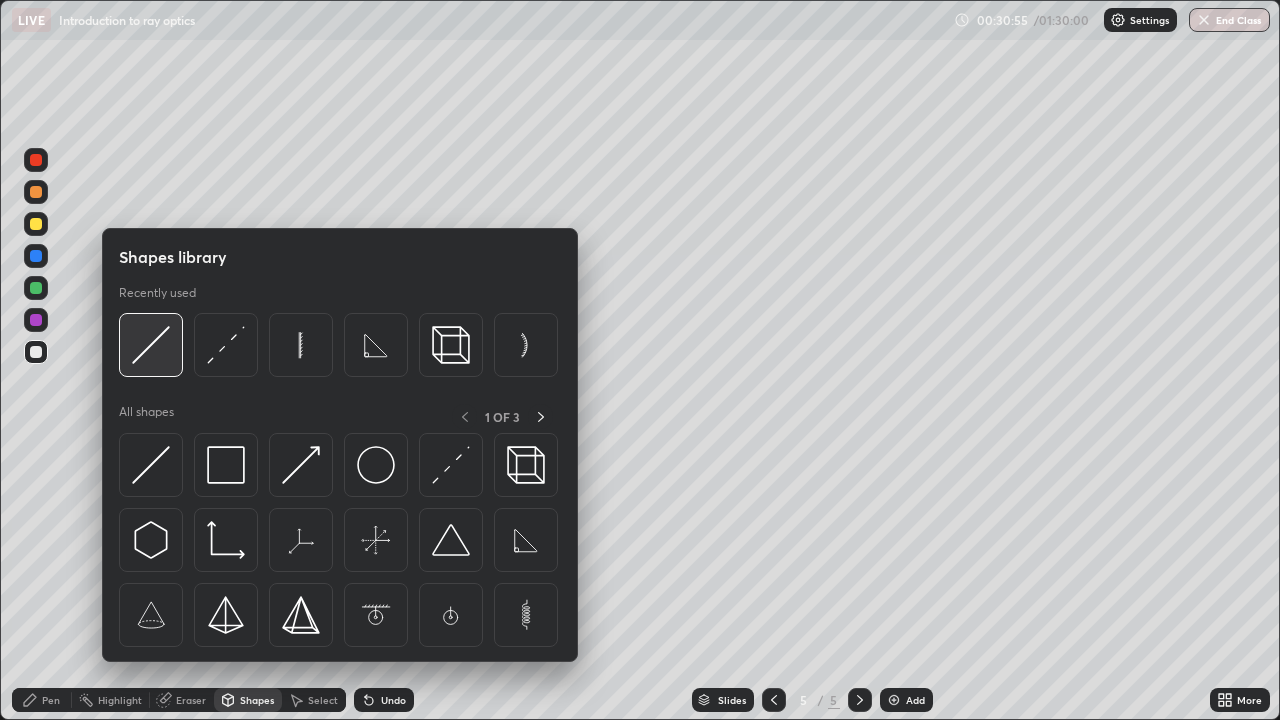 click at bounding box center (151, 345) 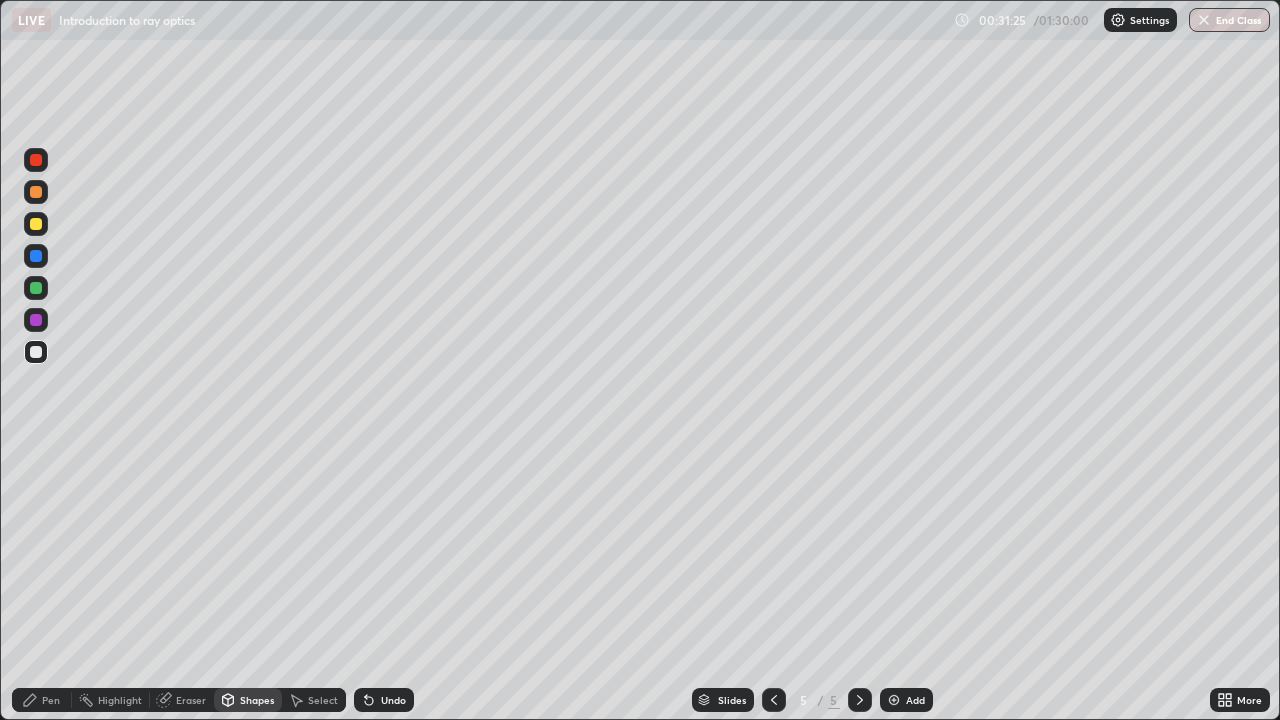 click on "Shapes" at bounding box center (257, 700) 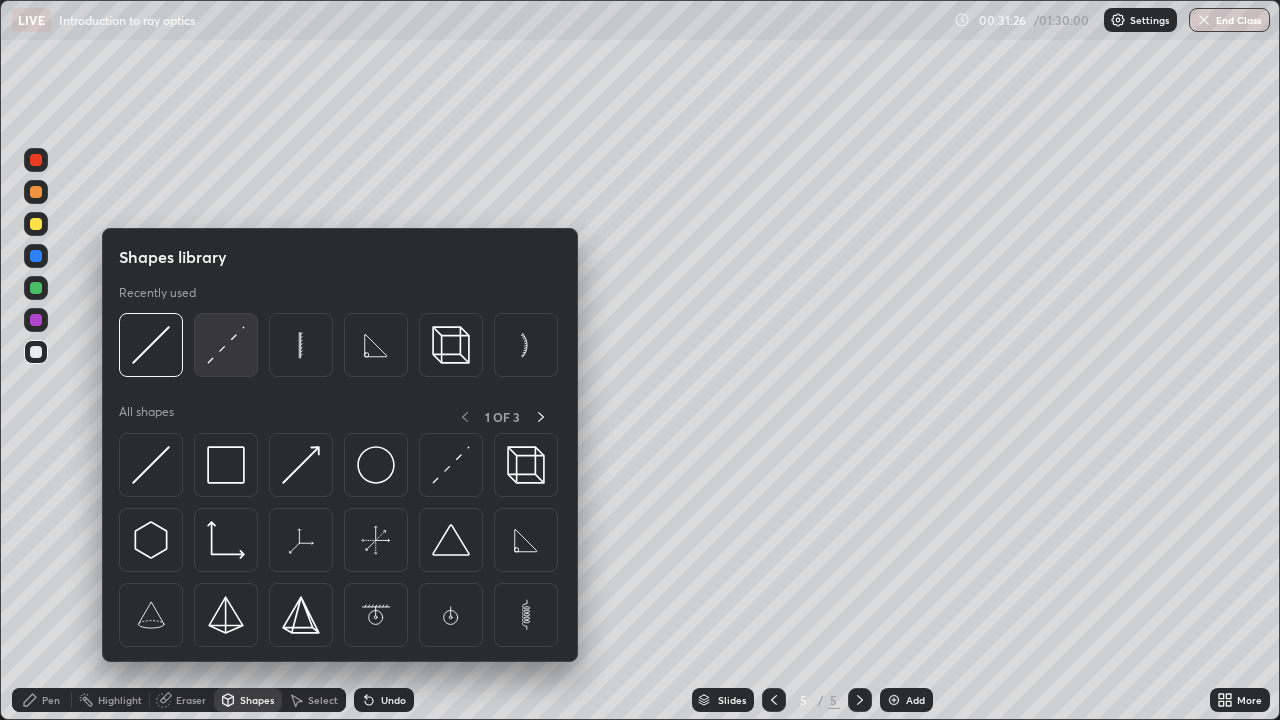 click at bounding box center [226, 345] 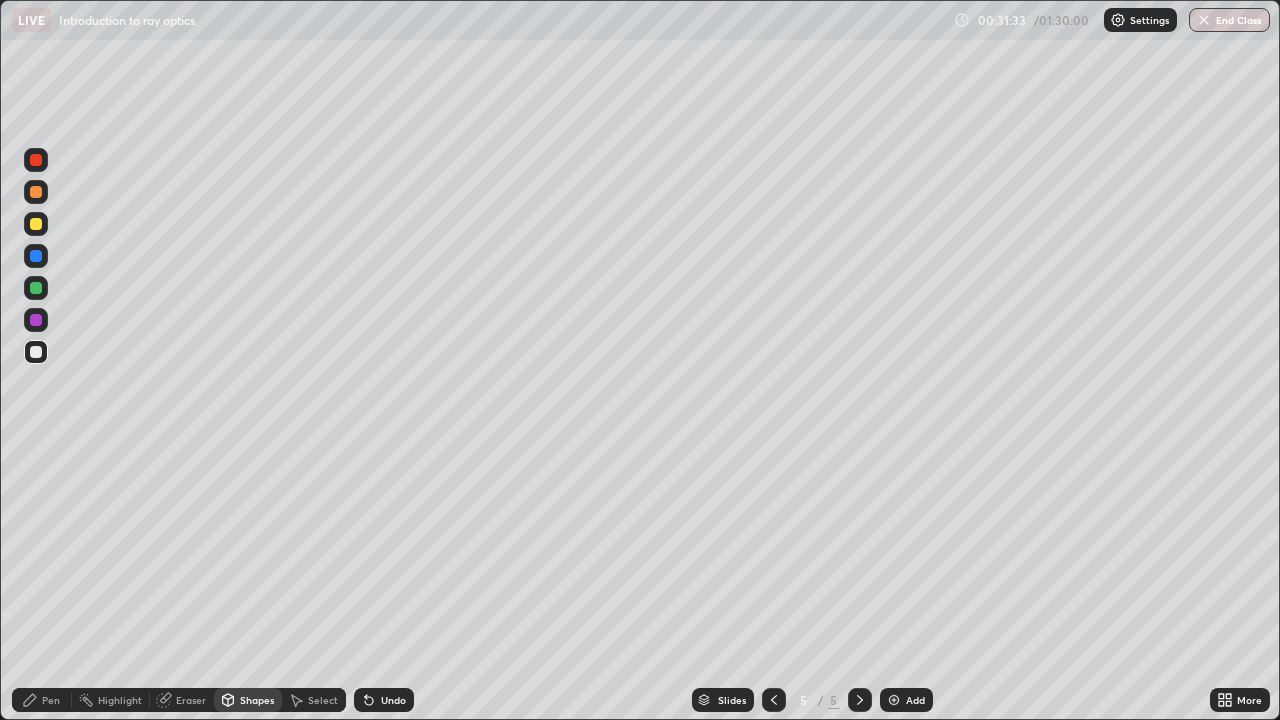 click on "Undo" at bounding box center (384, 700) 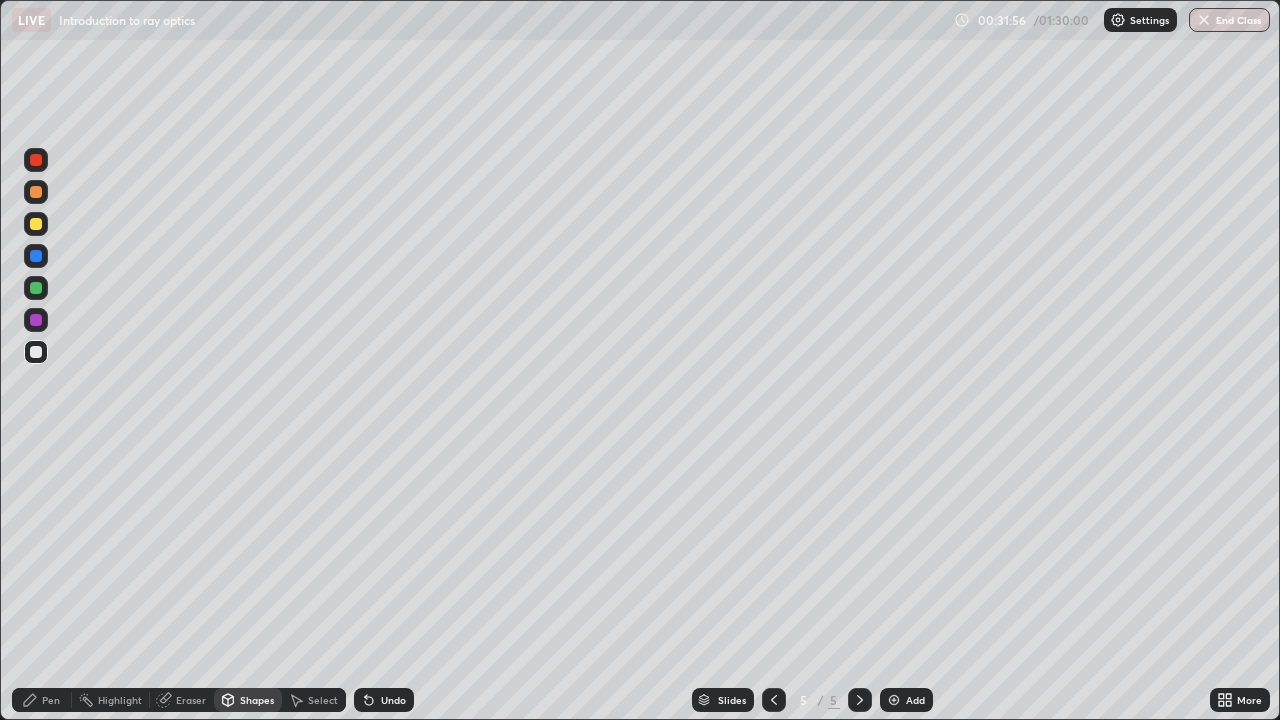 click on "Undo" at bounding box center [393, 700] 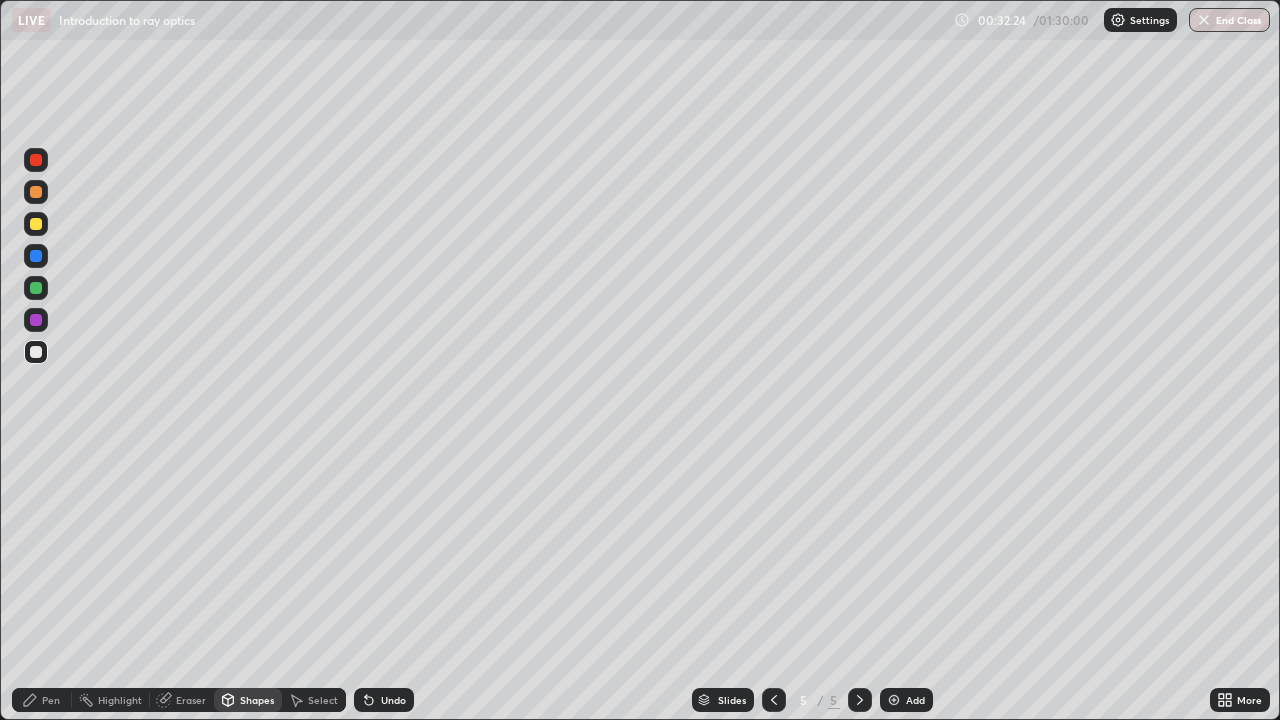 click on "Pen" at bounding box center [51, 700] 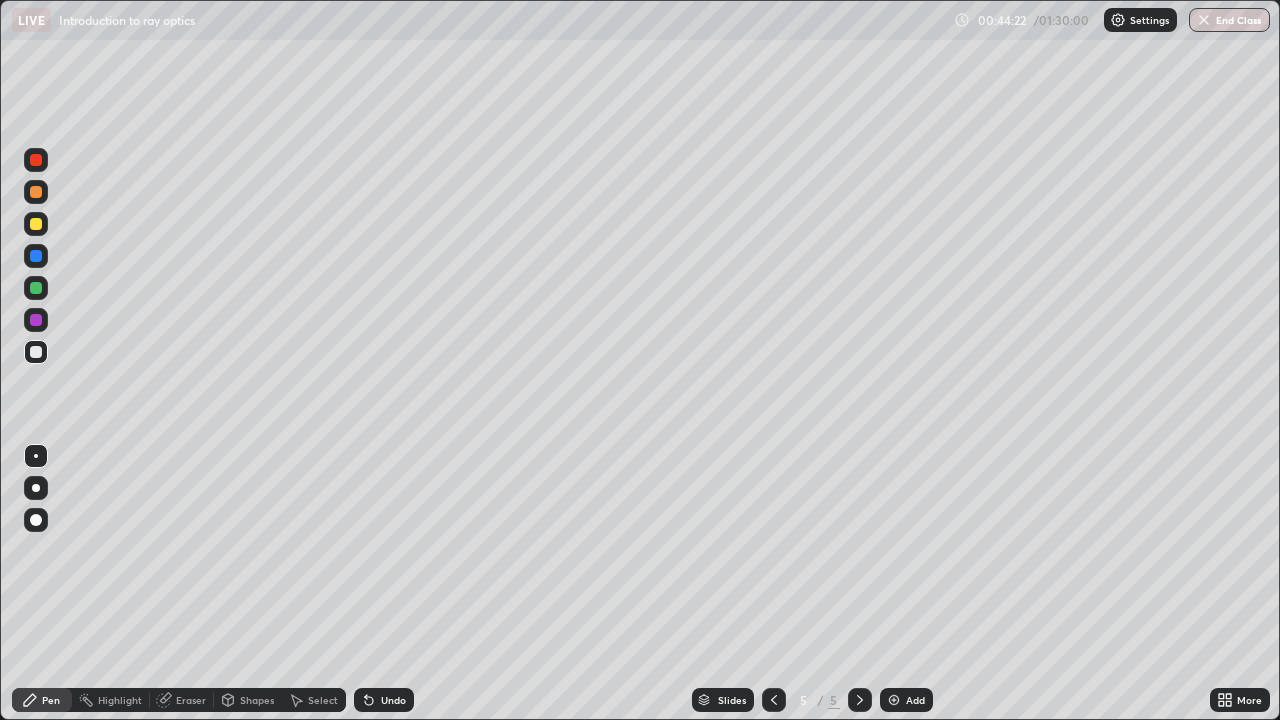 click on "Add" at bounding box center (915, 700) 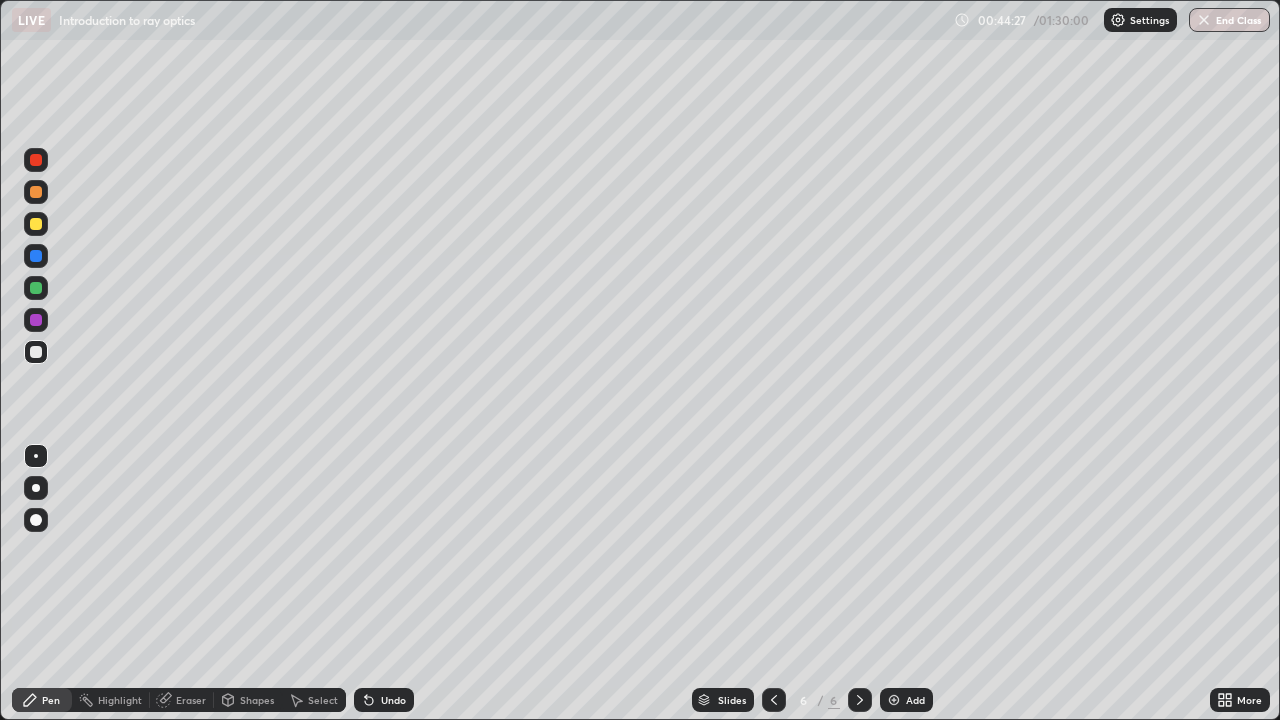 click on "Shapes" at bounding box center [257, 700] 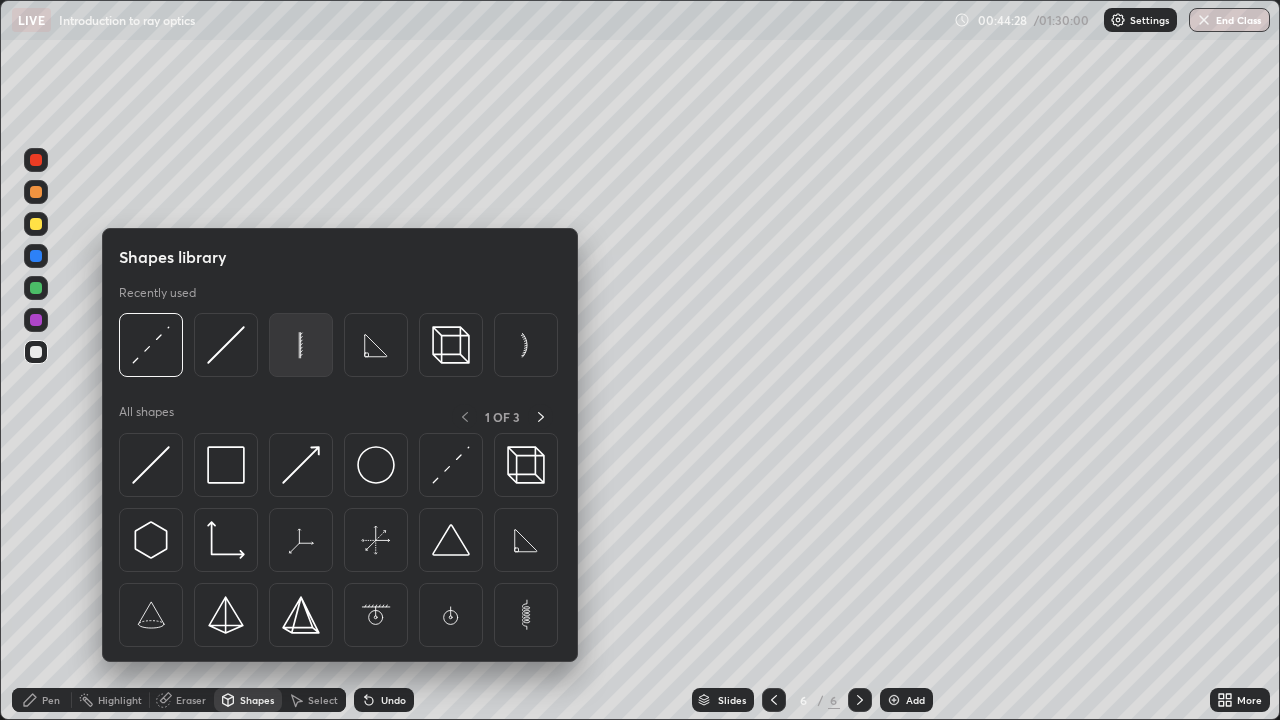 click at bounding box center (301, 345) 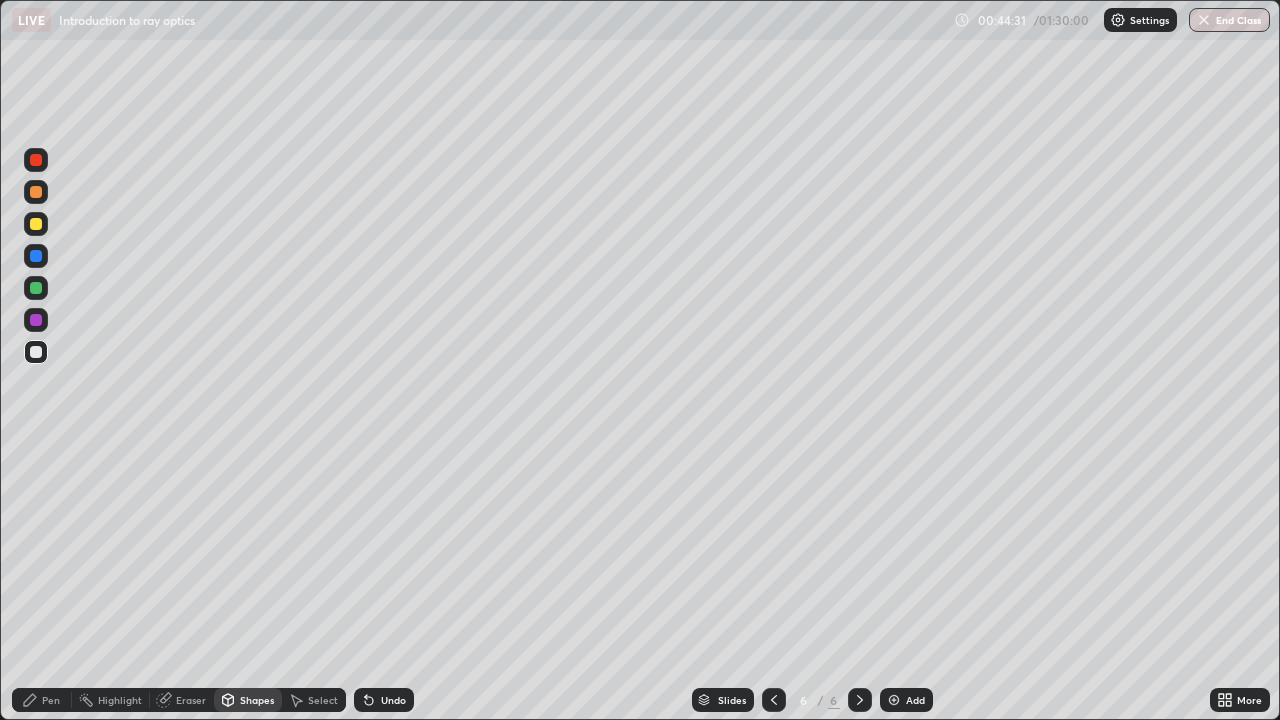 click on "Select" at bounding box center [323, 700] 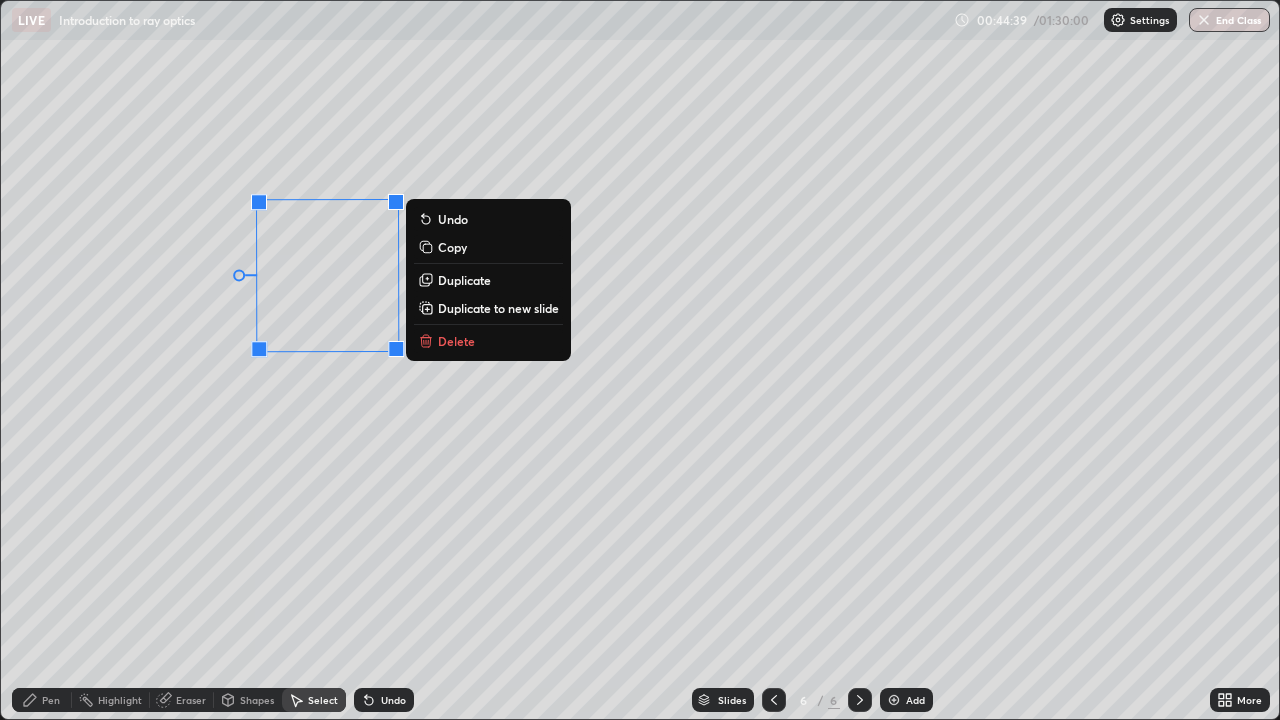 click on "270 ° Undo Copy Duplicate Duplicate to new slide Delete" at bounding box center (640, 360) 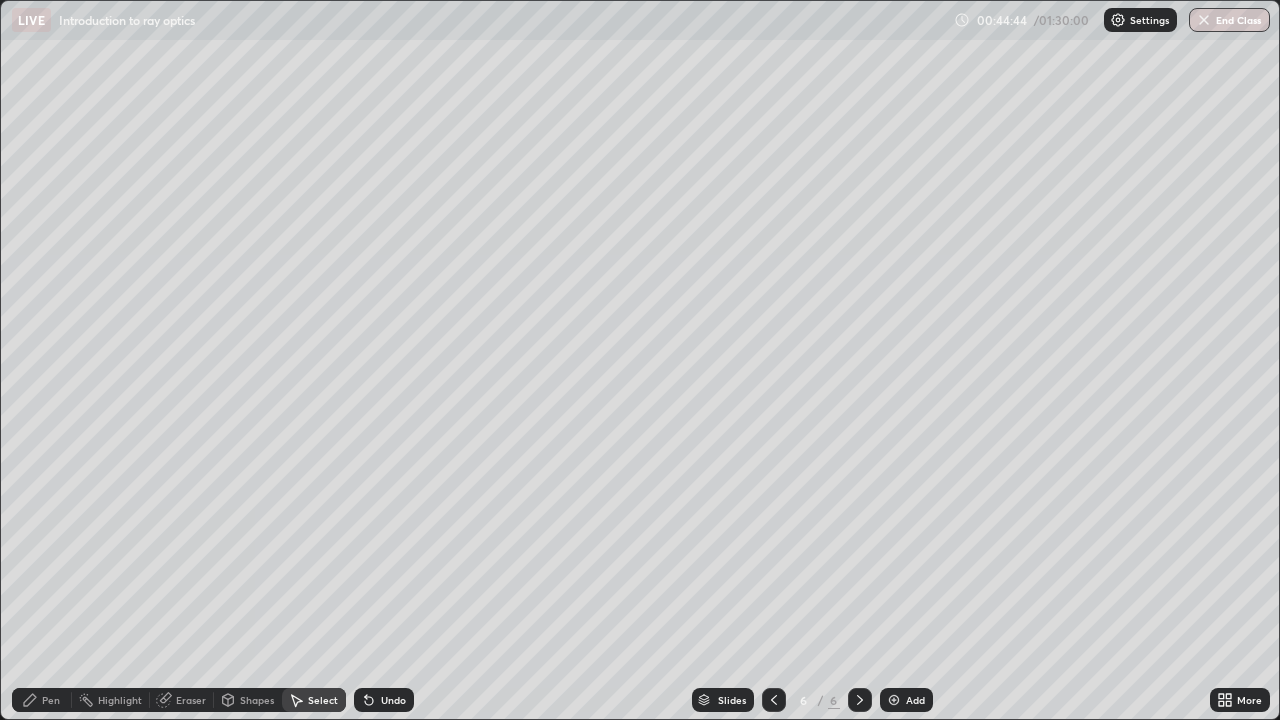 click on "Shapes" at bounding box center (257, 700) 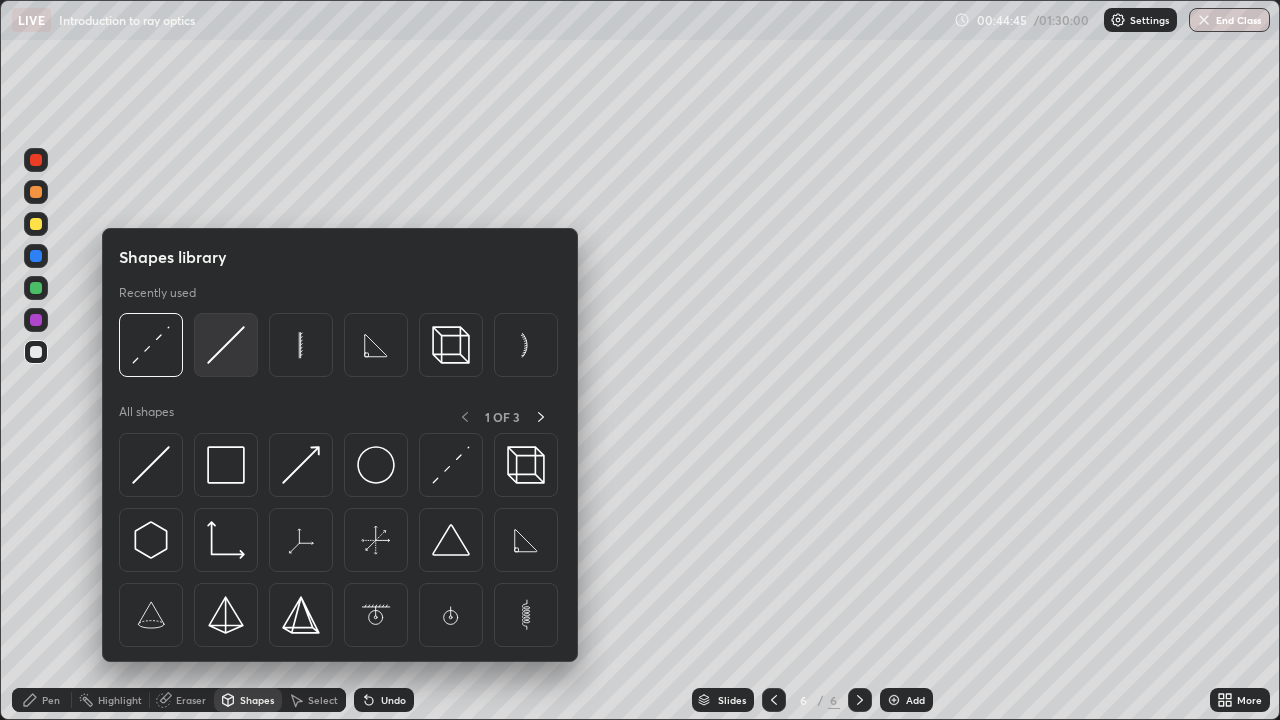 click at bounding box center [226, 345] 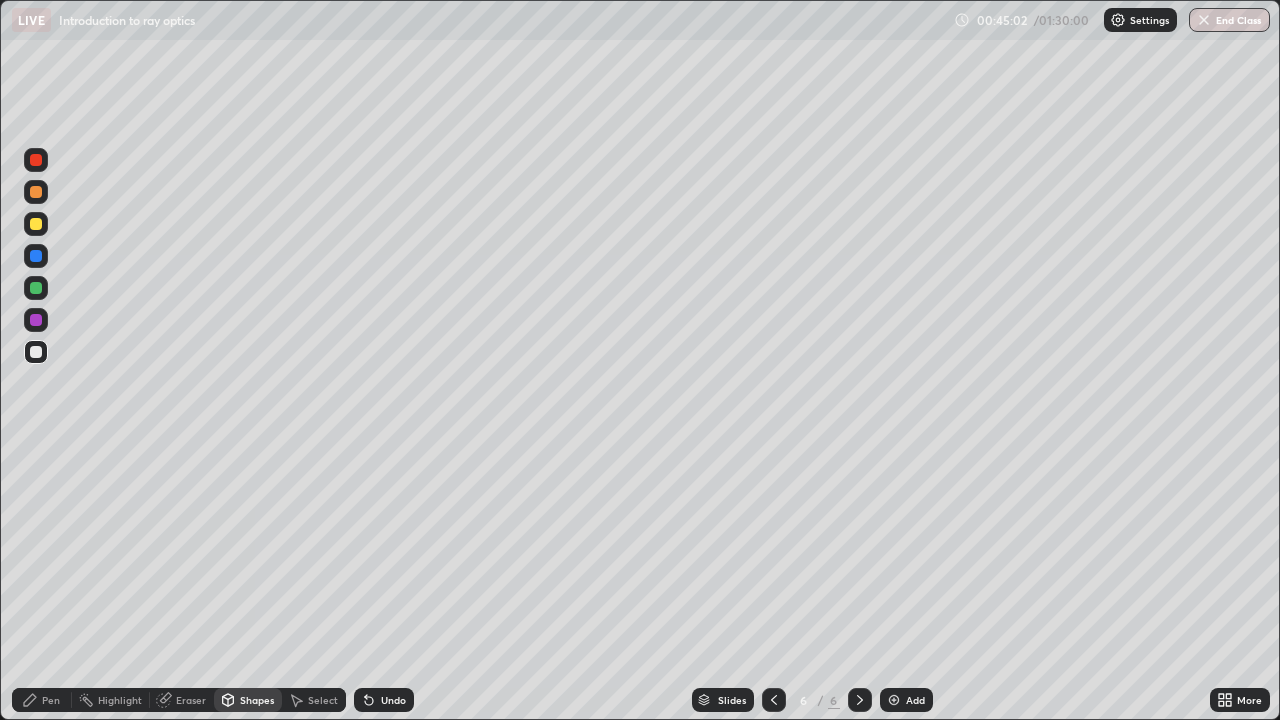 click on "Shapes" at bounding box center (257, 700) 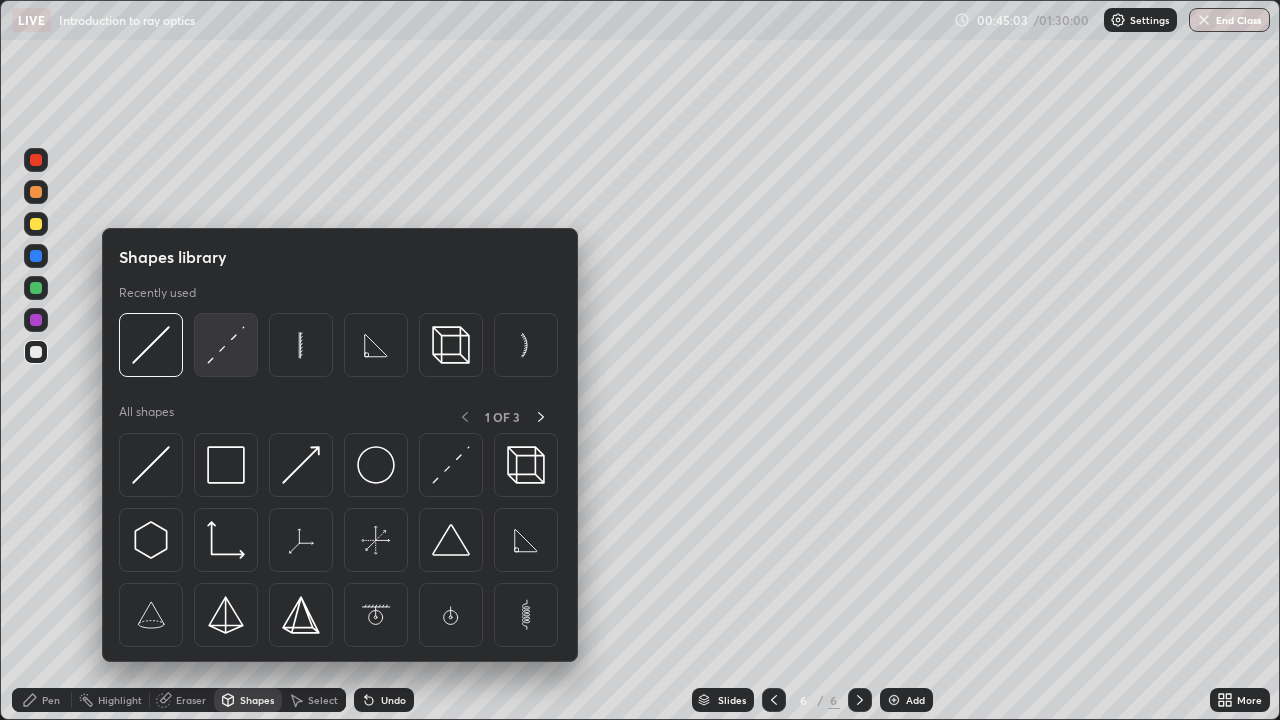 click at bounding box center [226, 345] 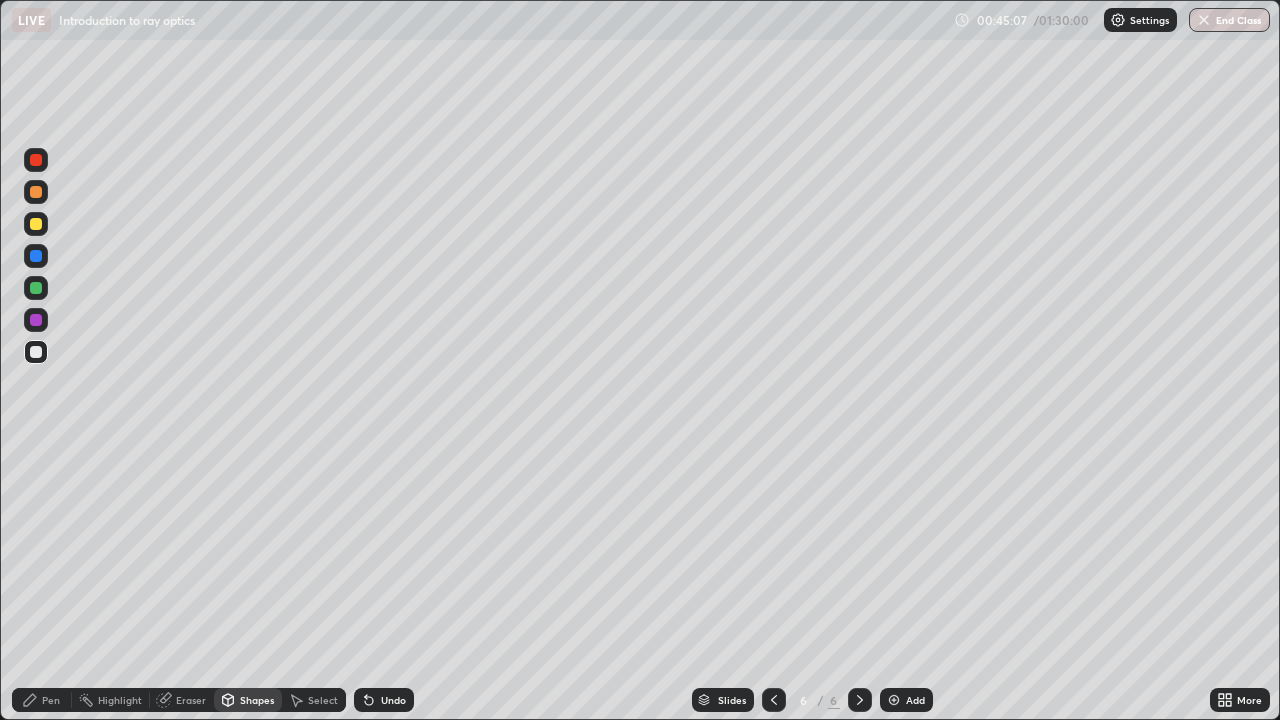 click on "Undo" at bounding box center (393, 700) 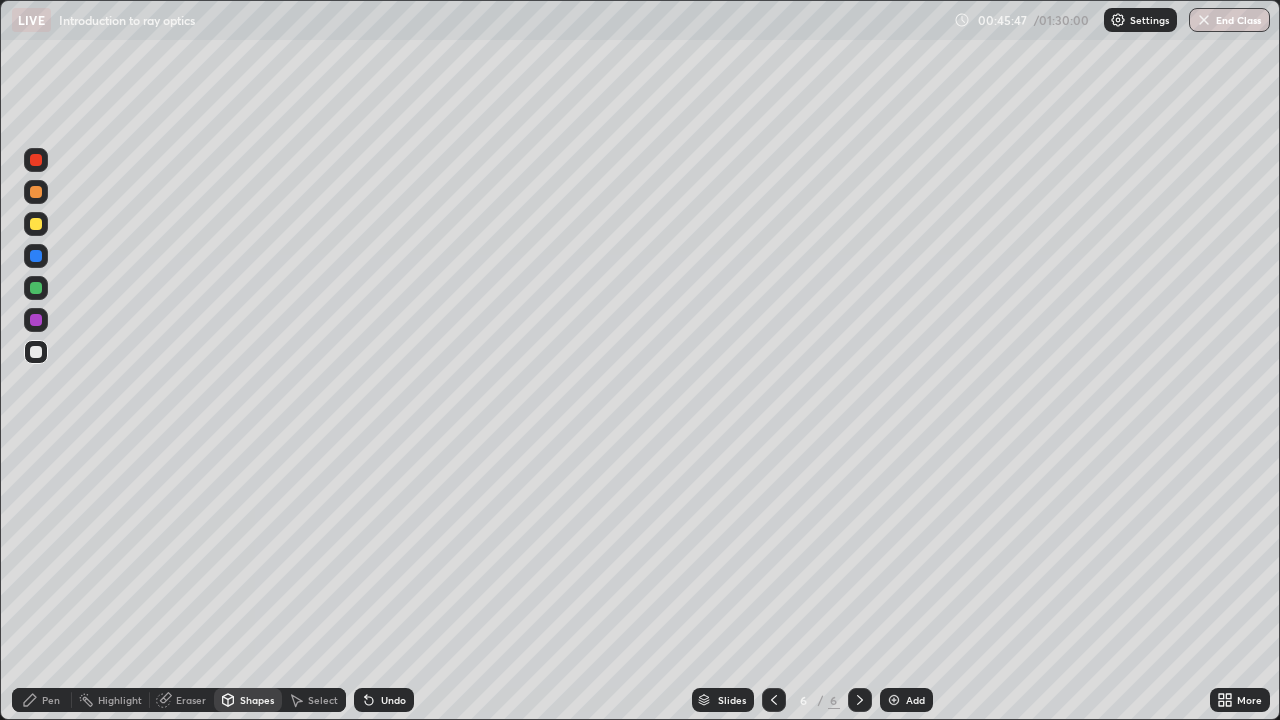 click on "Pen" at bounding box center [51, 700] 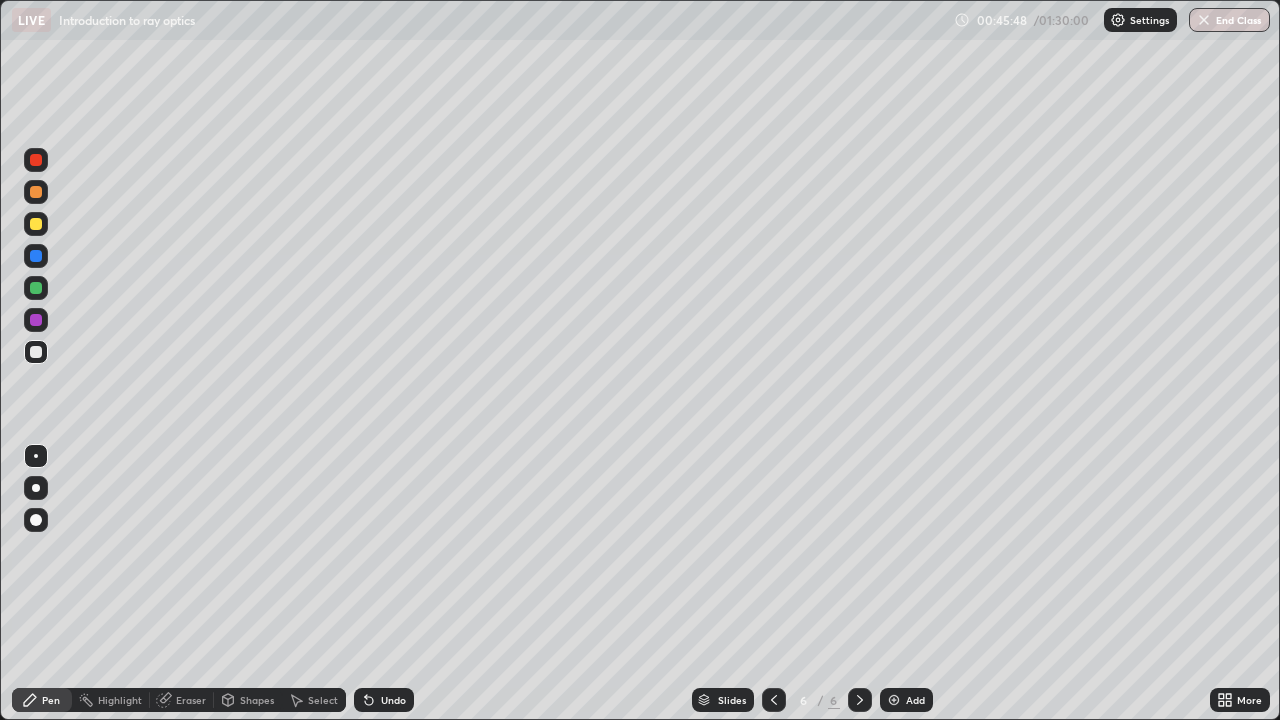 click at bounding box center (36, 224) 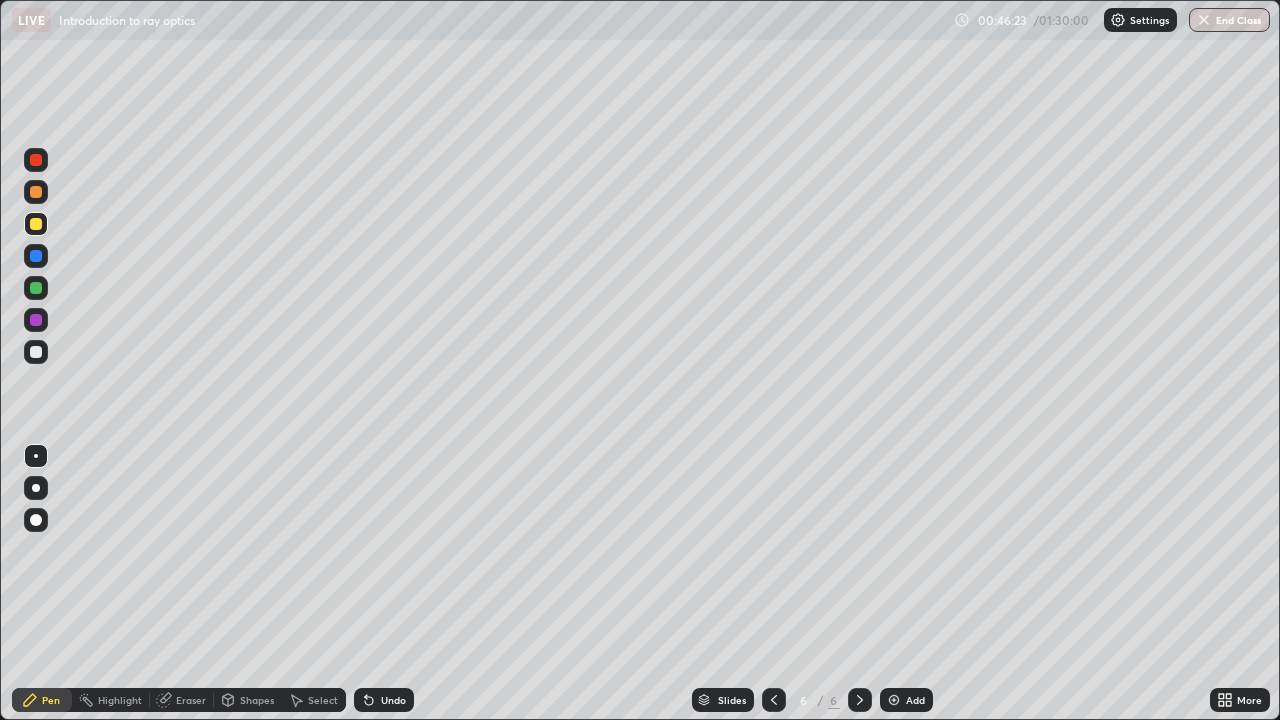 click on "Shapes" at bounding box center [257, 700] 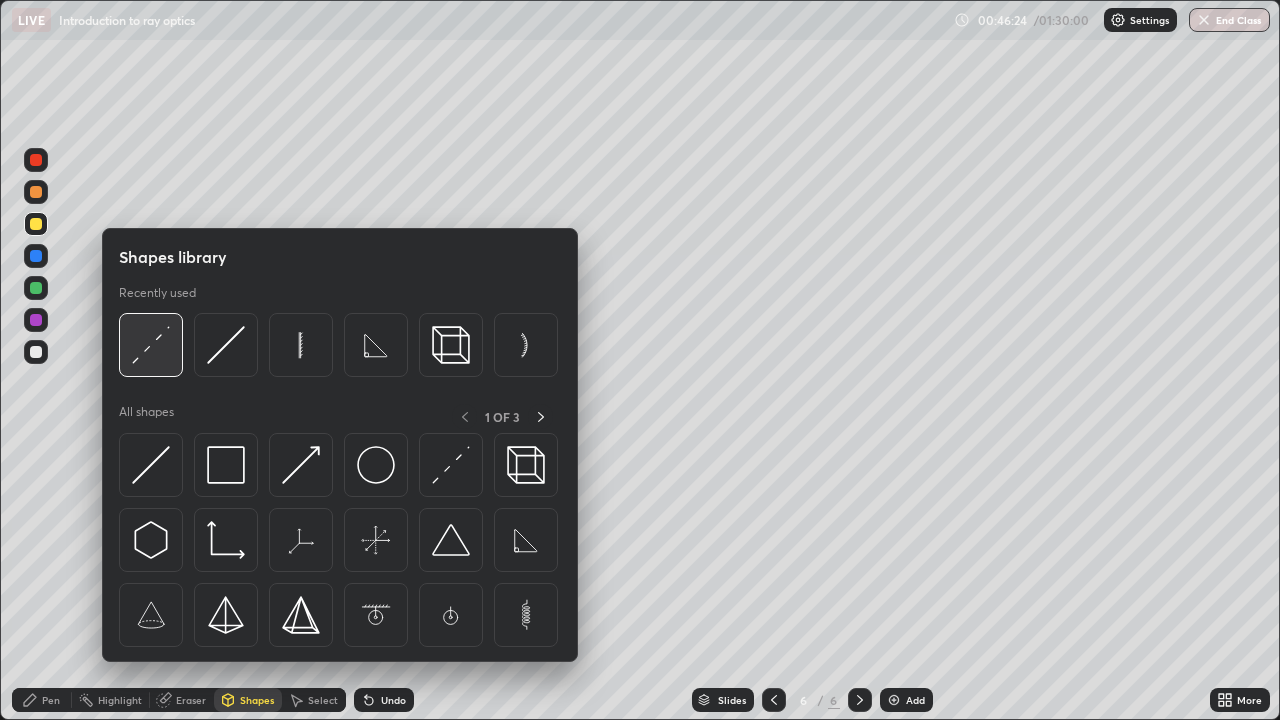 click at bounding box center [151, 345] 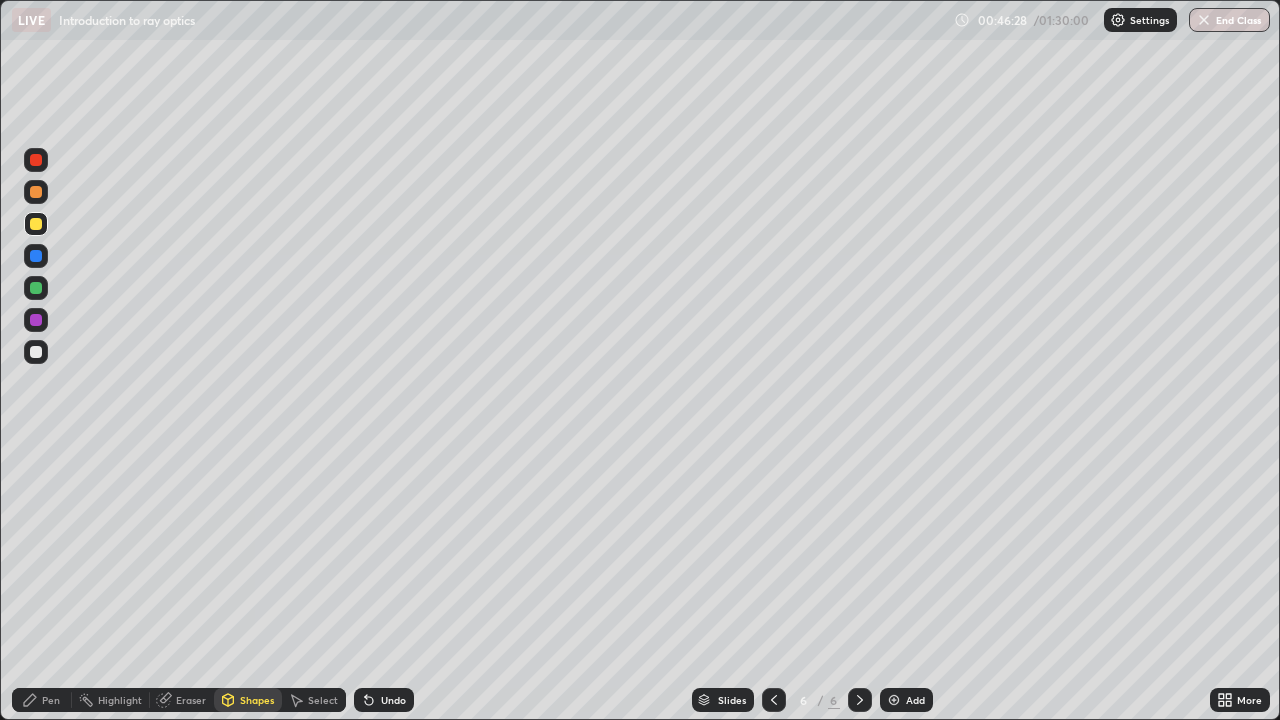 click 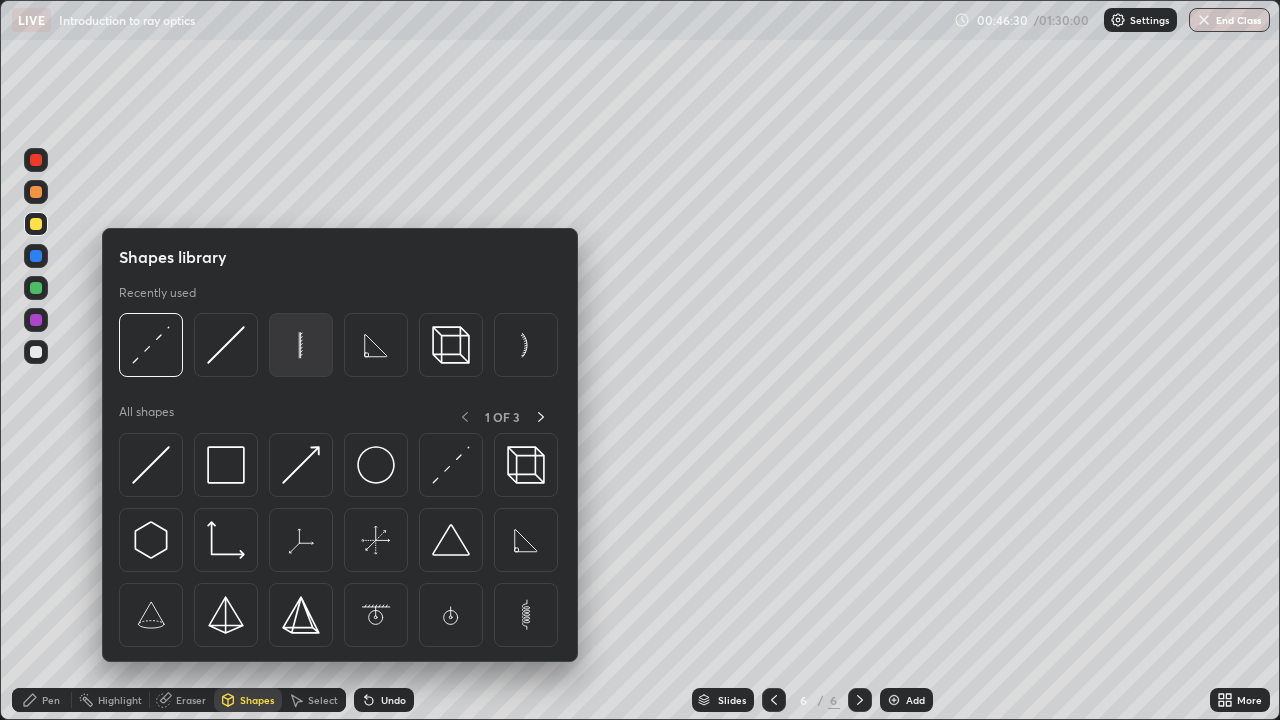 click at bounding box center [301, 345] 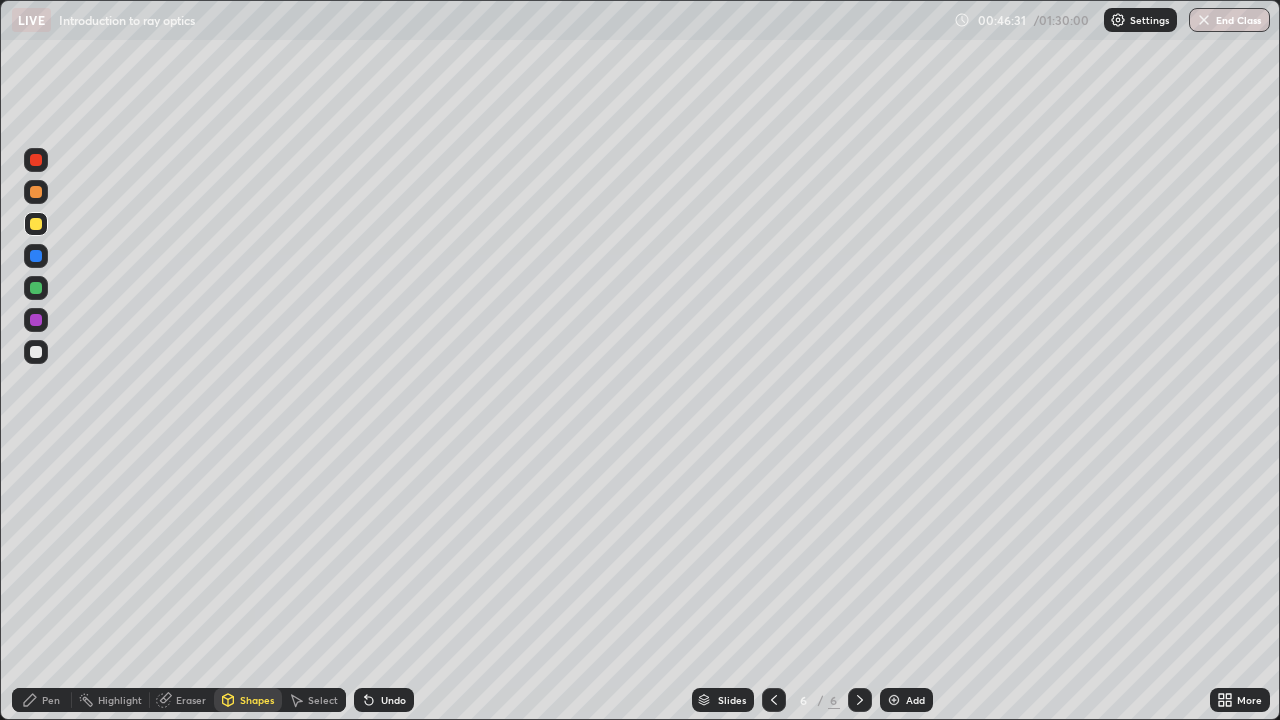 click at bounding box center [36, 352] 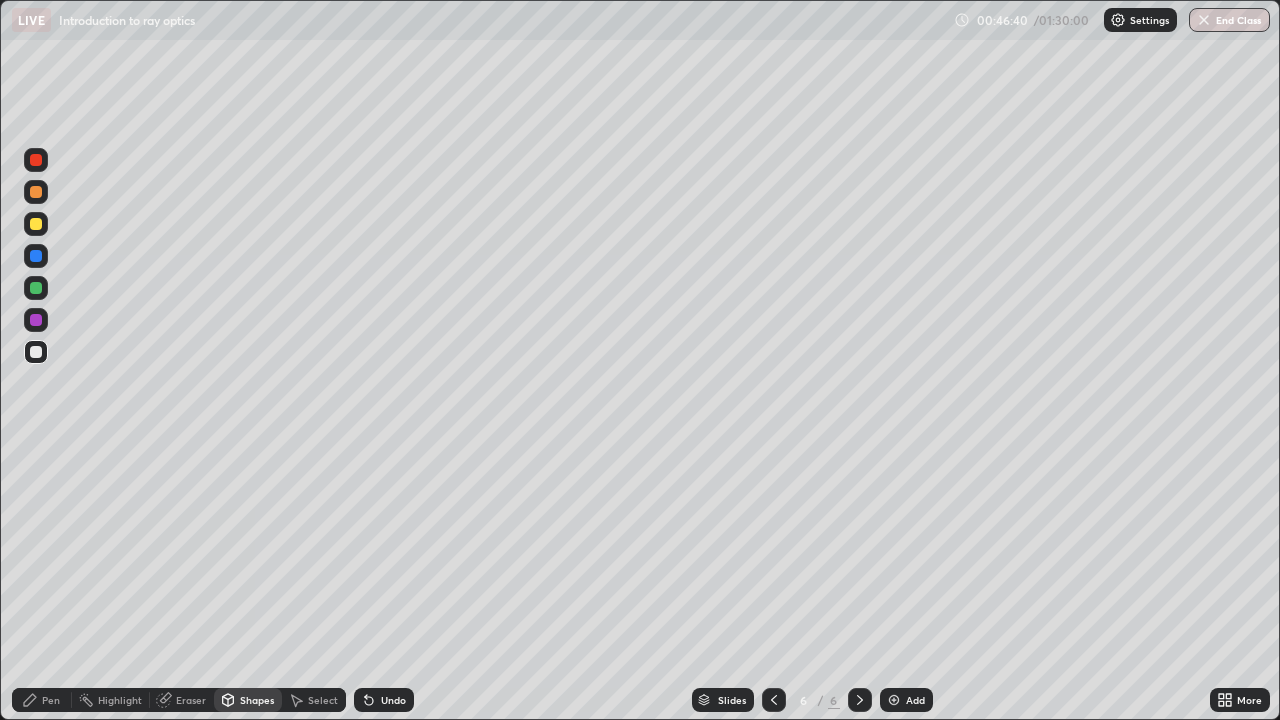 click 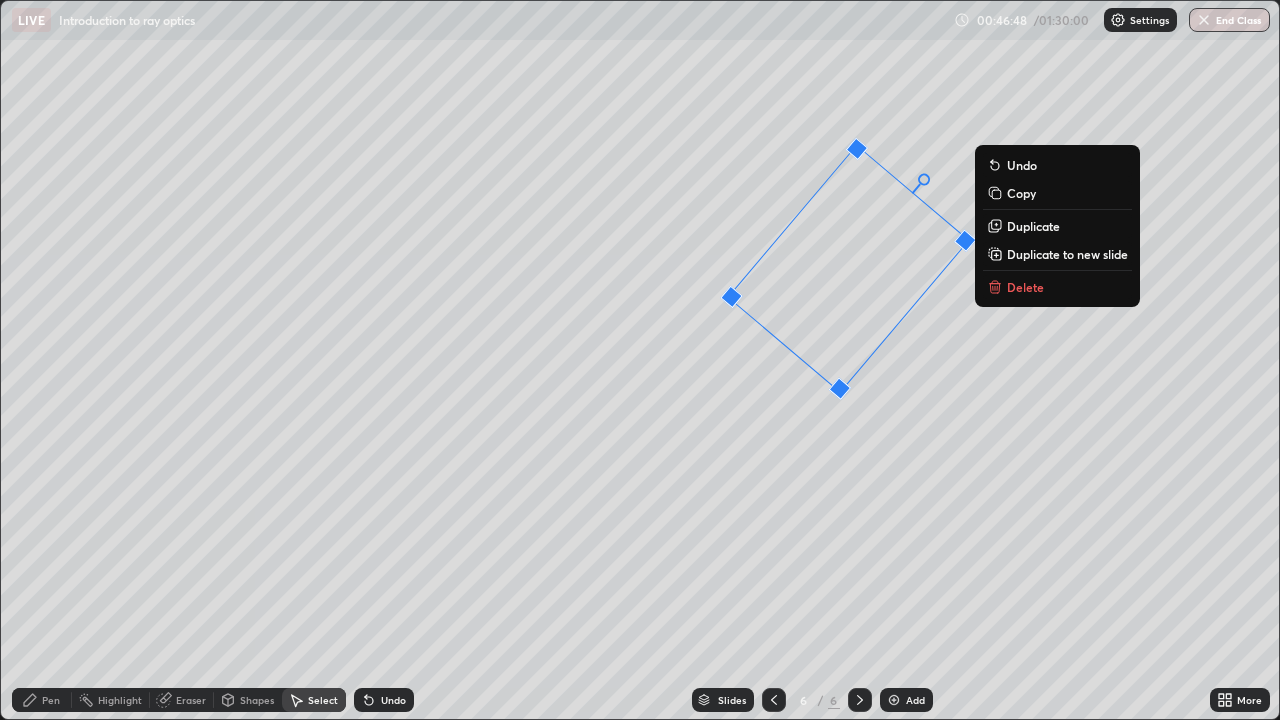 click on "[NUMBER] ° Undo Copy Duplicate Duplicate to new slide Delete" at bounding box center (640, 360) 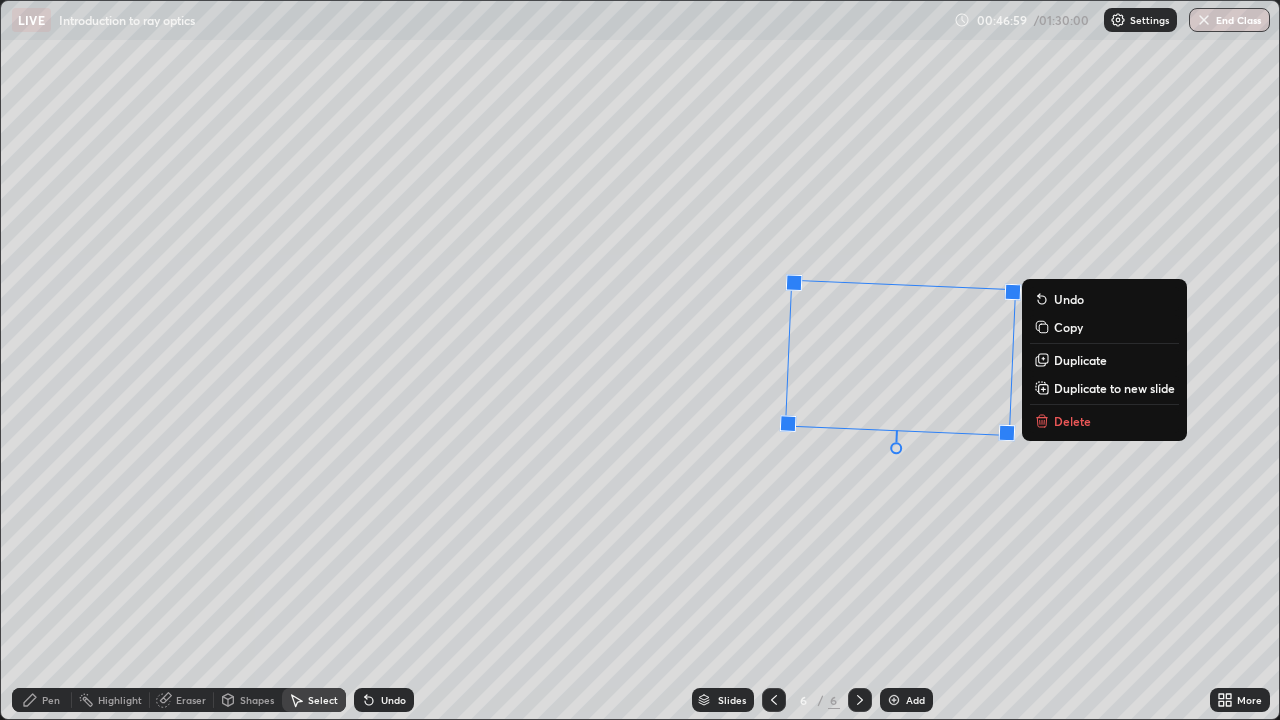 click on "268 ° Undo Copy Duplicate Duplicate to new slide Delete" at bounding box center (640, 360) 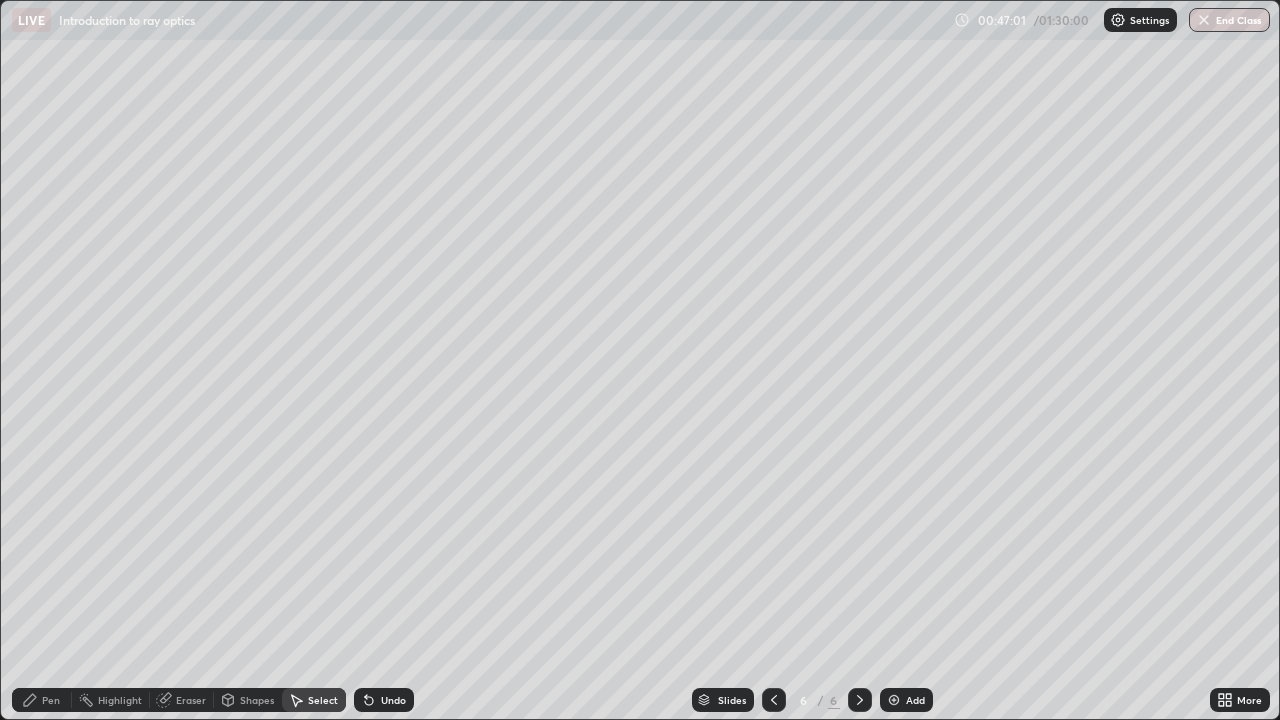 click on "Shapes" at bounding box center [257, 700] 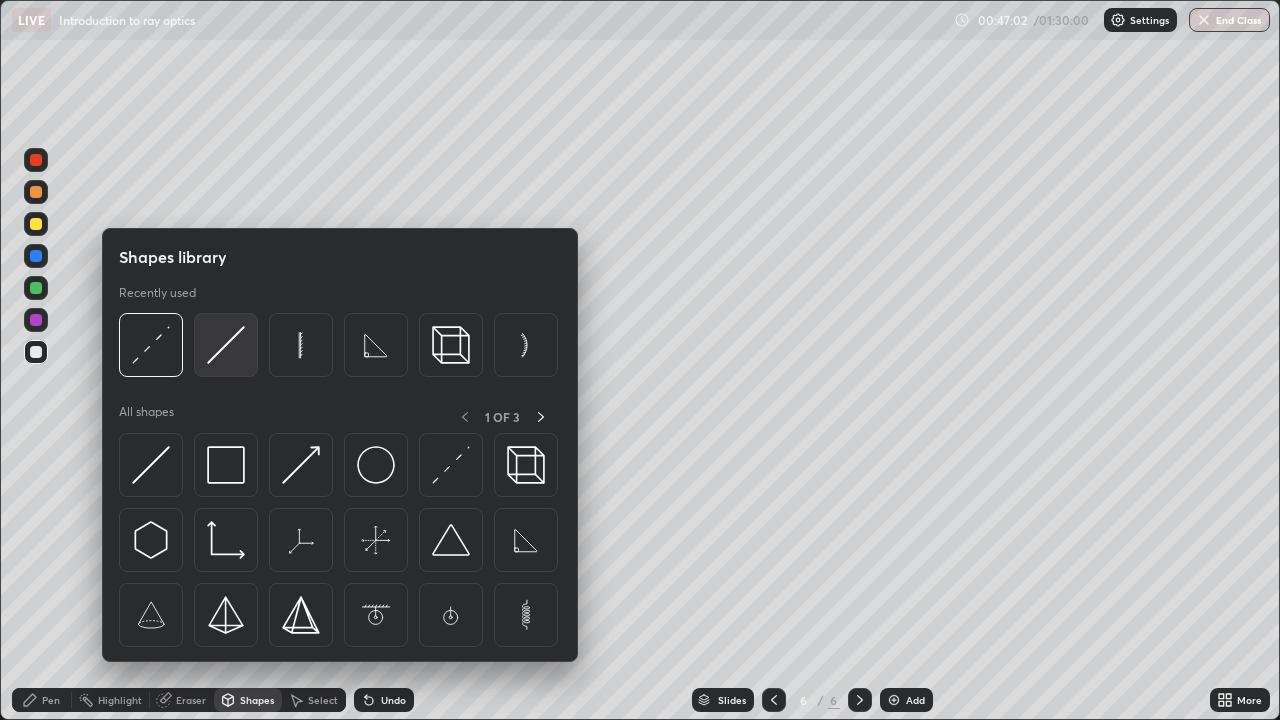 click at bounding box center [226, 345] 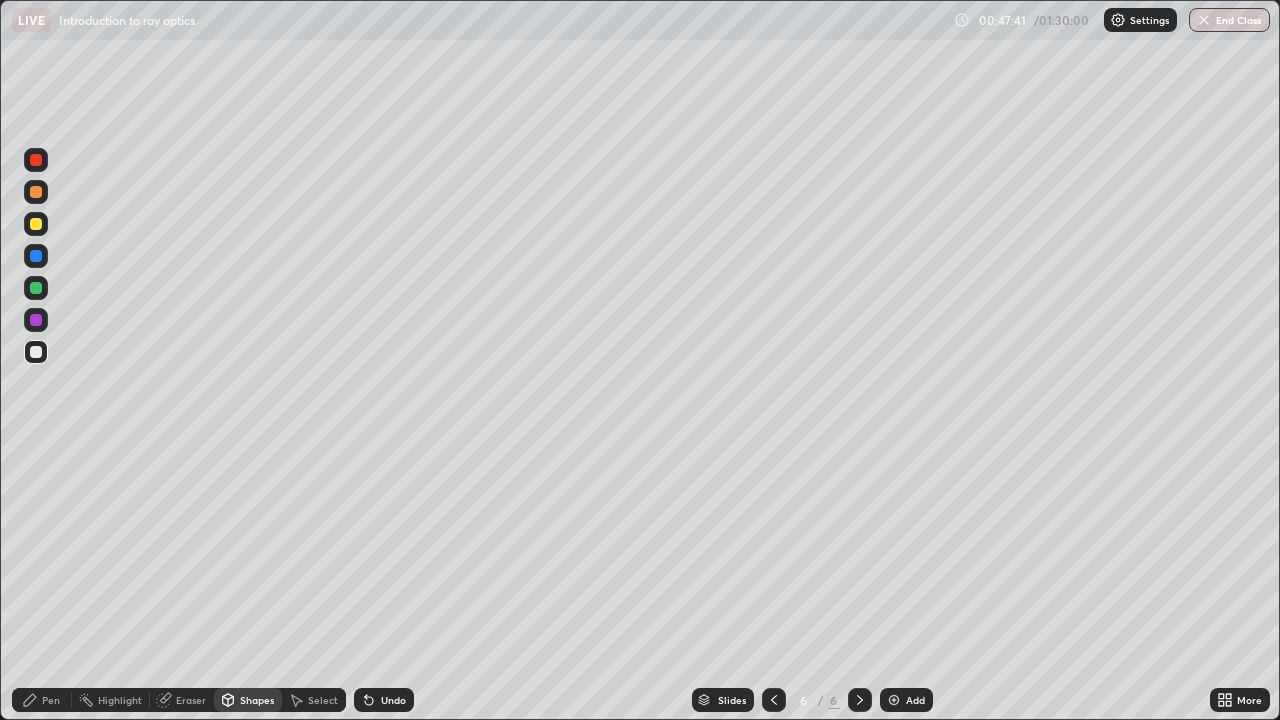 click on "Pen" at bounding box center (51, 700) 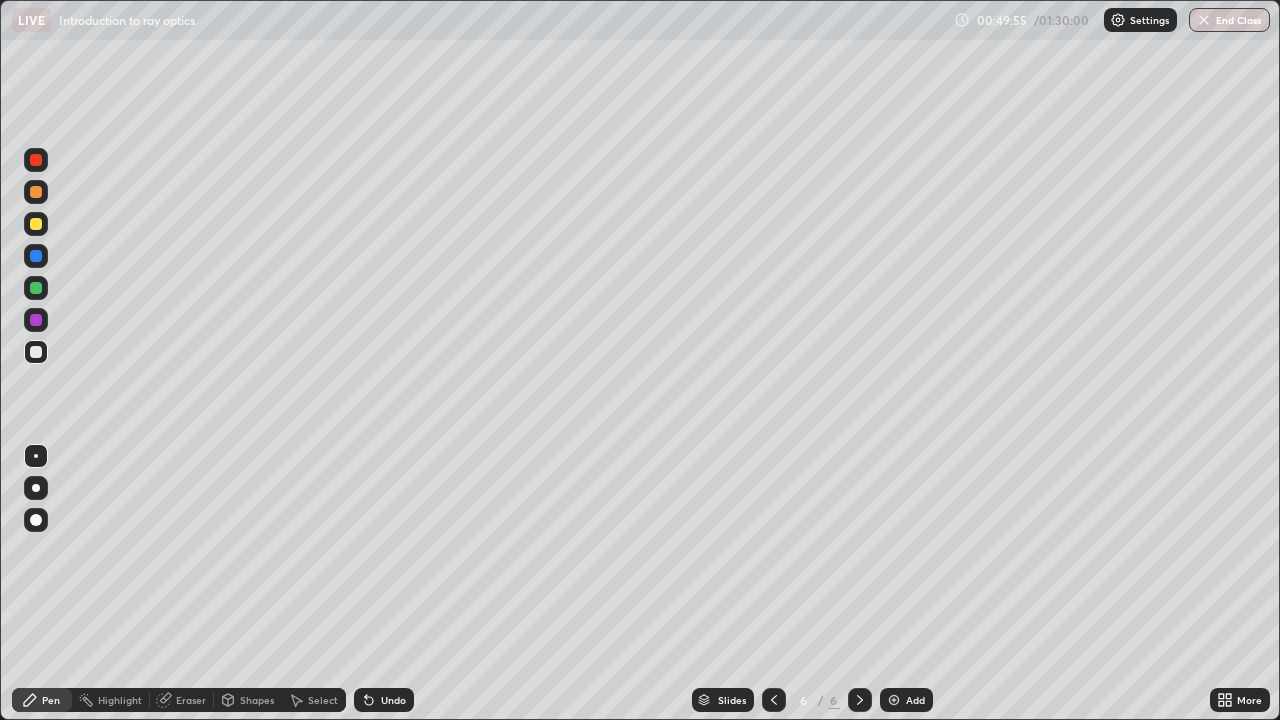 click at bounding box center [36, 224] 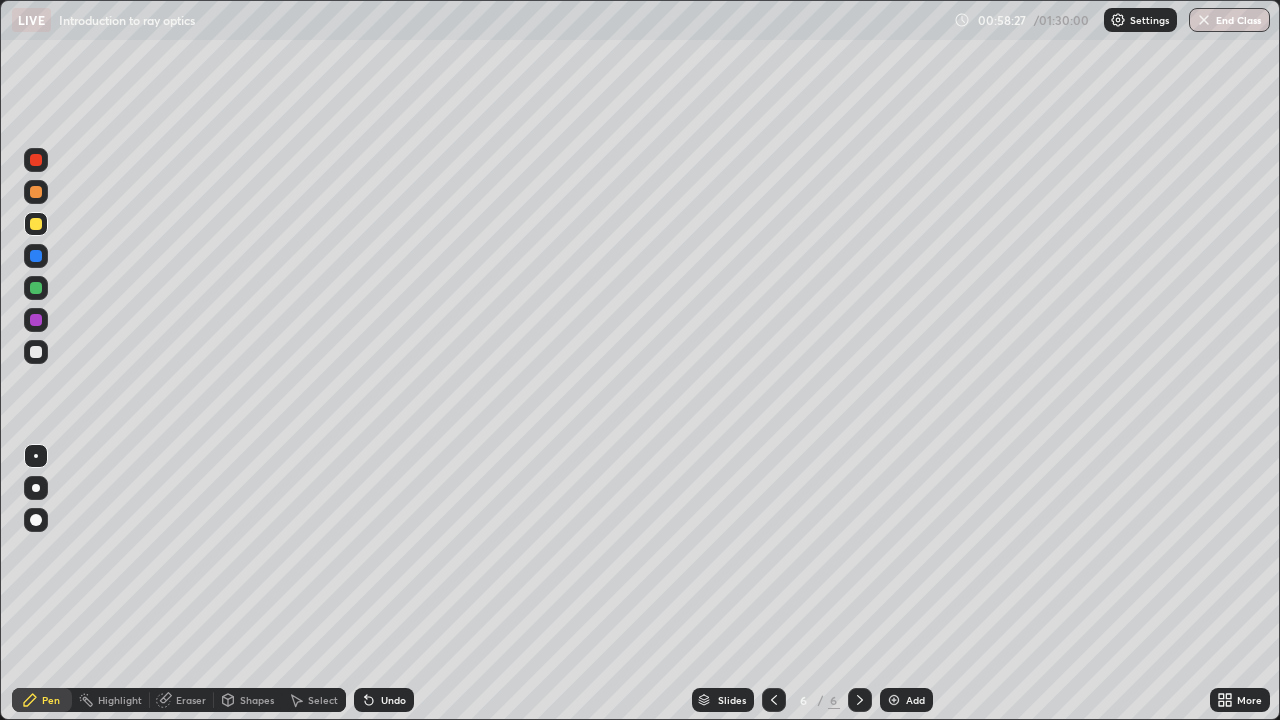 click on "Add" at bounding box center [915, 700] 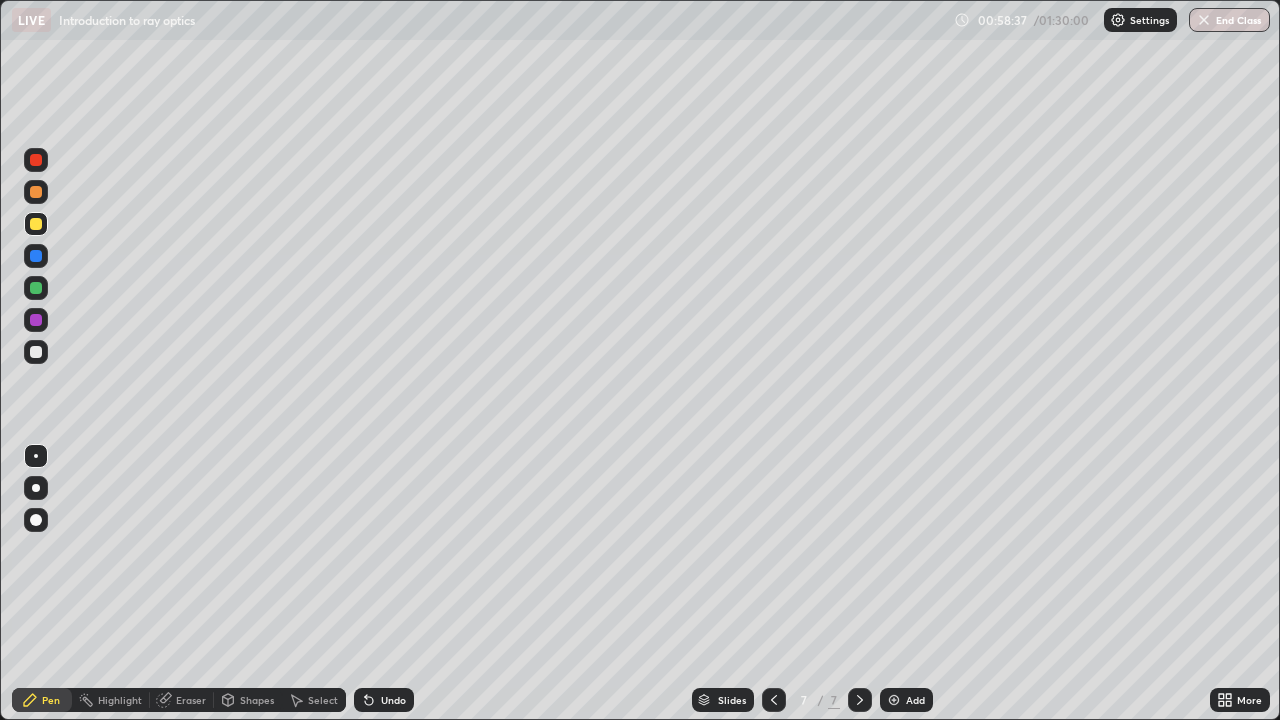 click on "Shapes" at bounding box center (248, 700) 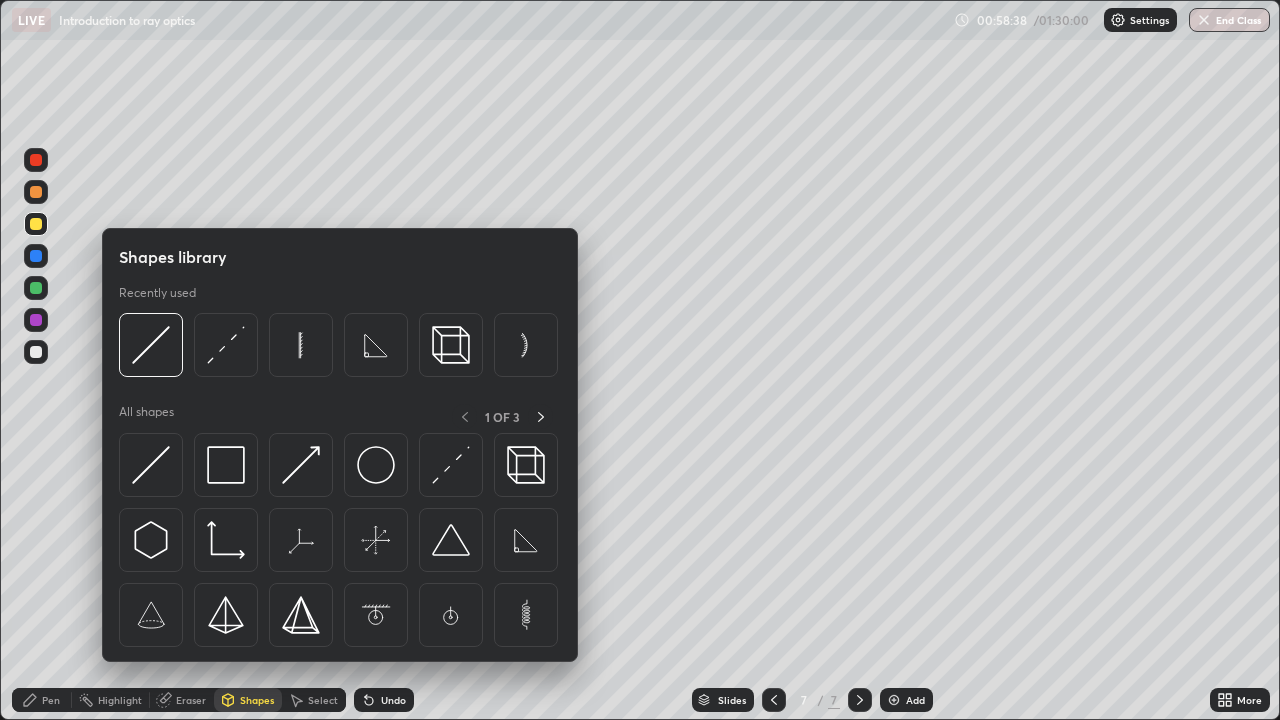 click at bounding box center (301, 345) 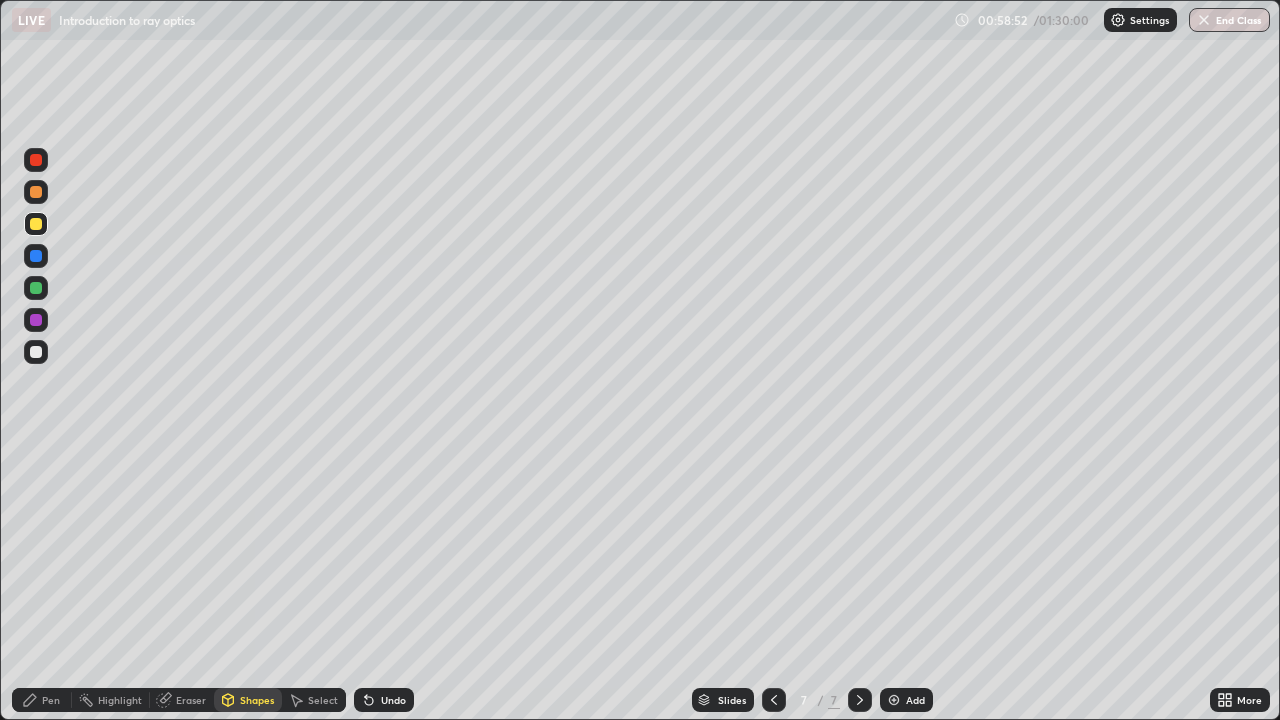 click on "Select" at bounding box center [323, 700] 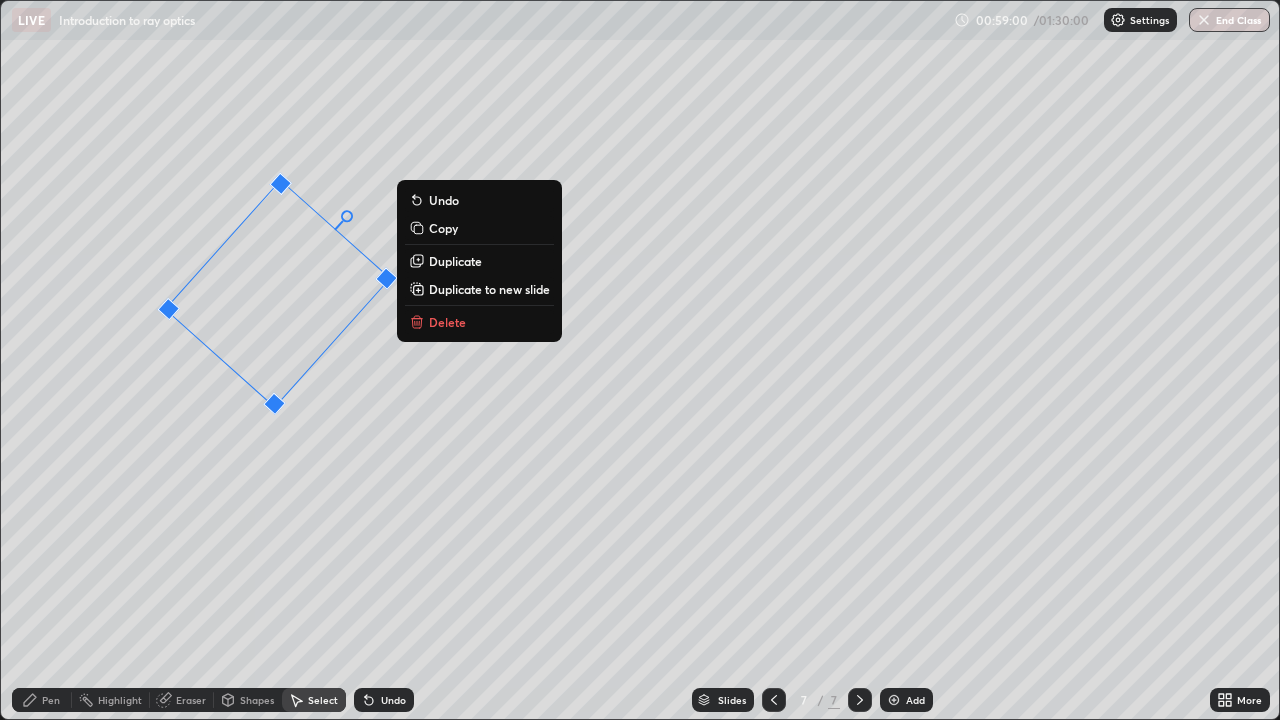 click on "138 ° Undo Copy Duplicate Duplicate to new slide Delete" at bounding box center (640, 360) 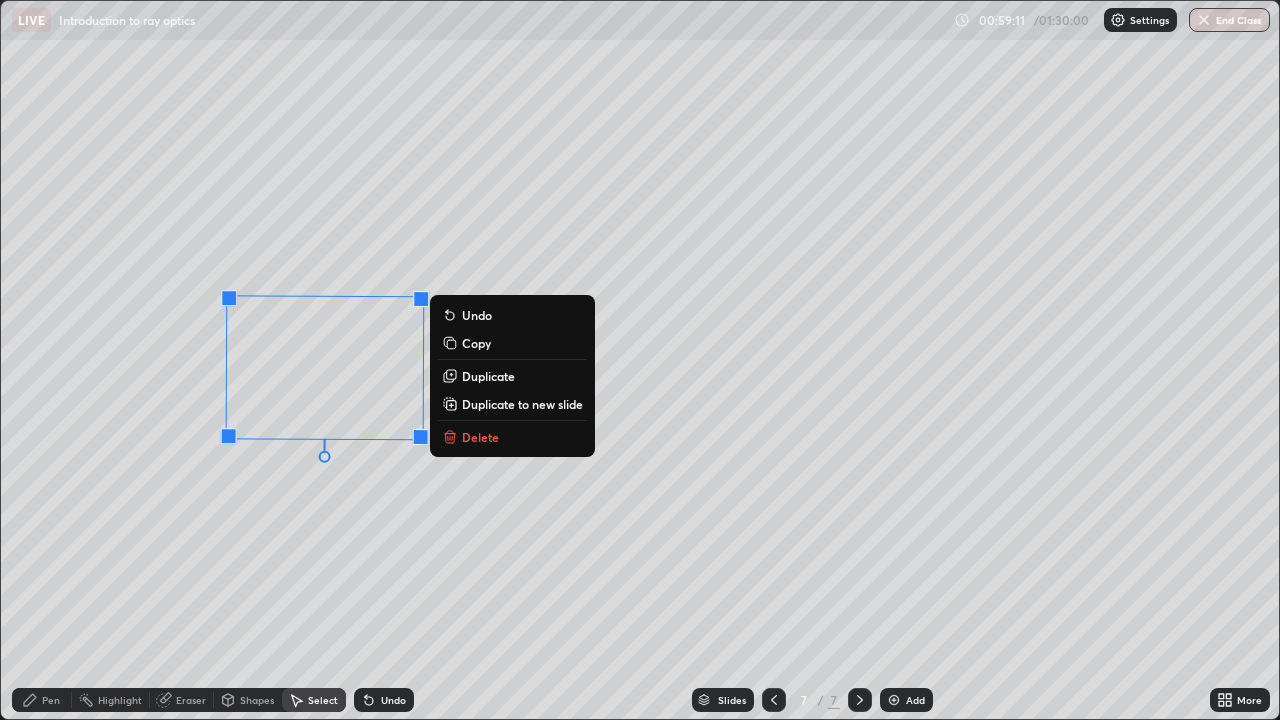 click on "270 ° Undo Copy Duplicate Duplicate to new slide Delete" at bounding box center (640, 360) 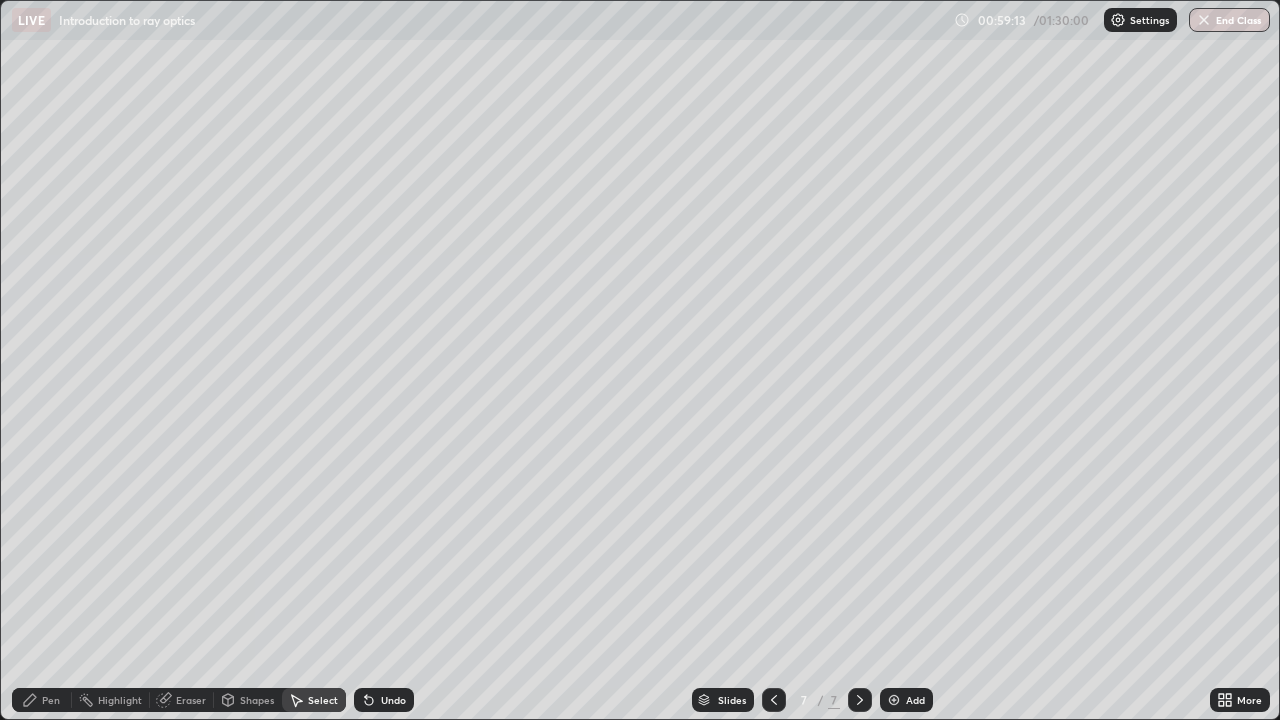 click on "Shapes" at bounding box center (257, 700) 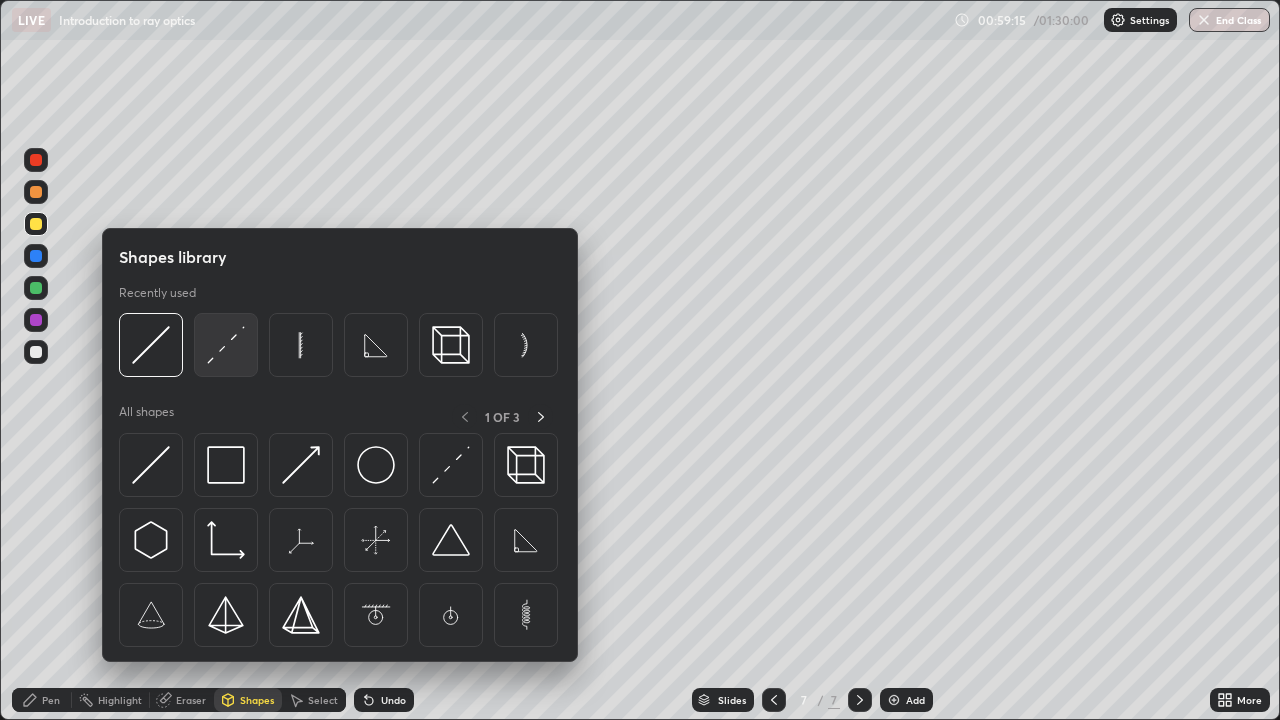 click at bounding box center (226, 345) 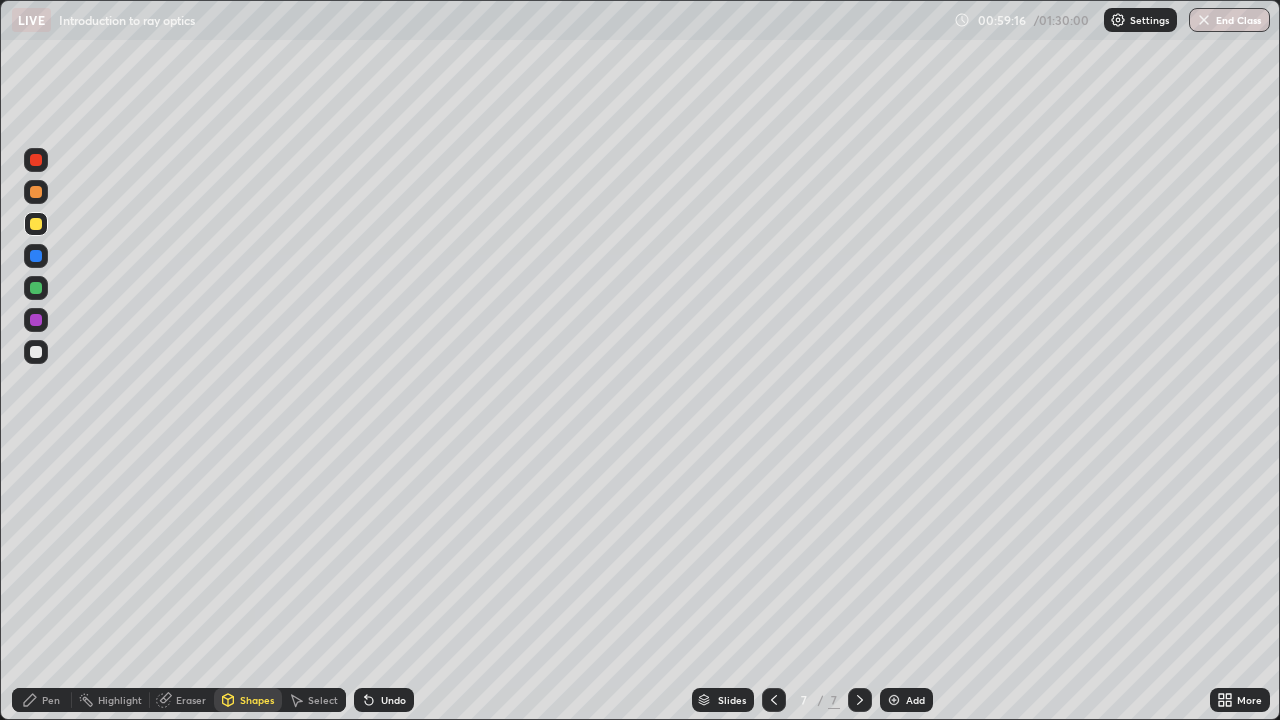 click at bounding box center (36, 352) 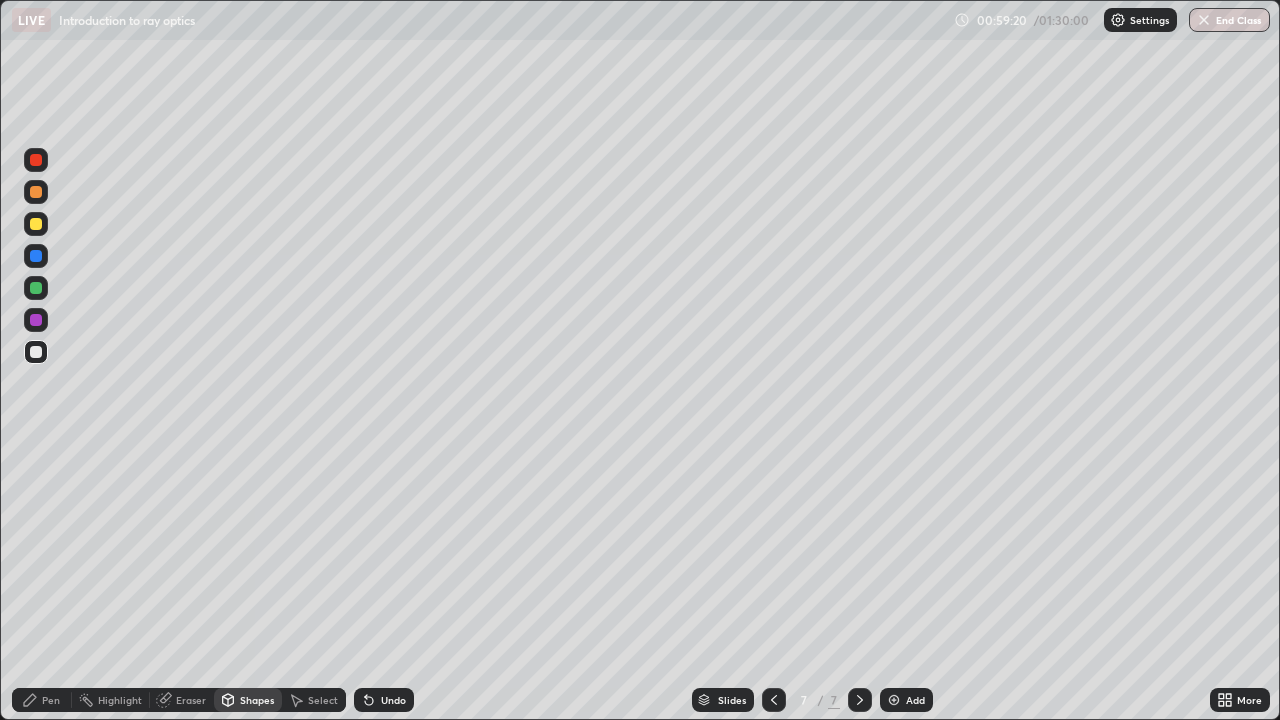 click on "Pen" at bounding box center (51, 700) 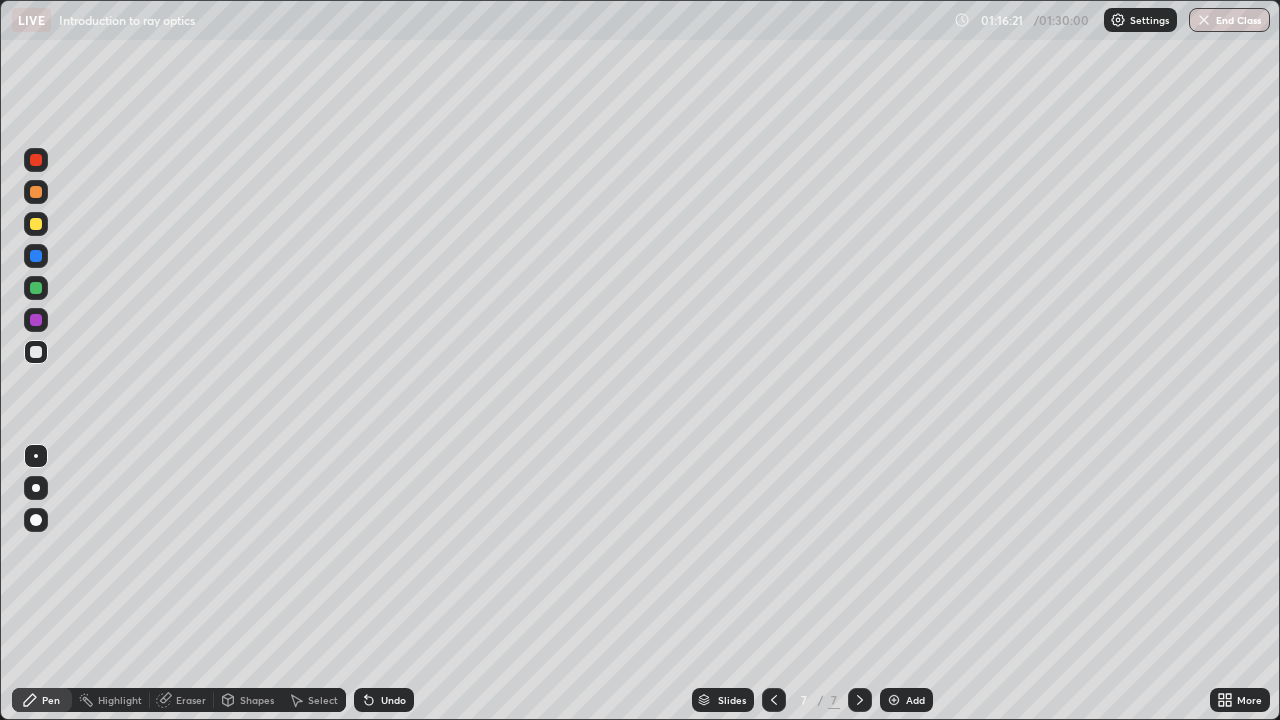 click on "Add" at bounding box center [906, 700] 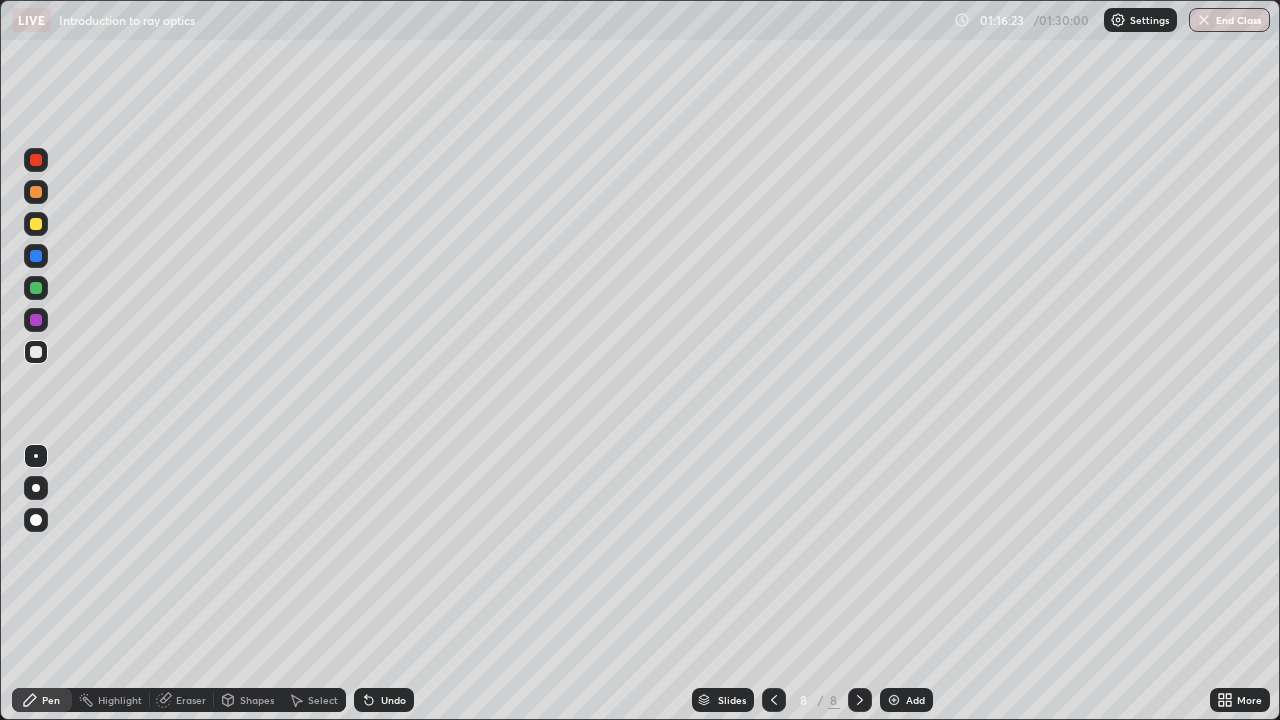 click on "Shapes" at bounding box center (257, 700) 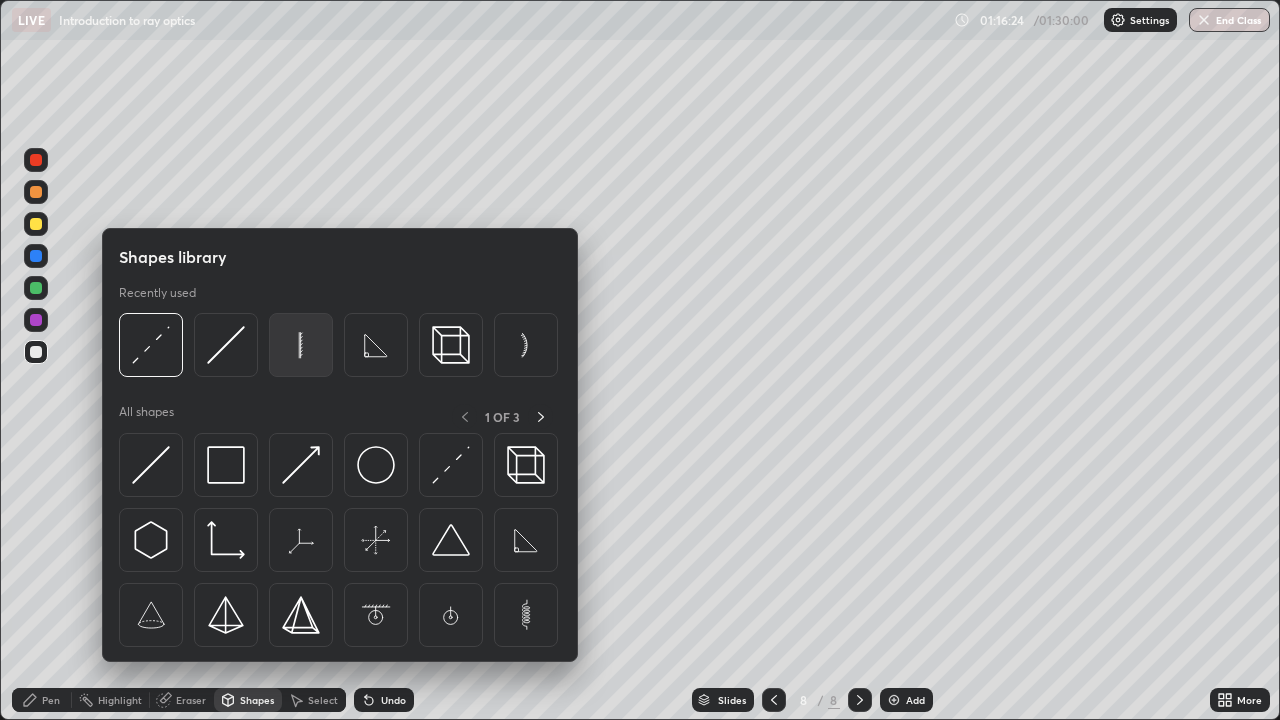 click at bounding box center (301, 345) 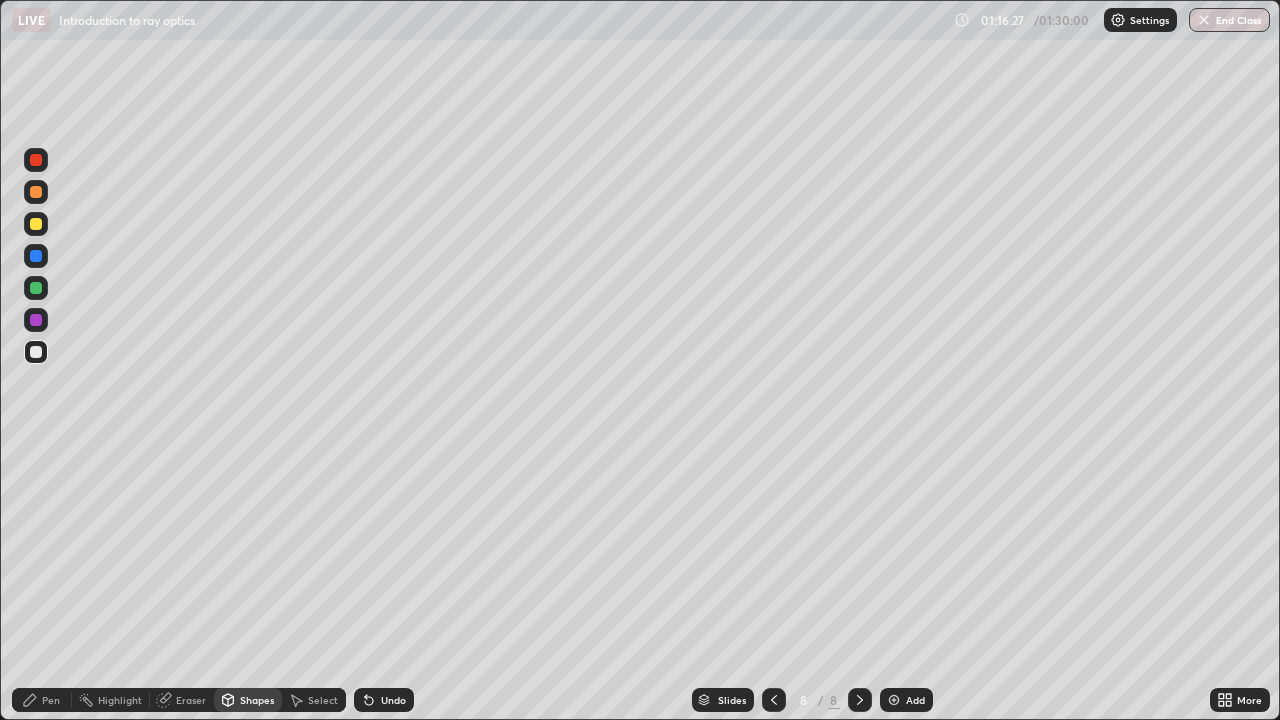 click on "Select" at bounding box center (323, 700) 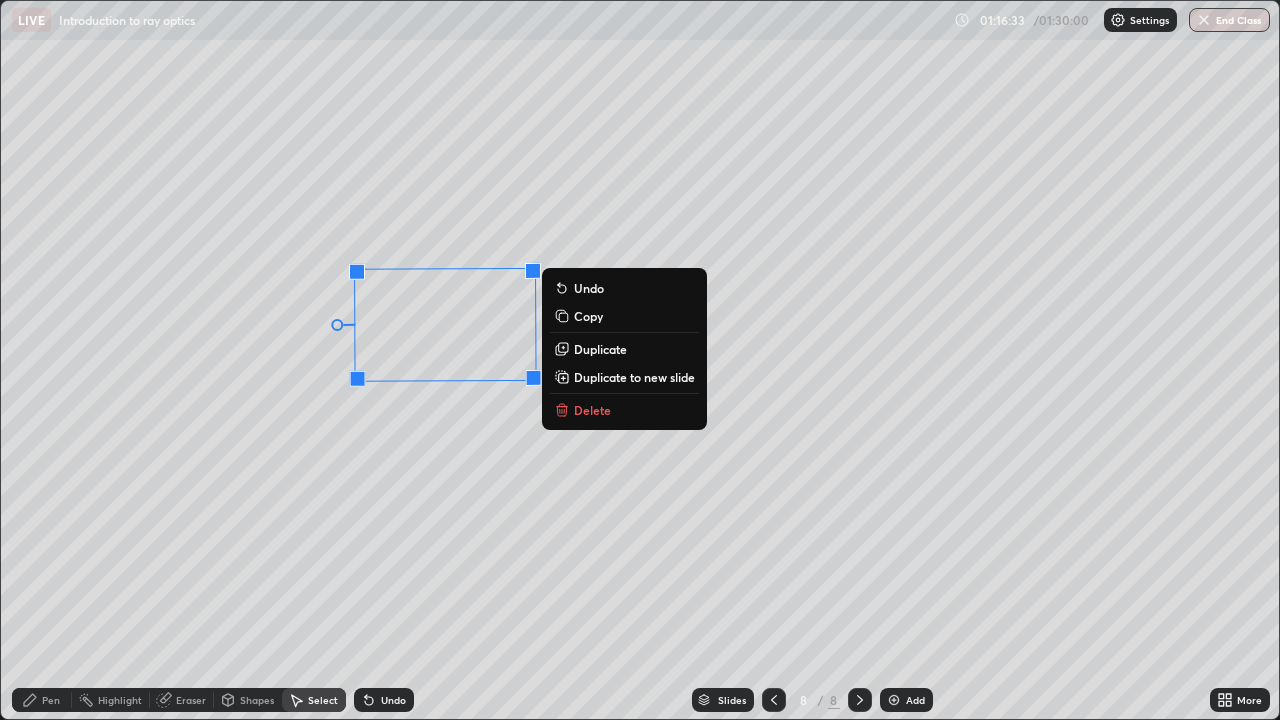 click on "90 ° Undo Copy Duplicate Duplicate to new slide Delete" at bounding box center (640, 360) 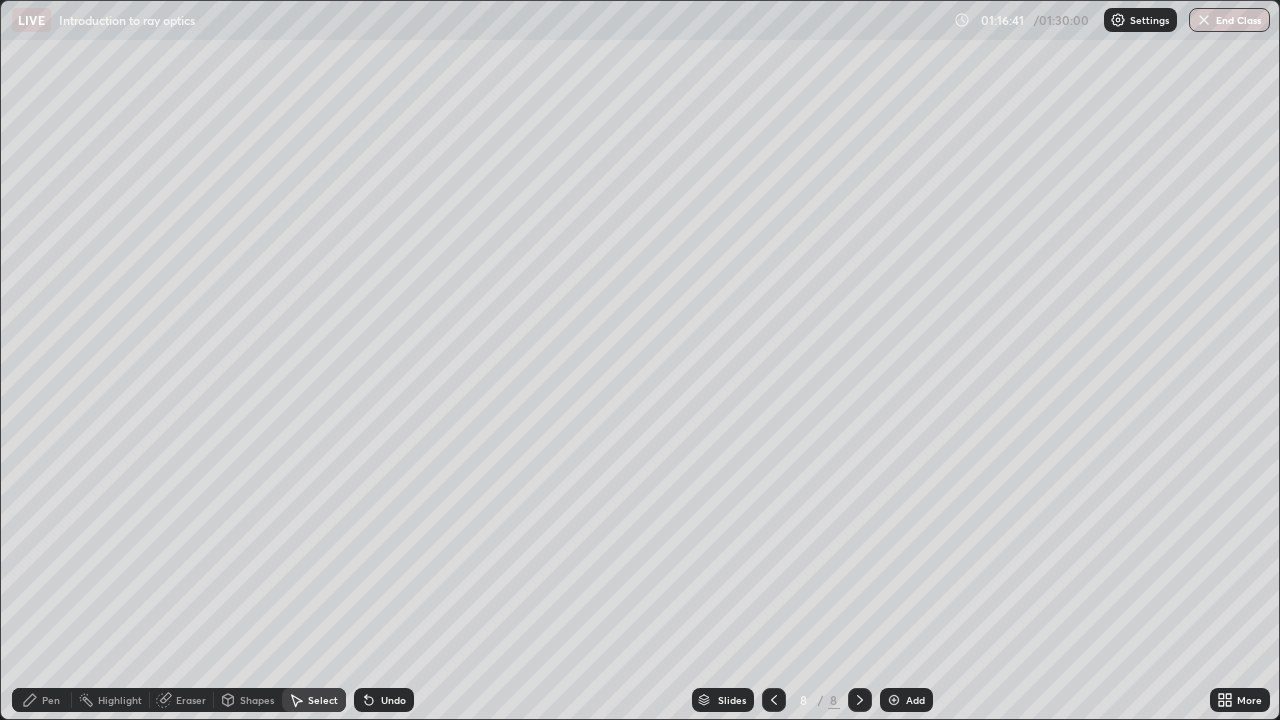click on "Pen" at bounding box center (51, 700) 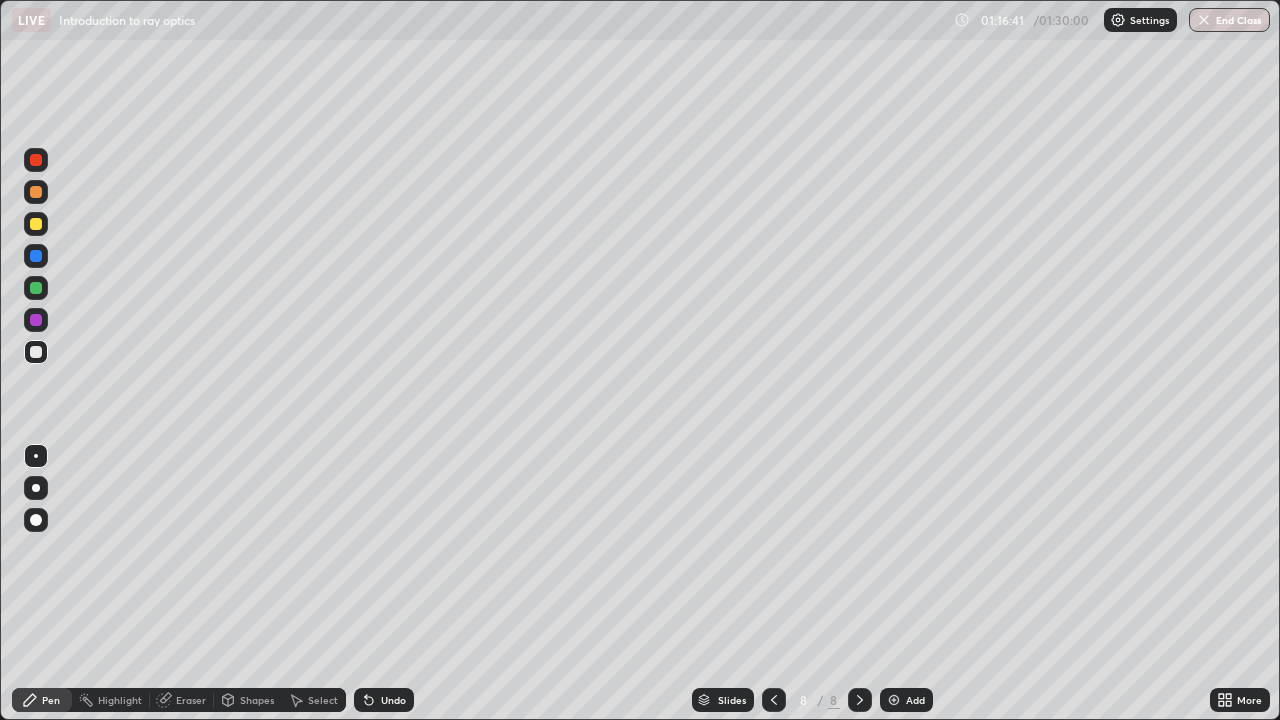 click on "Shapes" at bounding box center [257, 700] 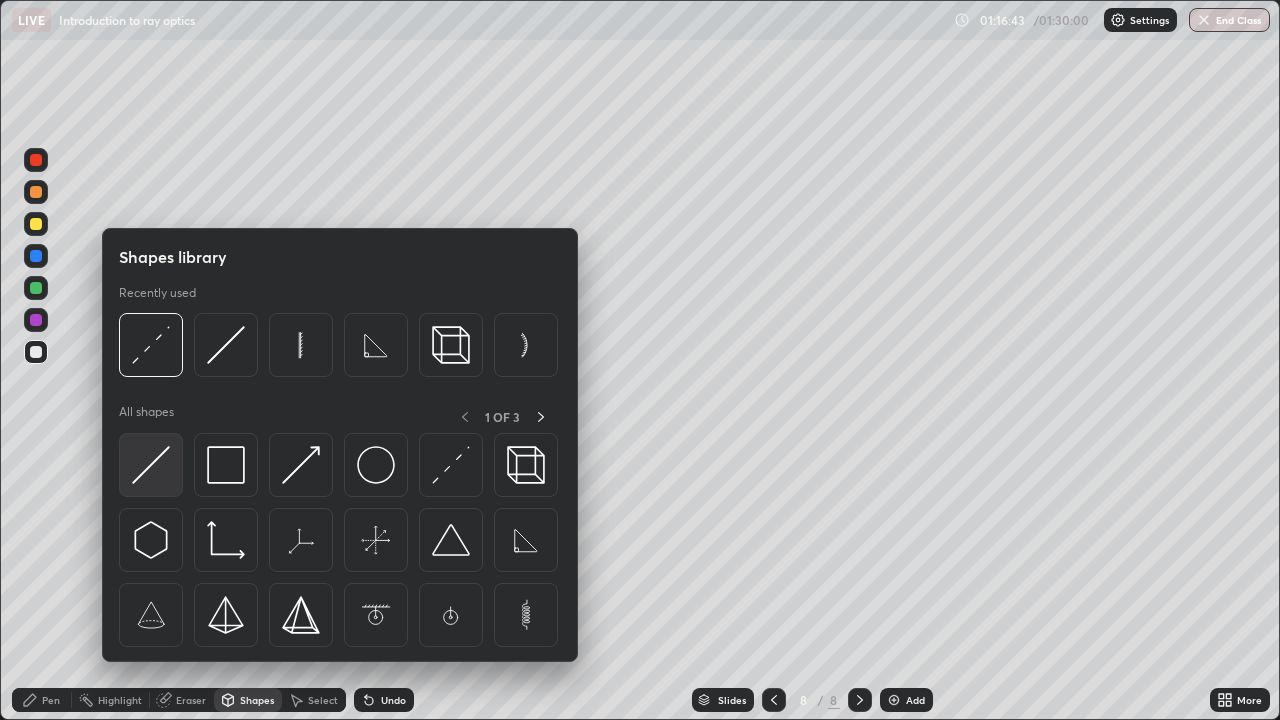 click at bounding box center (151, 465) 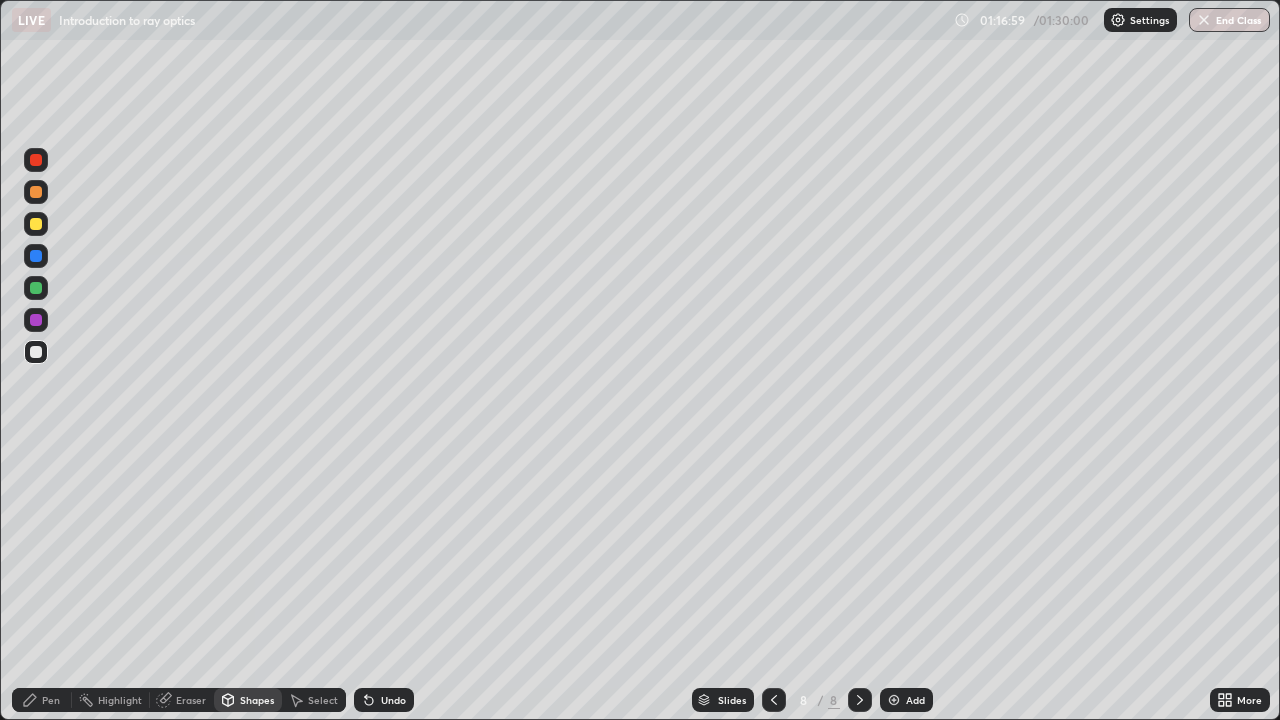 click on "Shapes" at bounding box center (257, 700) 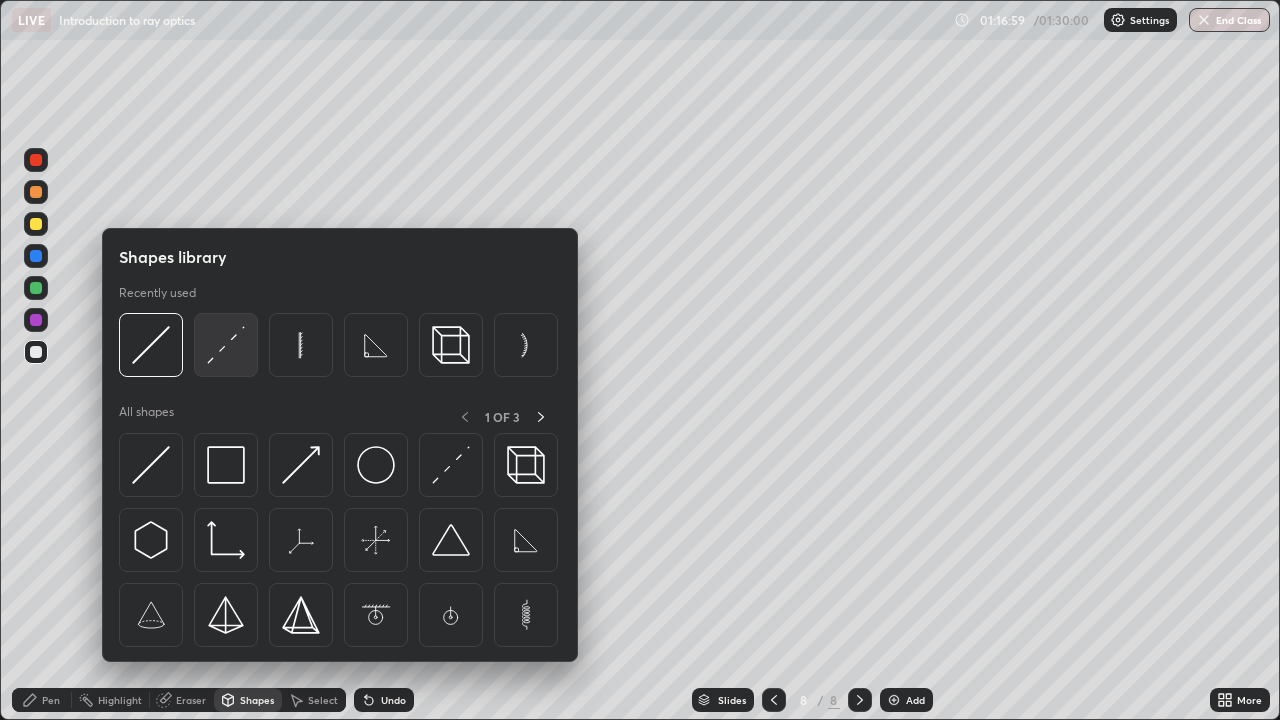 click at bounding box center (226, 345) 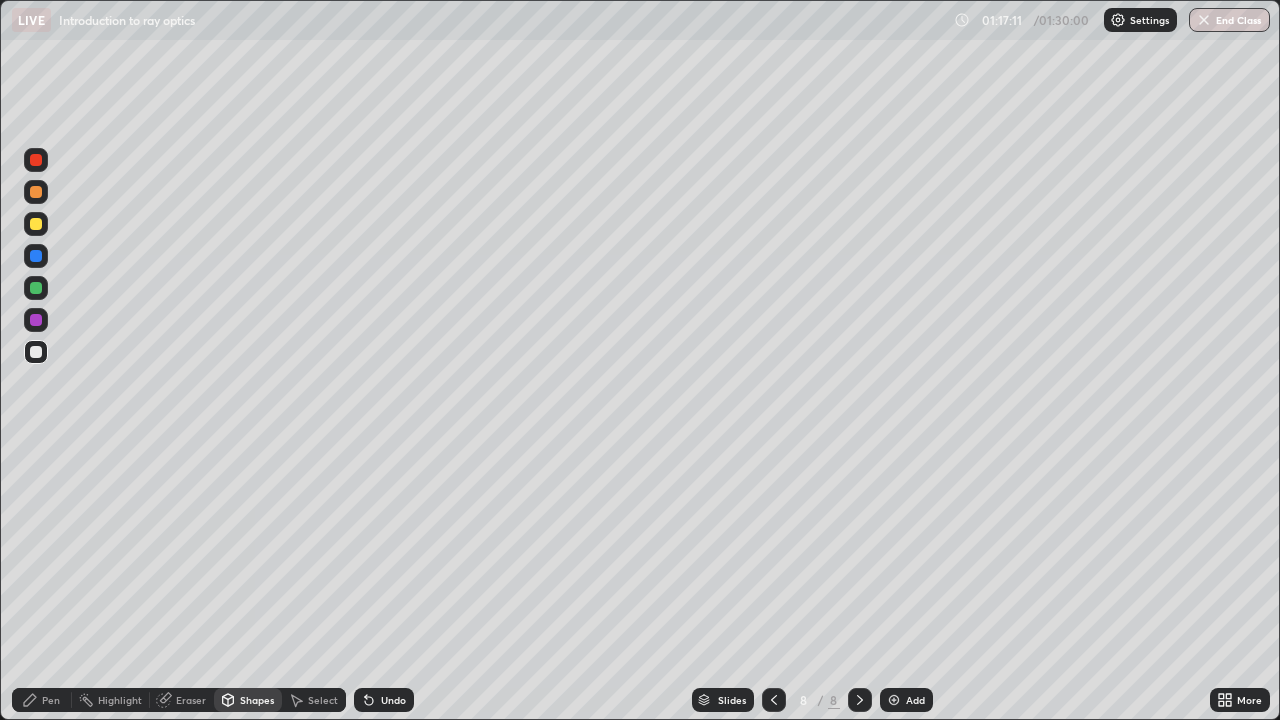click at bounding box center (36, 224) 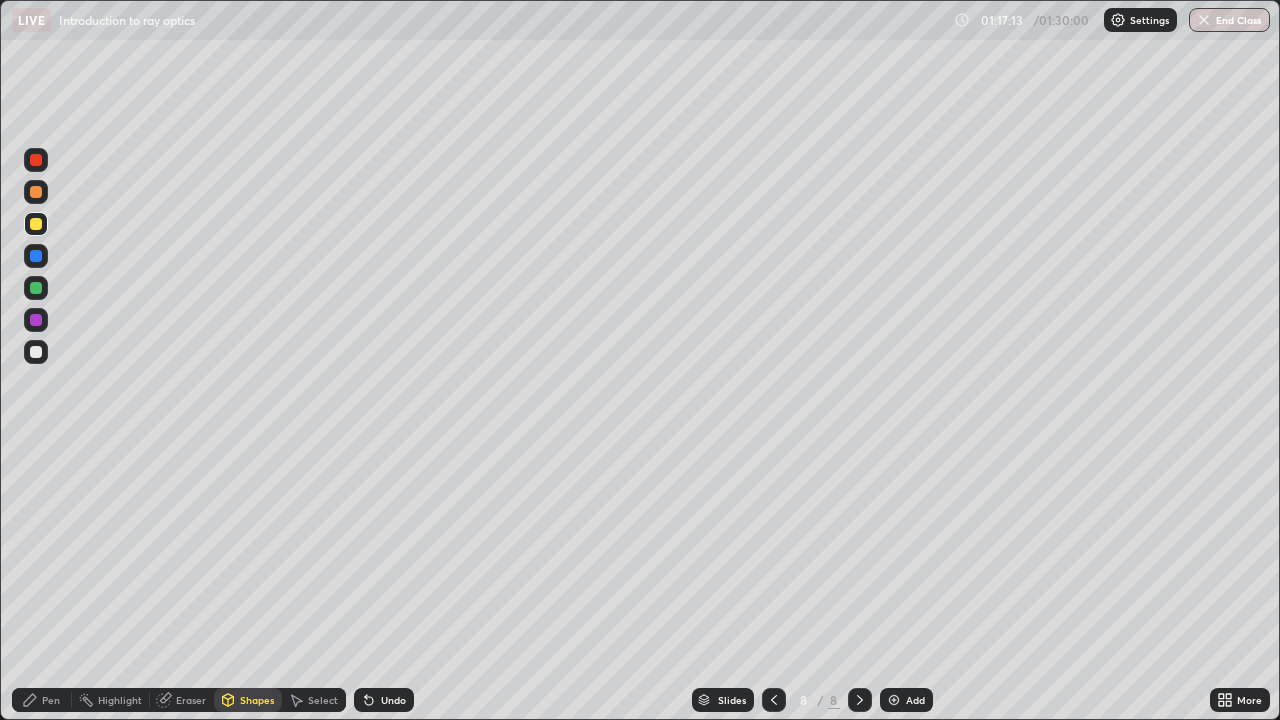 click on "Shapes" at bounding box center (257, 700) 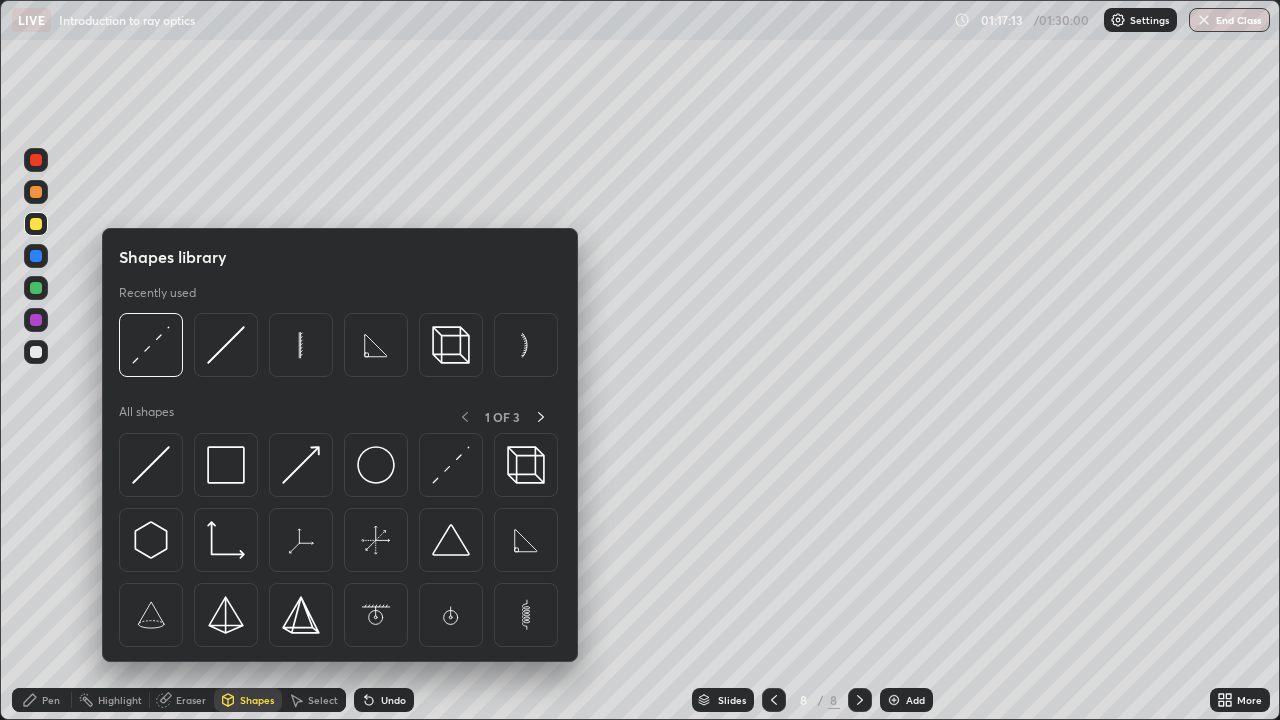 click on "Shapes" at bounding box center [257, 700] 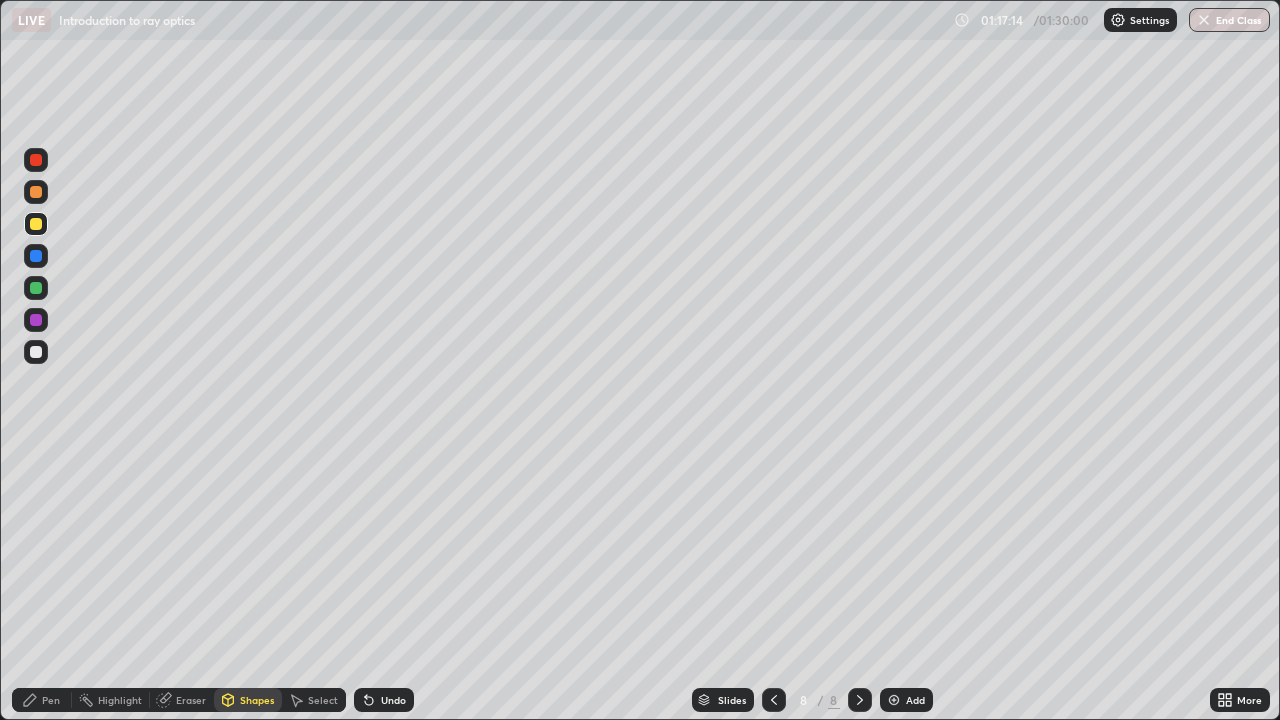 click on "Shapes" at bounding box center [257, 700] 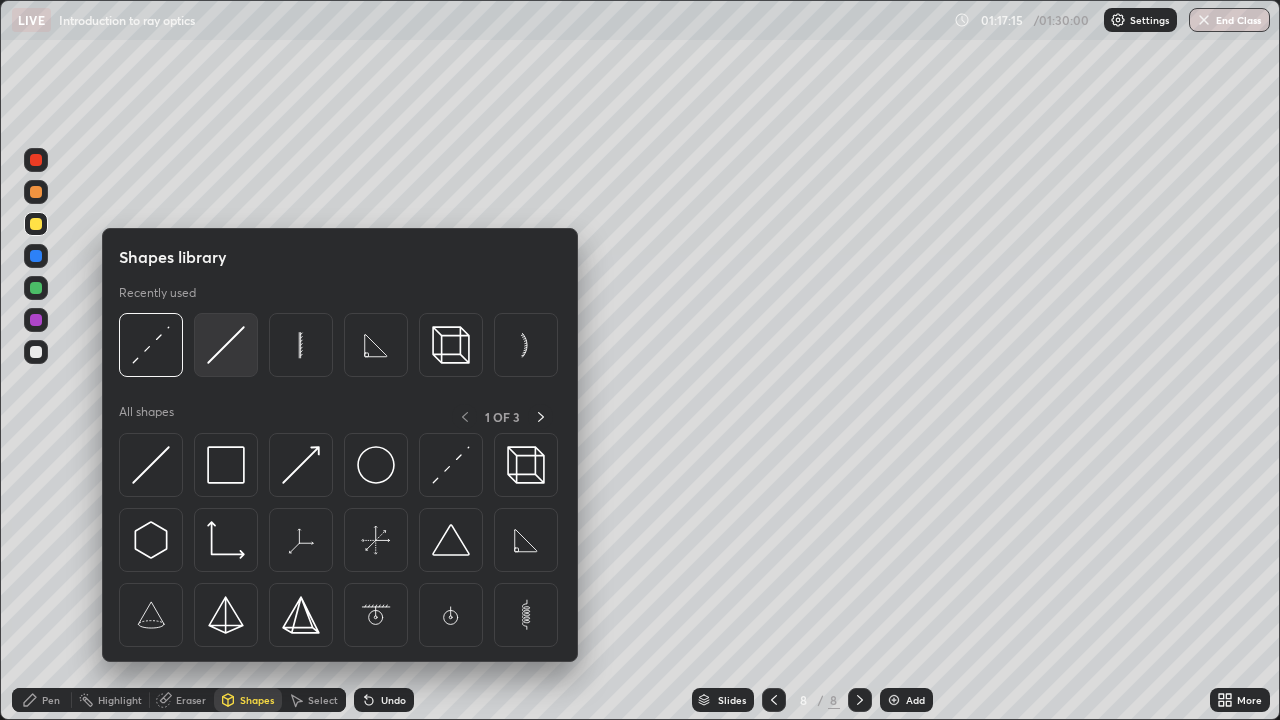 click at bounding box center (226, 345) 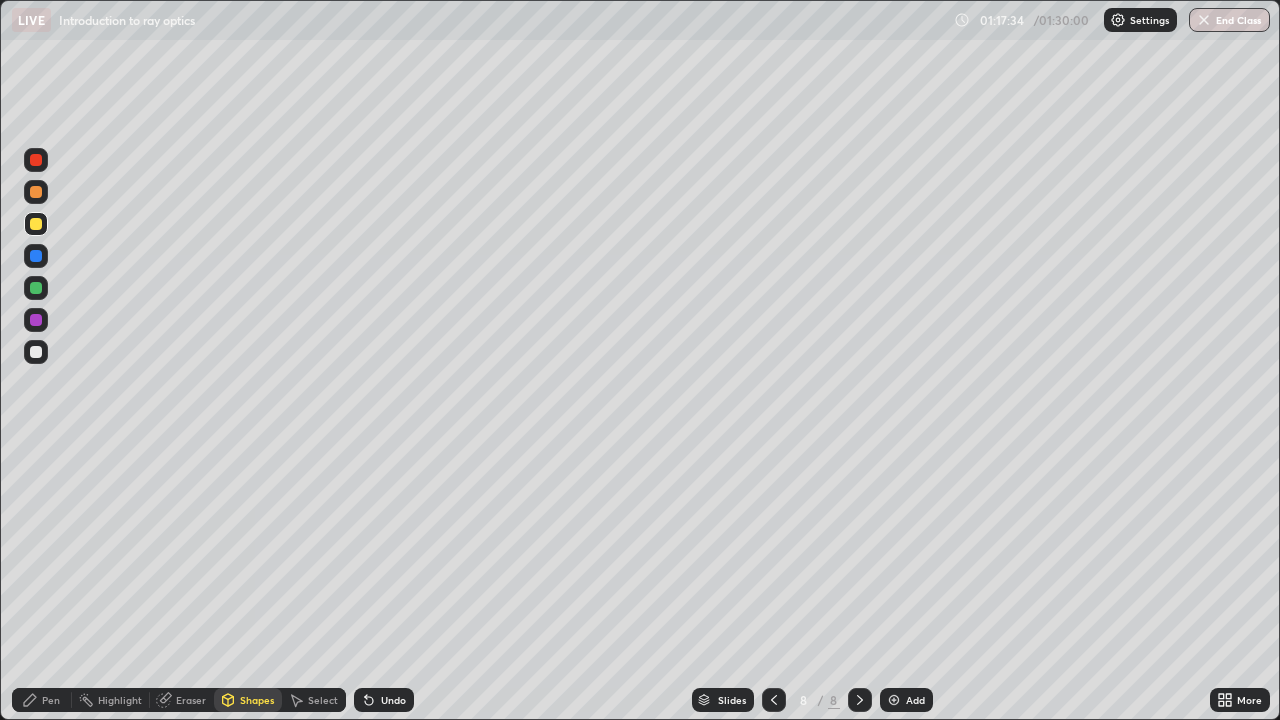 click on "Pen" at bounding box center (42, 700) 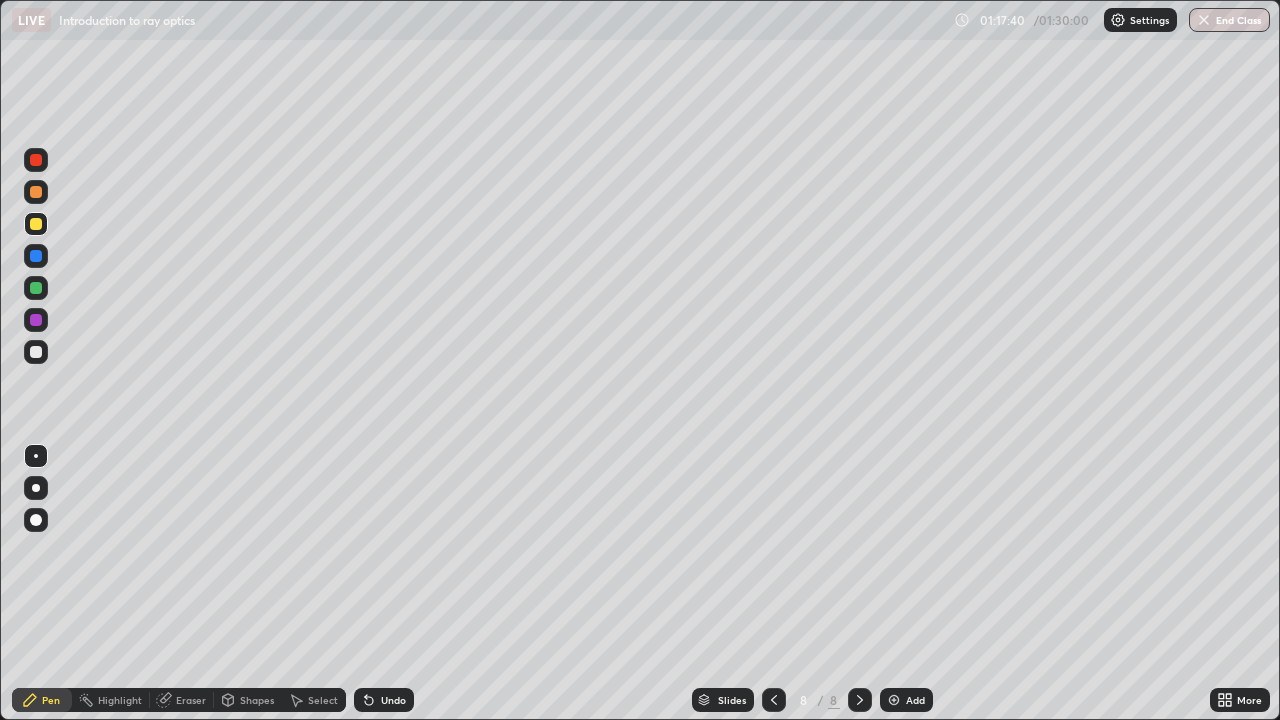 click on "Shapes" at bounding box center [257, 700] 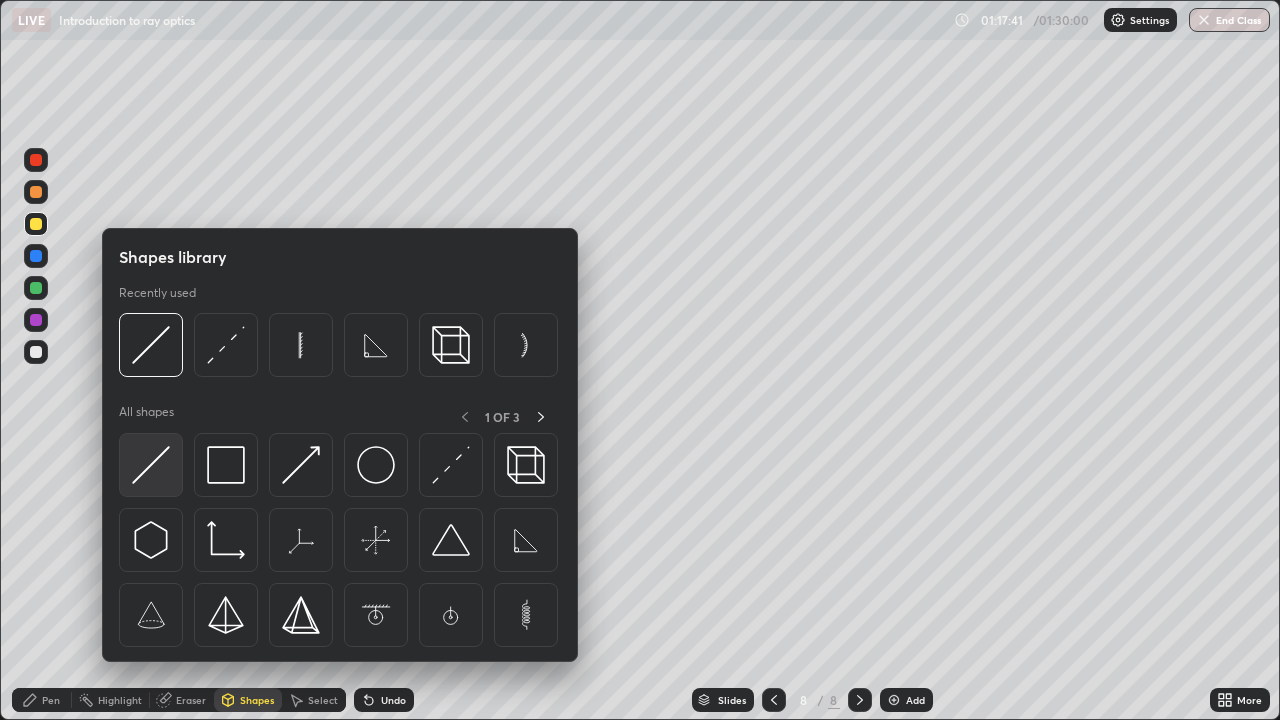 click at bounding box center (151, 465) 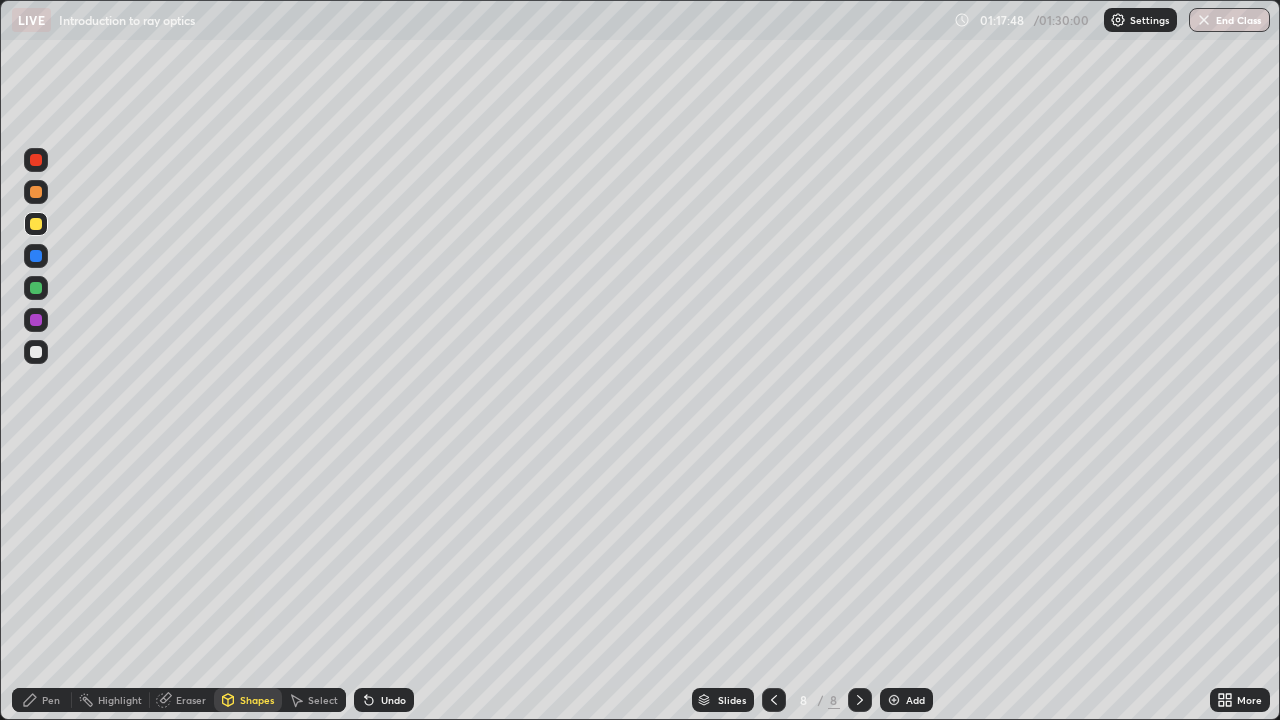 click on "Shapes" at bounding box center (257, 700) 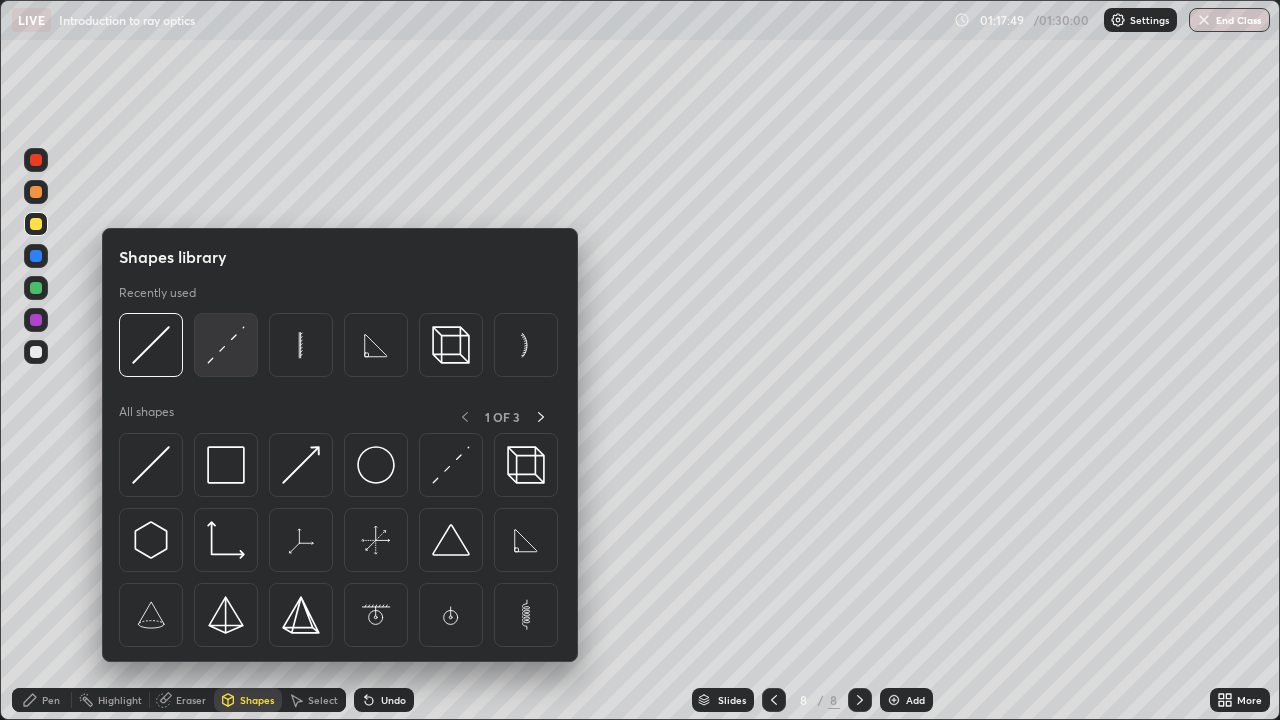 click at bounding box center (226, 345) 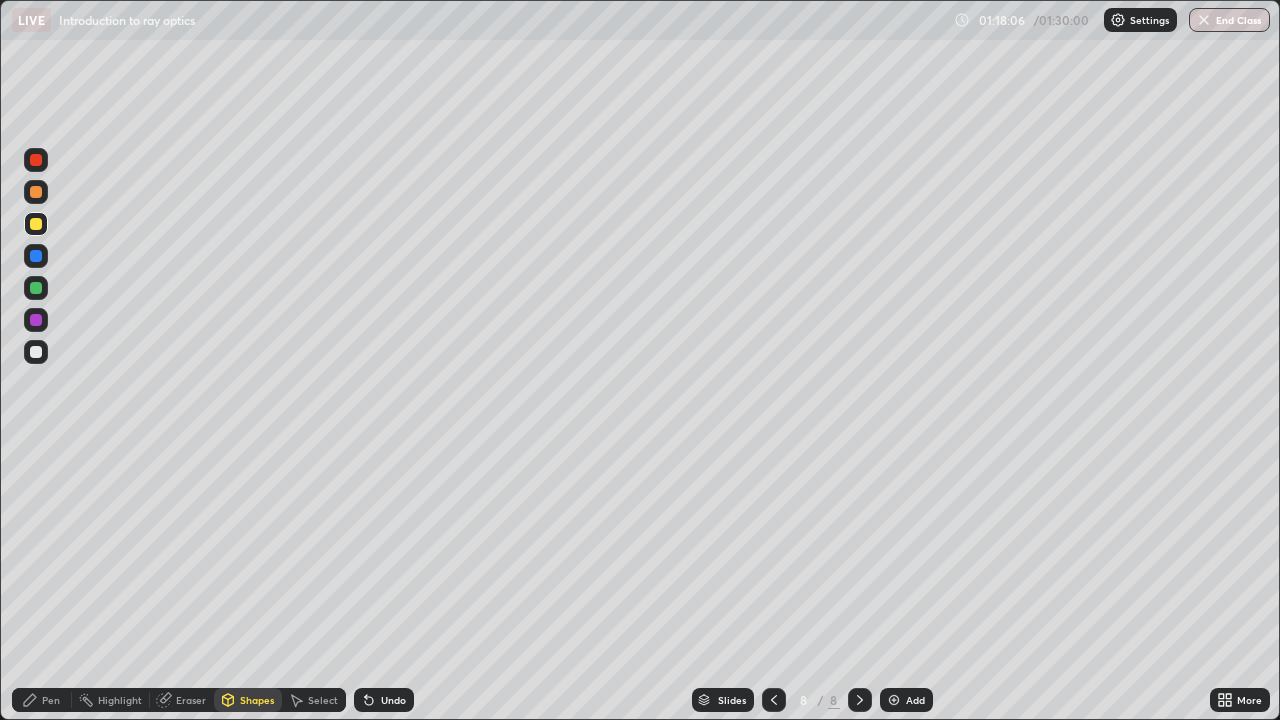 click on "Undo" at bounding box center (393, 700) 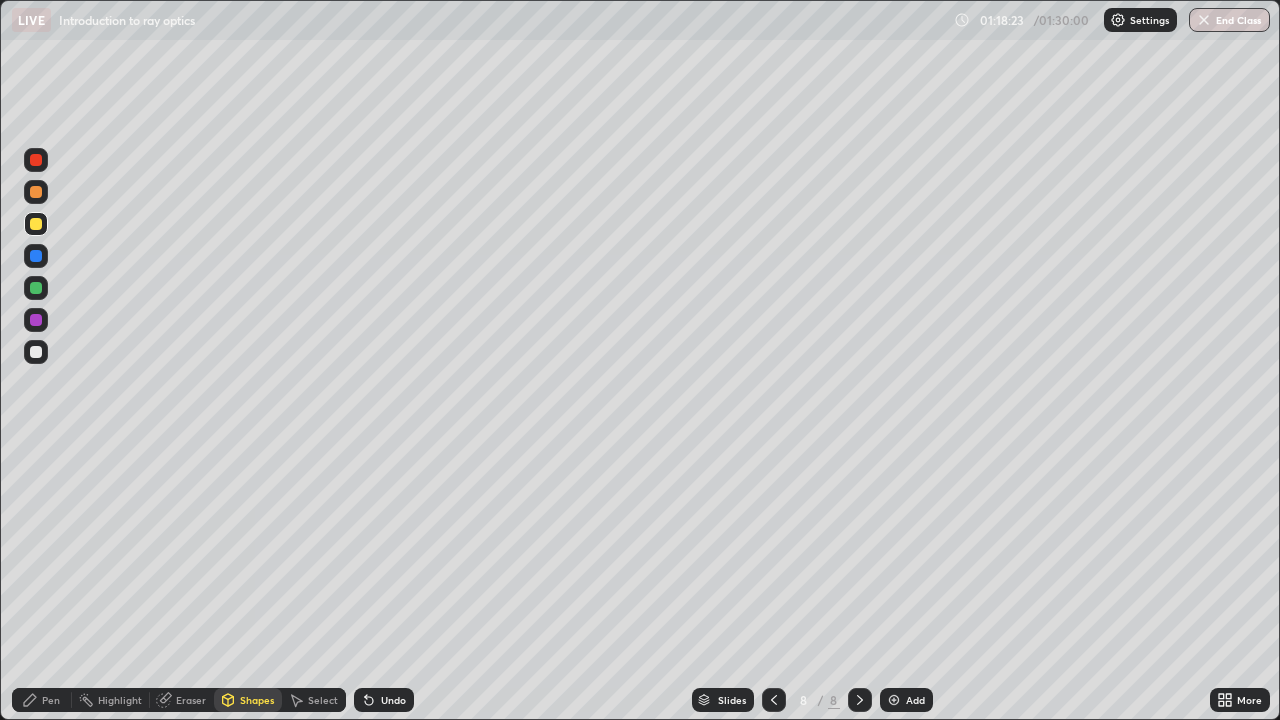 click on "Pen" at bounding box center (42, 700) 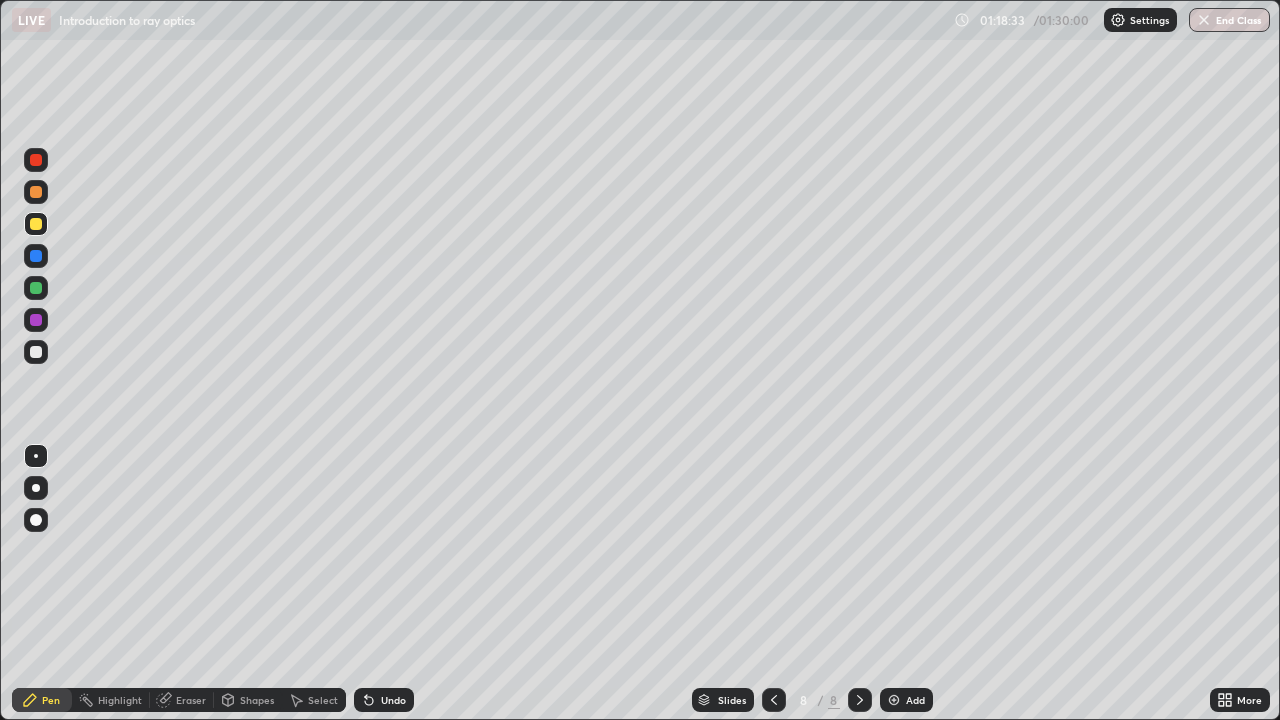 click on "Undo" at bounding box center [393, 700] 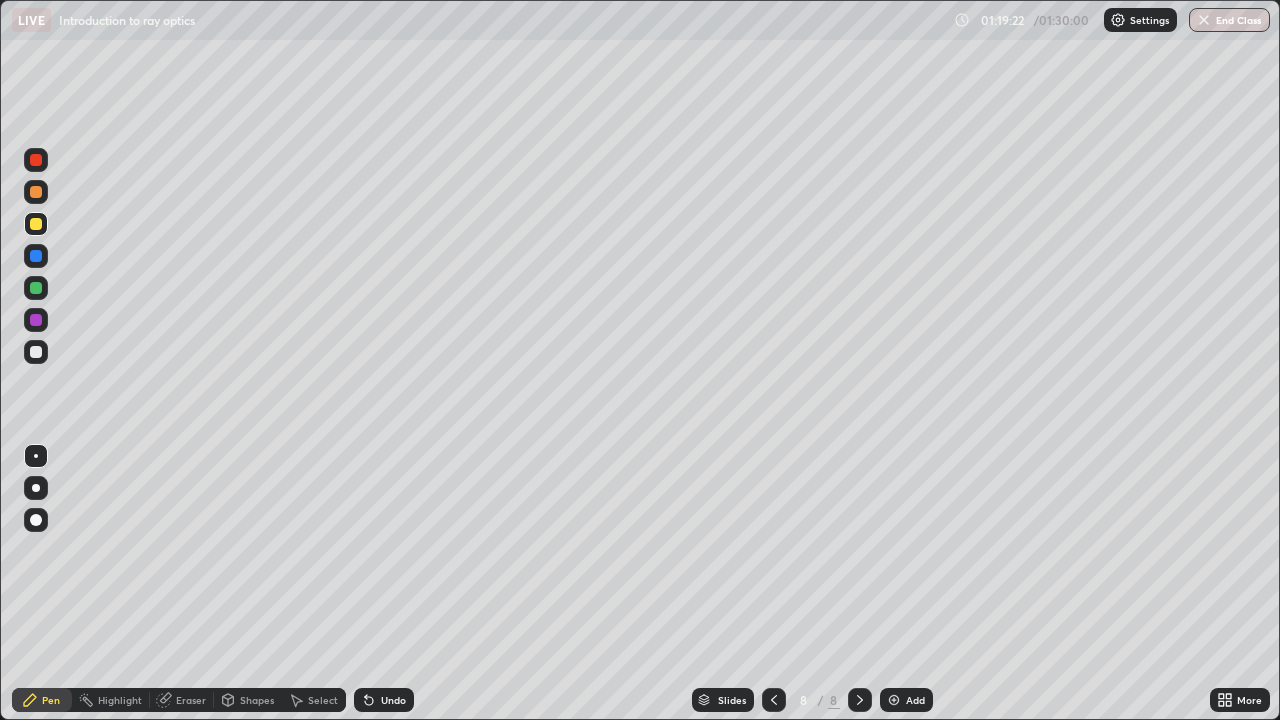 click on "Shapes" at bounding box center (257, 700) 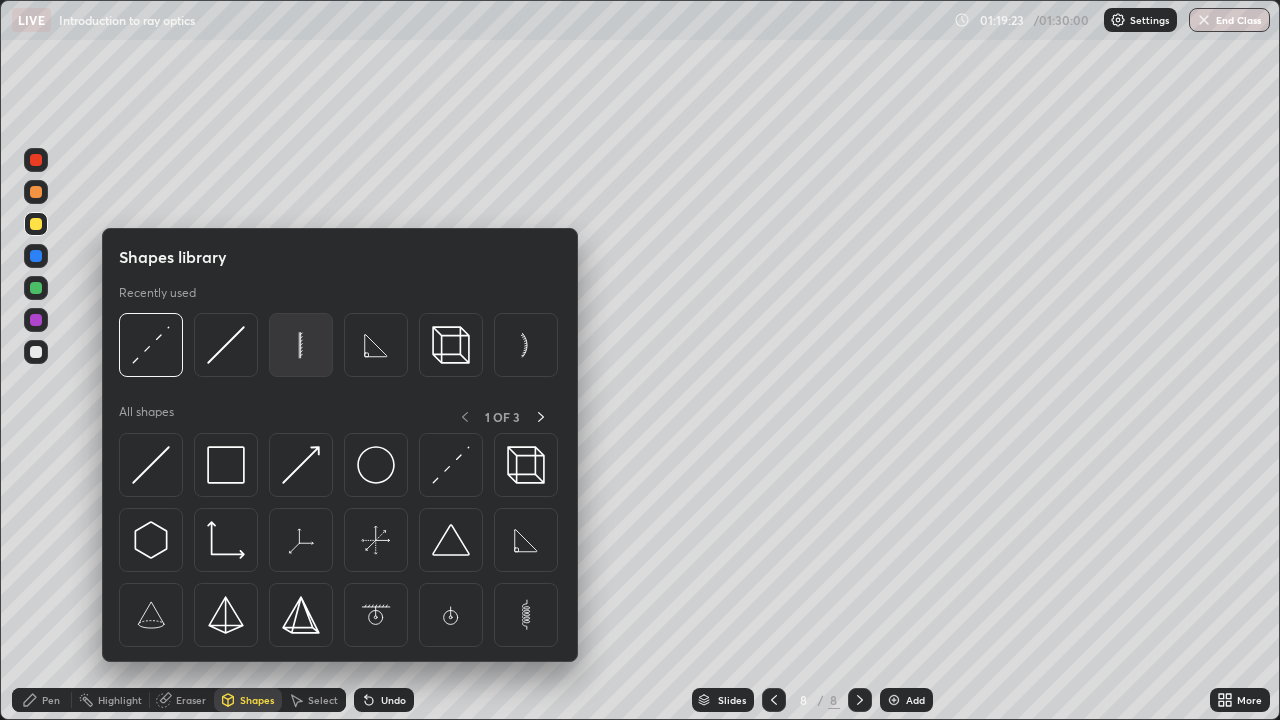 click at bounding box center (301, 345) 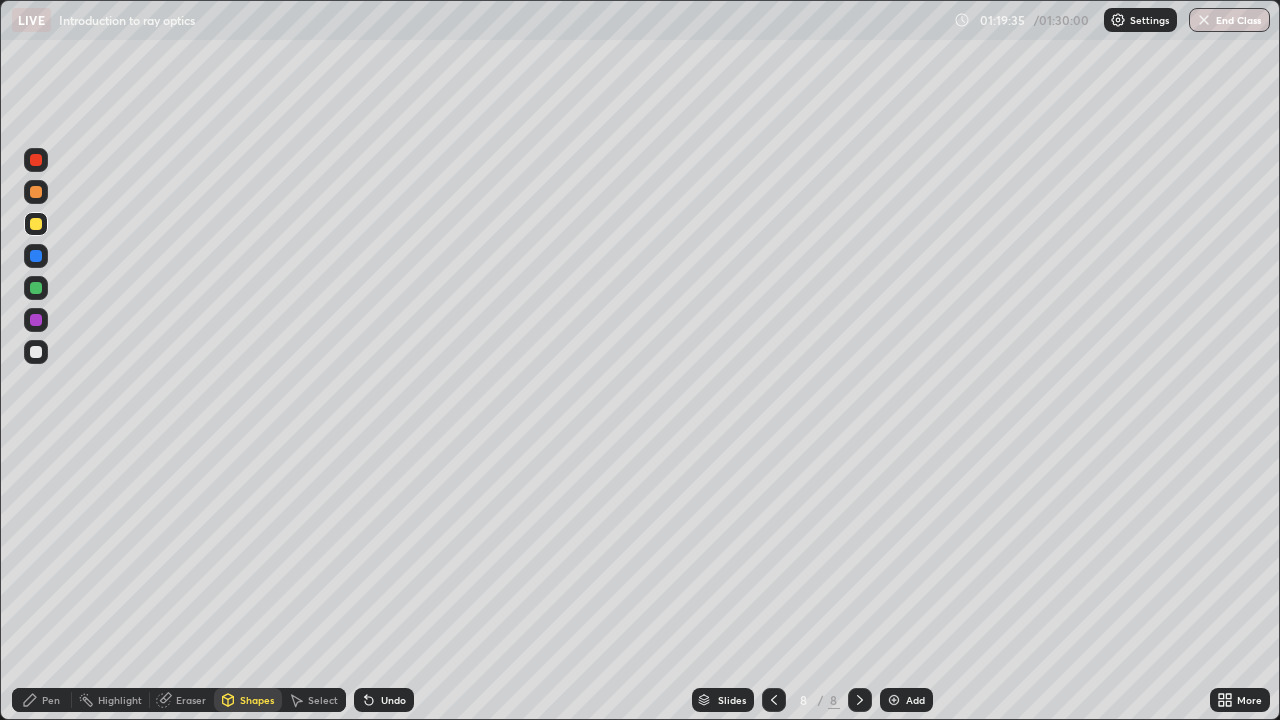 click on "Shapes" at bounding box center (257, 700) 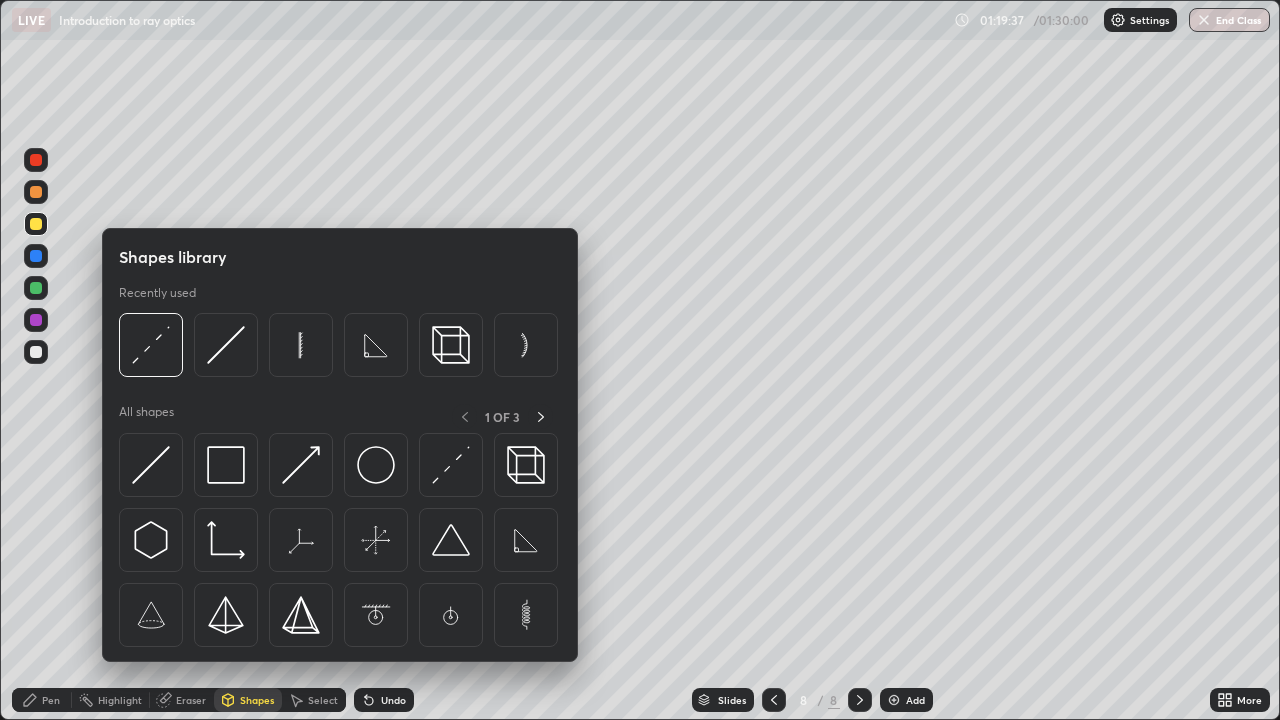 click on "Select" at bounding box center (323, 700) 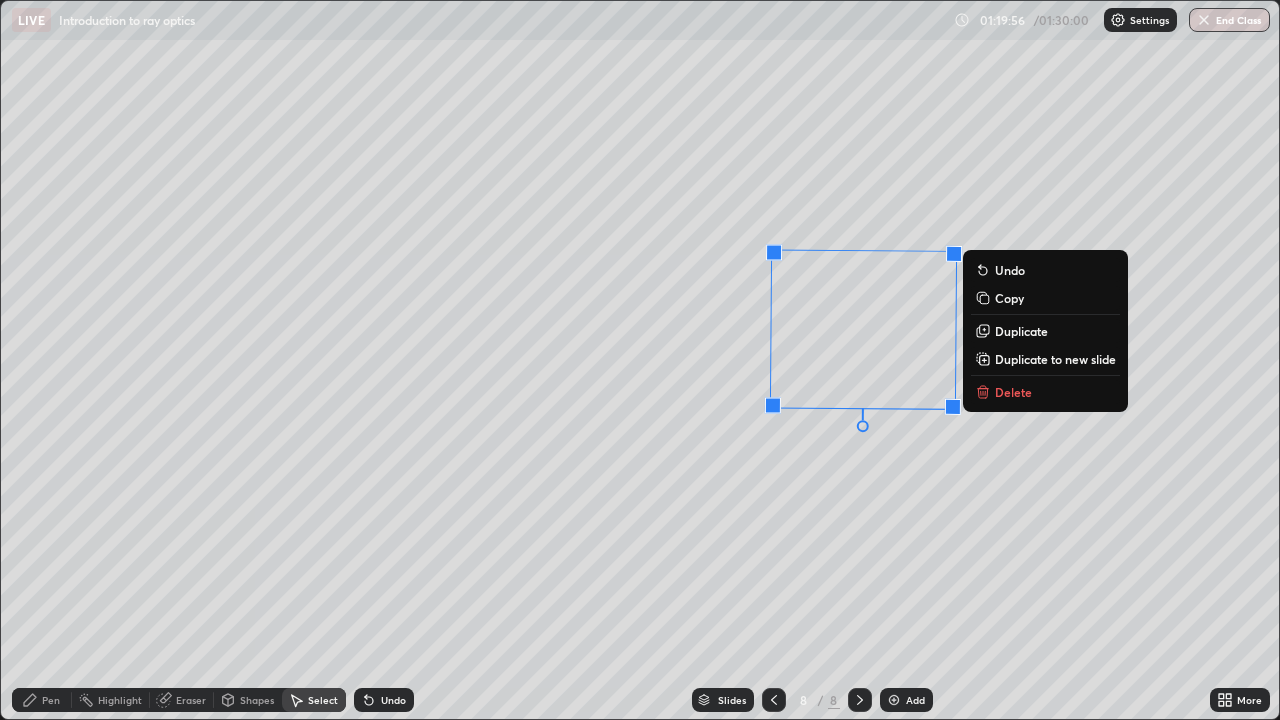 click on "270 ° Undo Copy Duplicate Duplicate to new slide Delete" at bounding box center (640, 360) 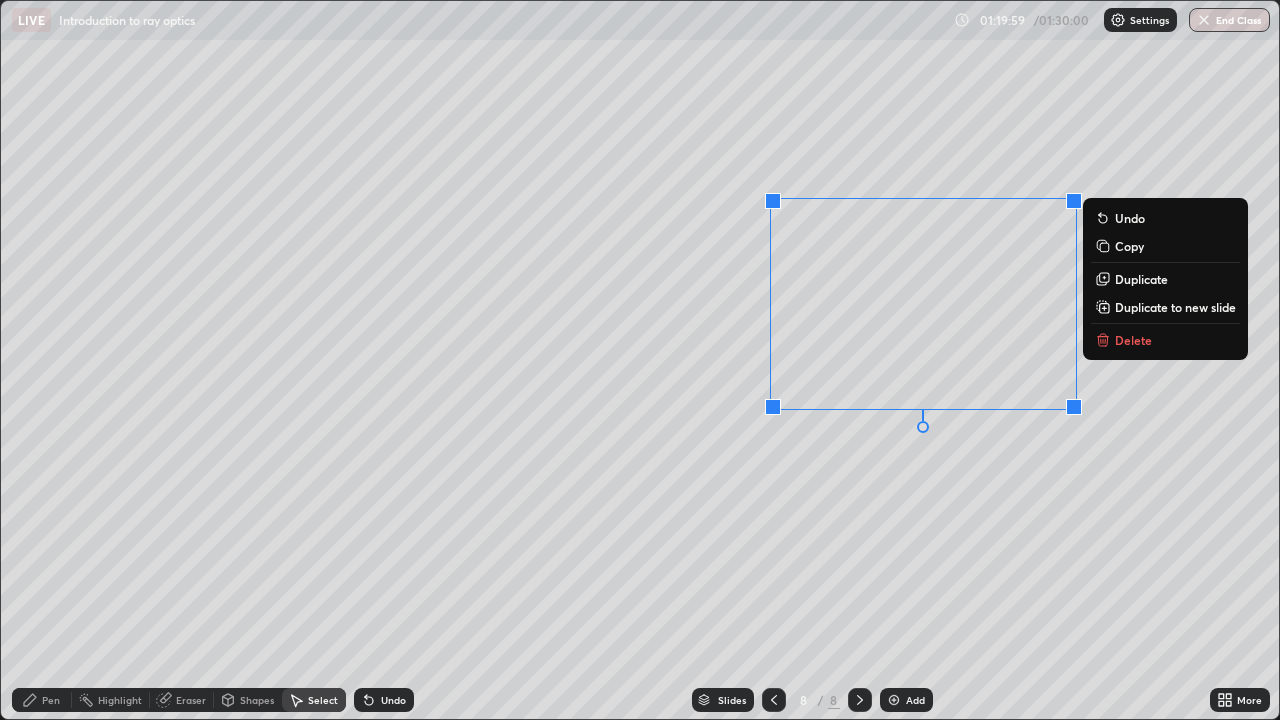 click on "0 ° Undo Copy Duplicate Duplicate to new slide Delete" at bounding box center (640, 360) 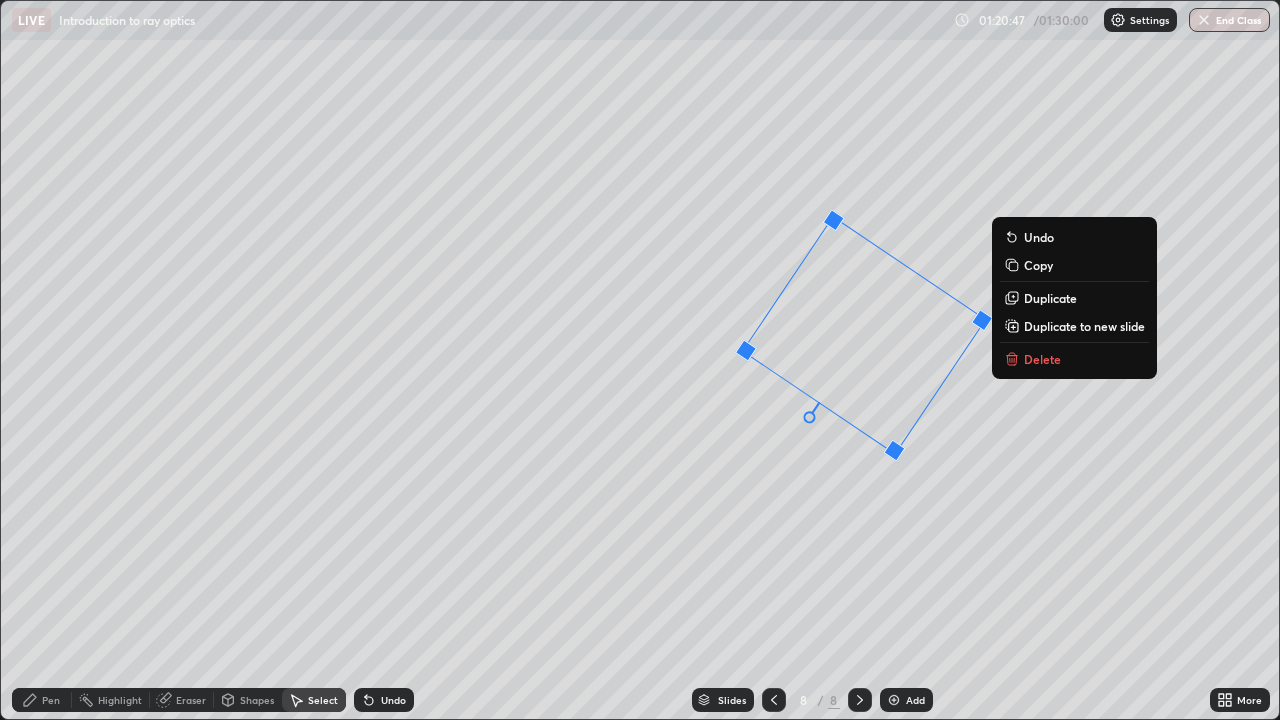 click on "Shapes" at bounding box center (257, 700) 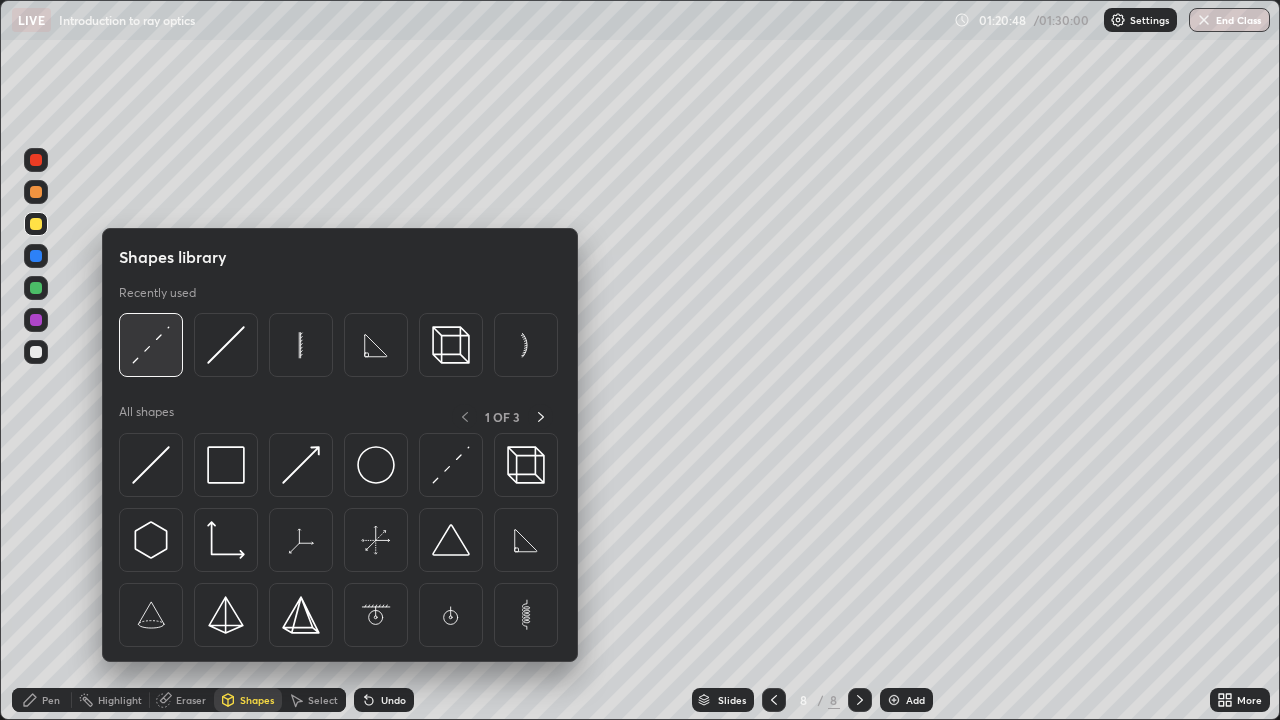 click at bounding box center (151, 345) 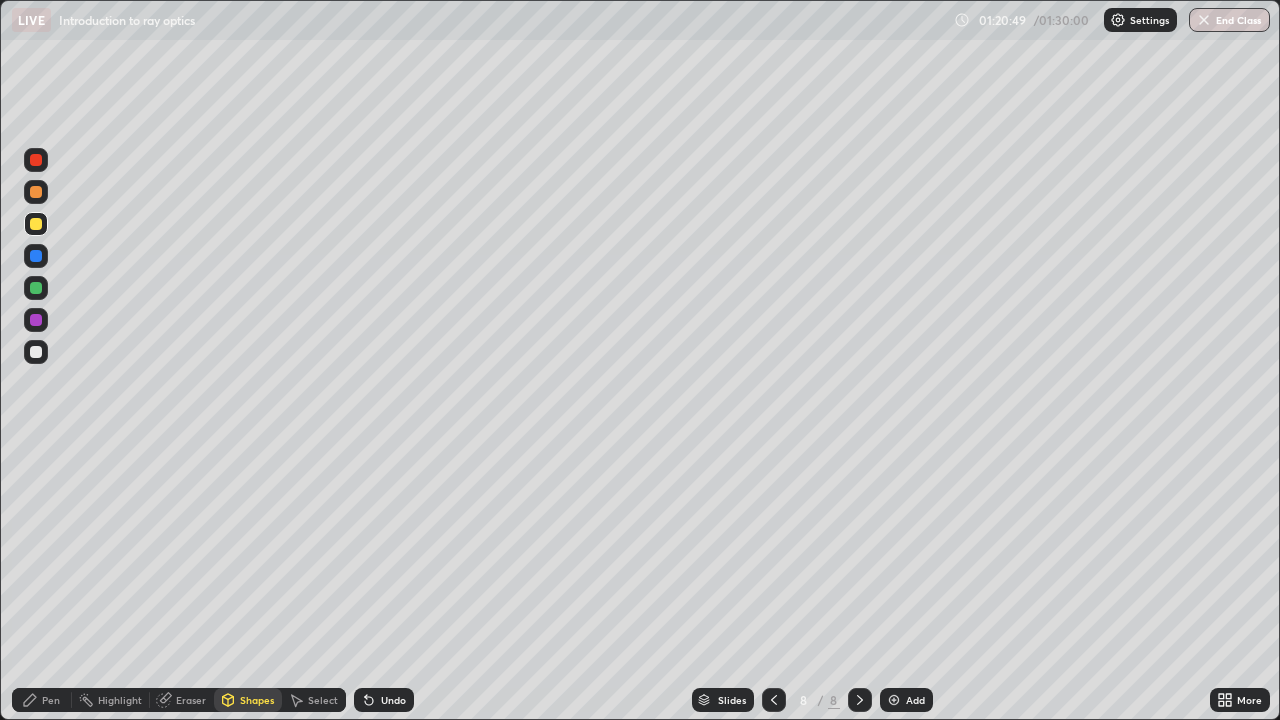 click at bounding box center [36, 352] 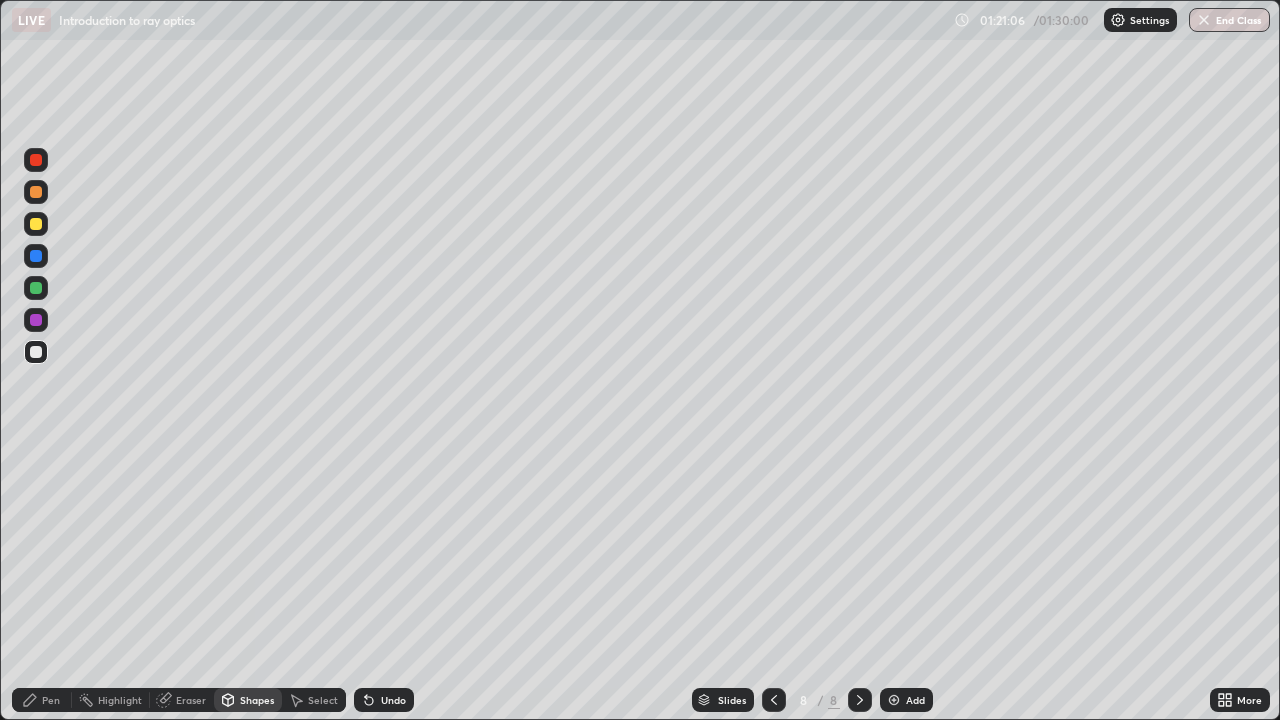 click 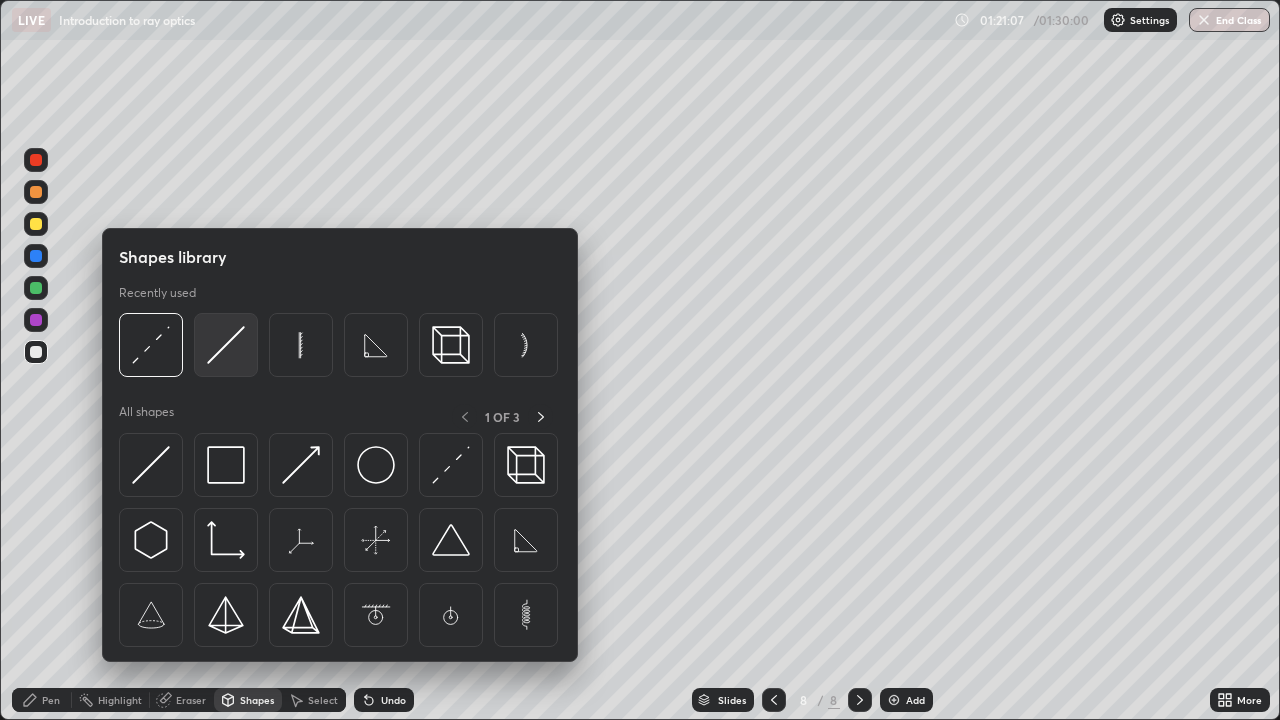 click at bounding box center (226, 345) 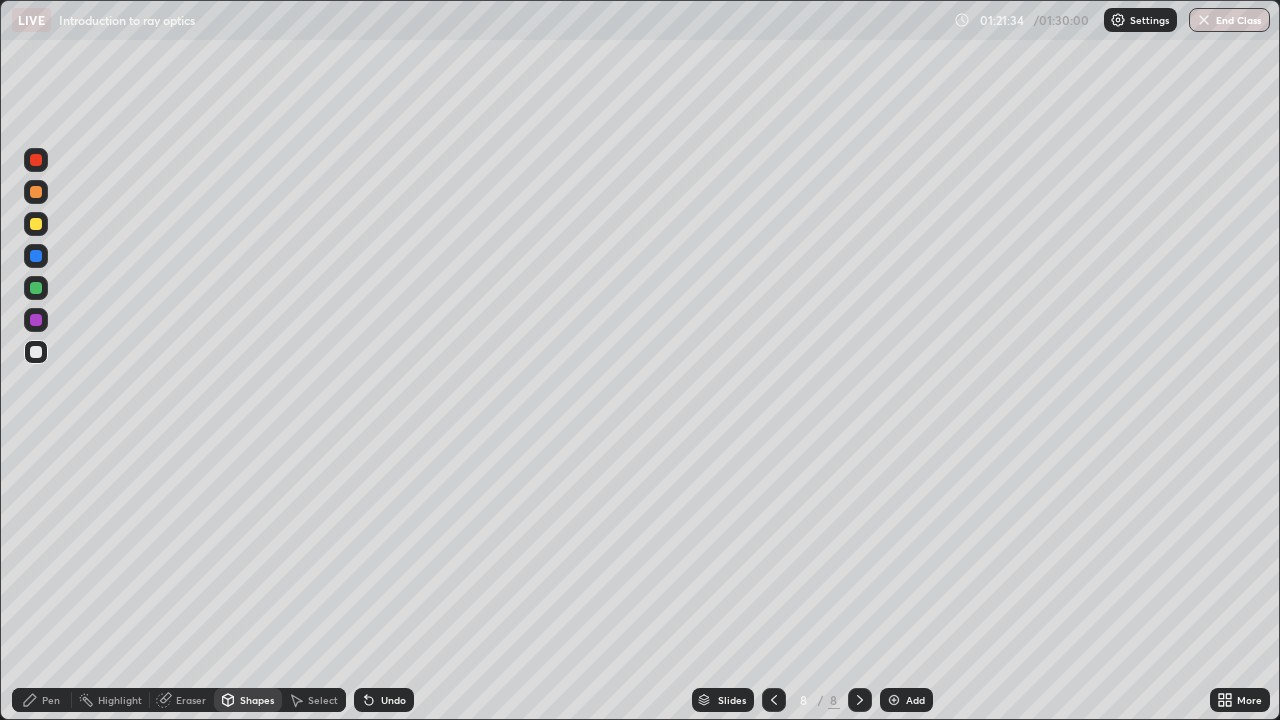 click on "Undo" at bounding box center [393, 700] 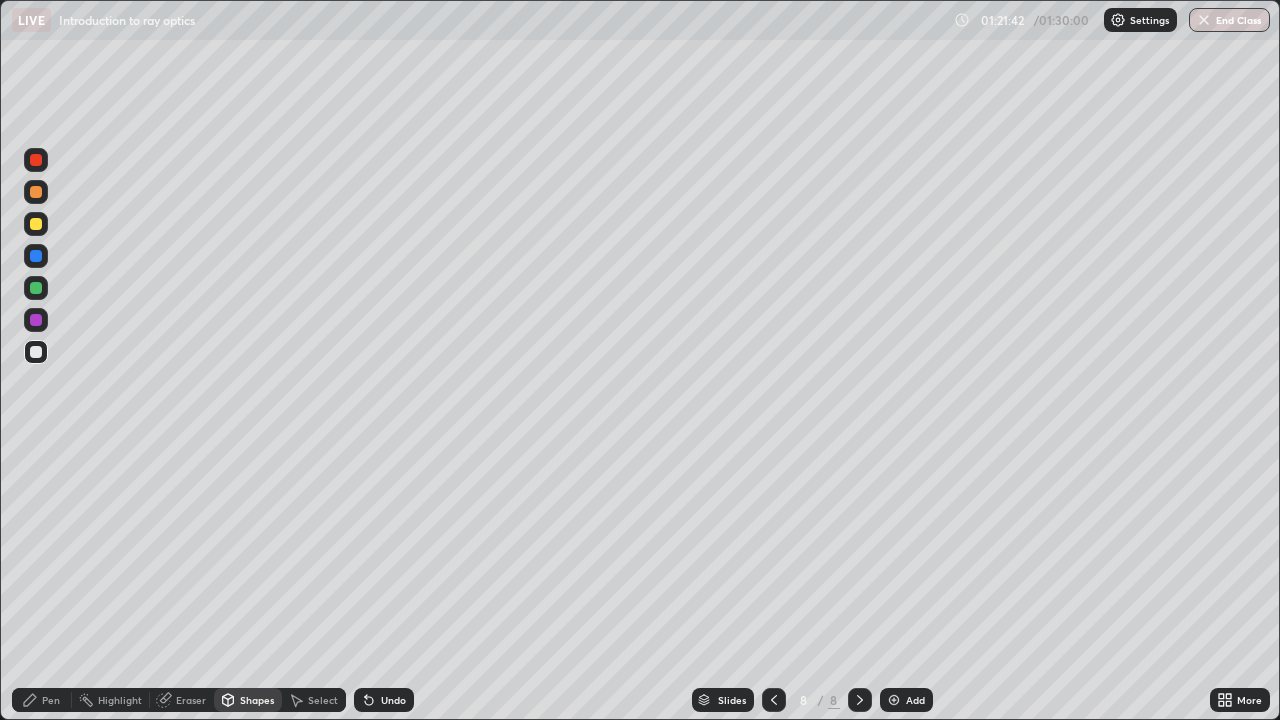 click on "Pen" at bounding box center [42, 700] 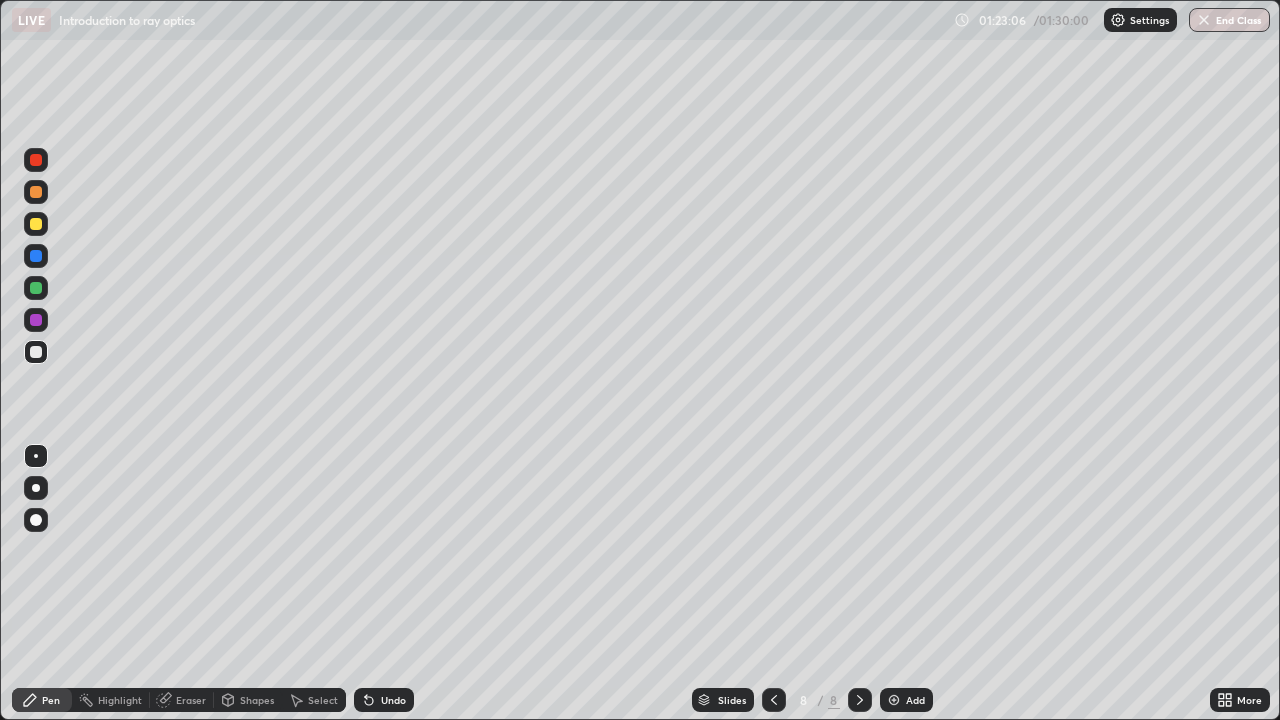 click on "Shapes" at bounding box center [257, 700] 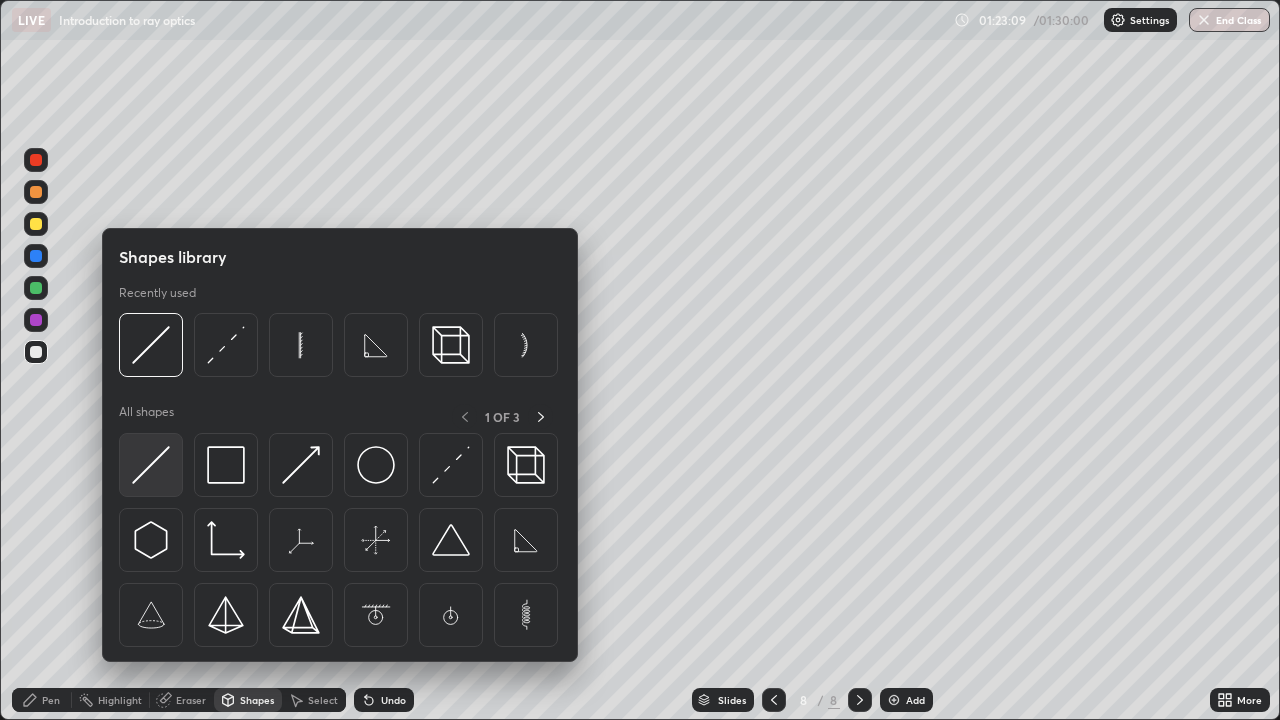 click at bounding box center (151, 465) 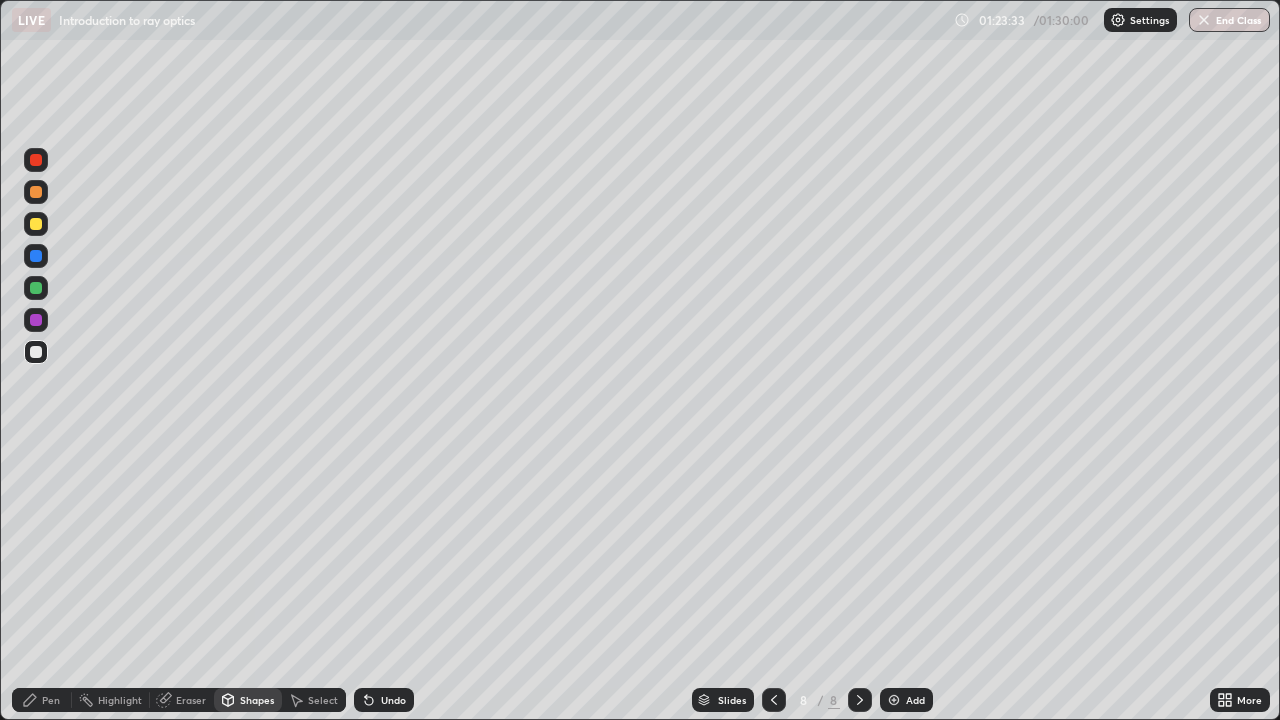 click on "Pen" at bounding box center (51, 700) 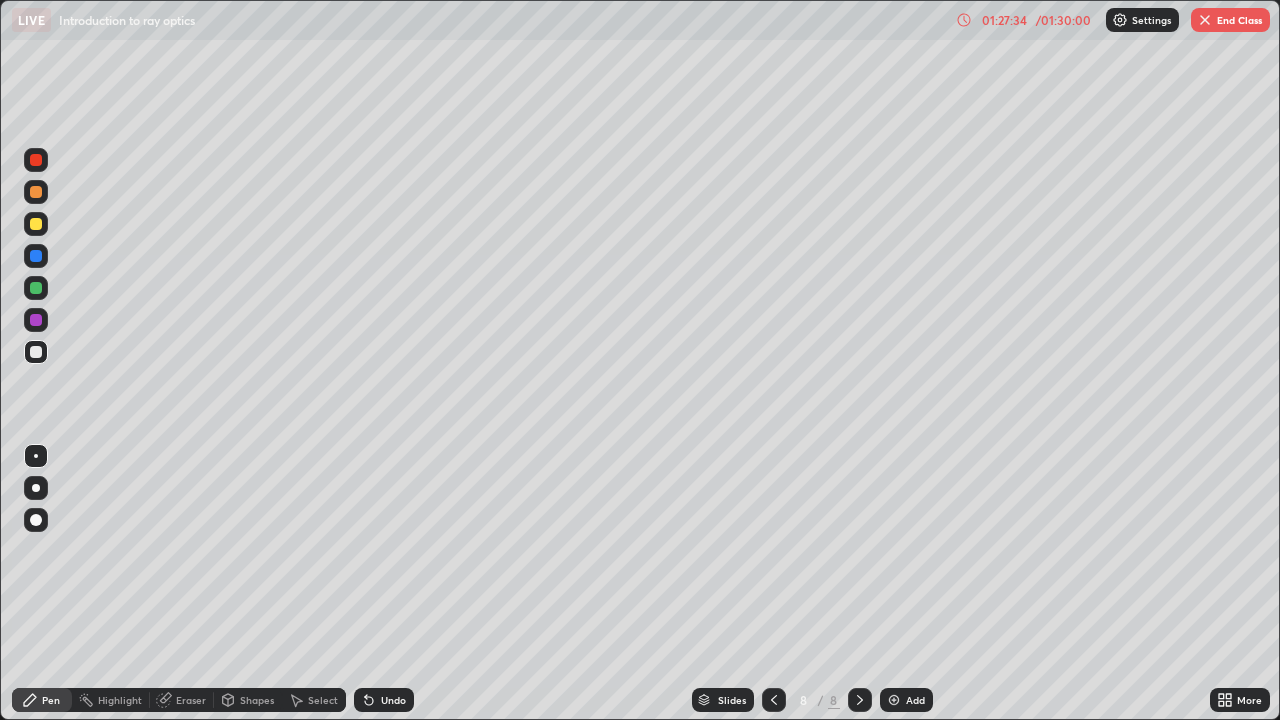 click 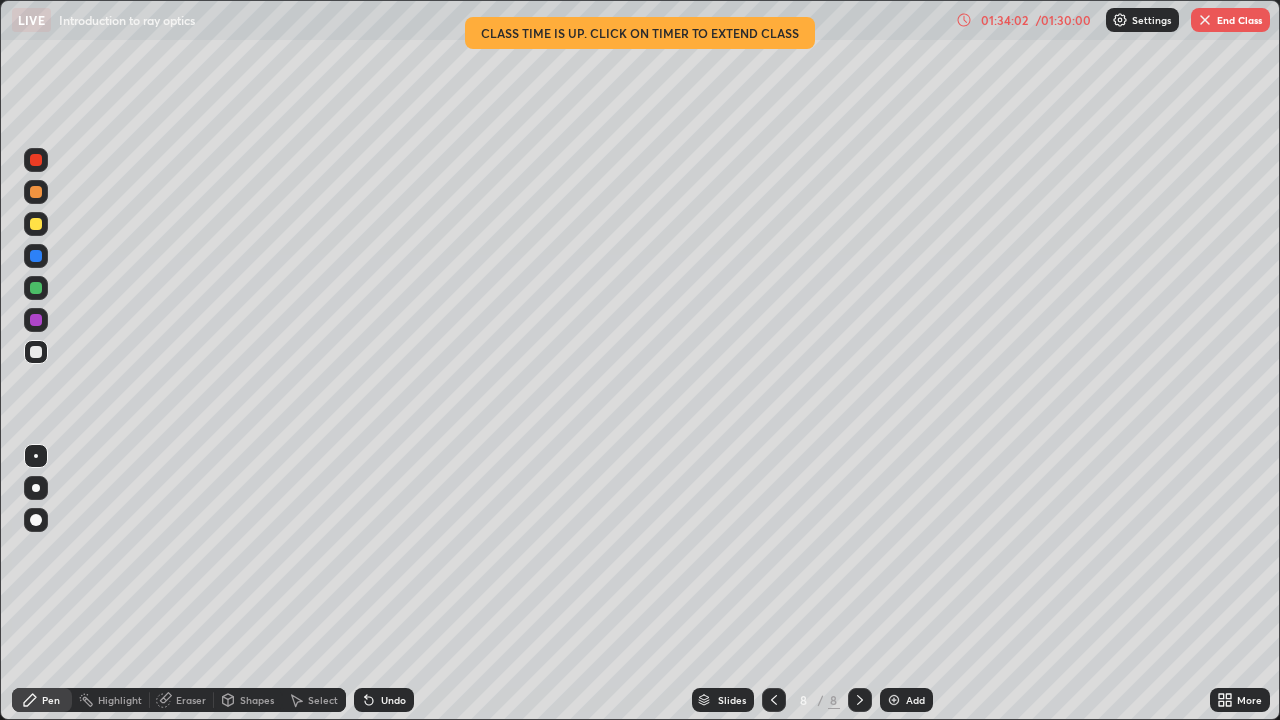 click on "End Class" at bounding box center [1230, 20] 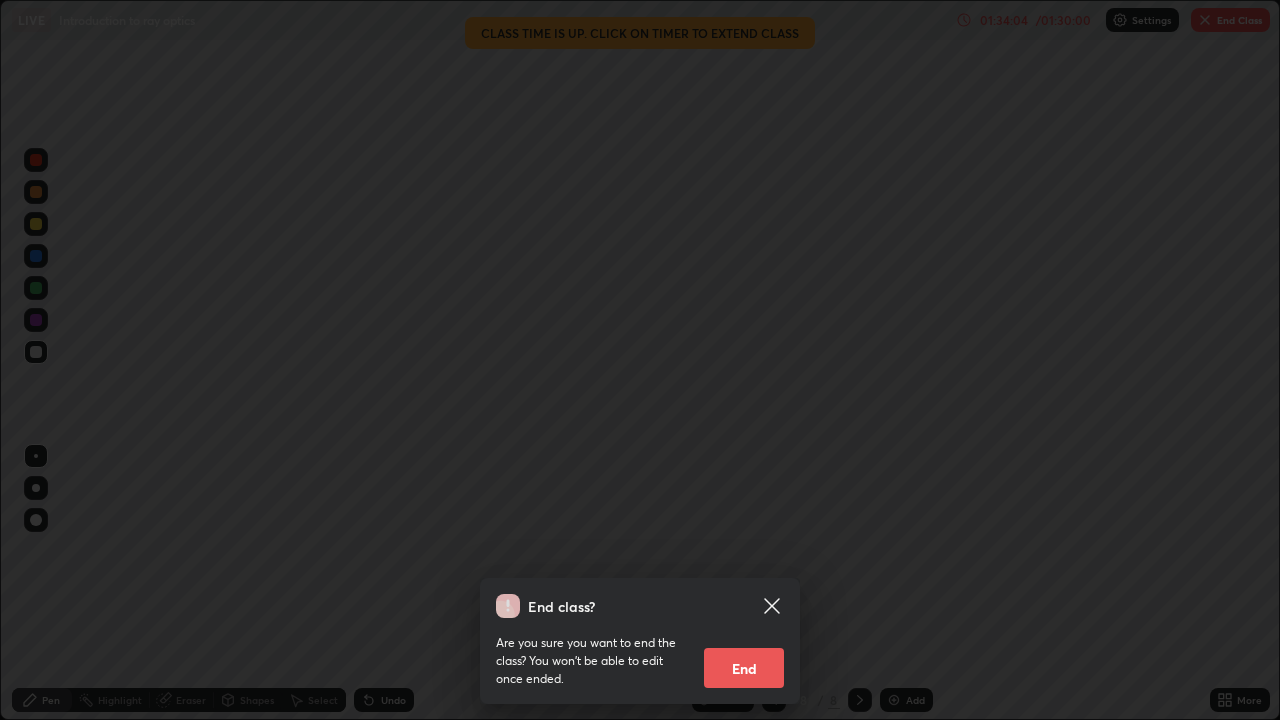 click on "End" at bounding box center [744, 668] 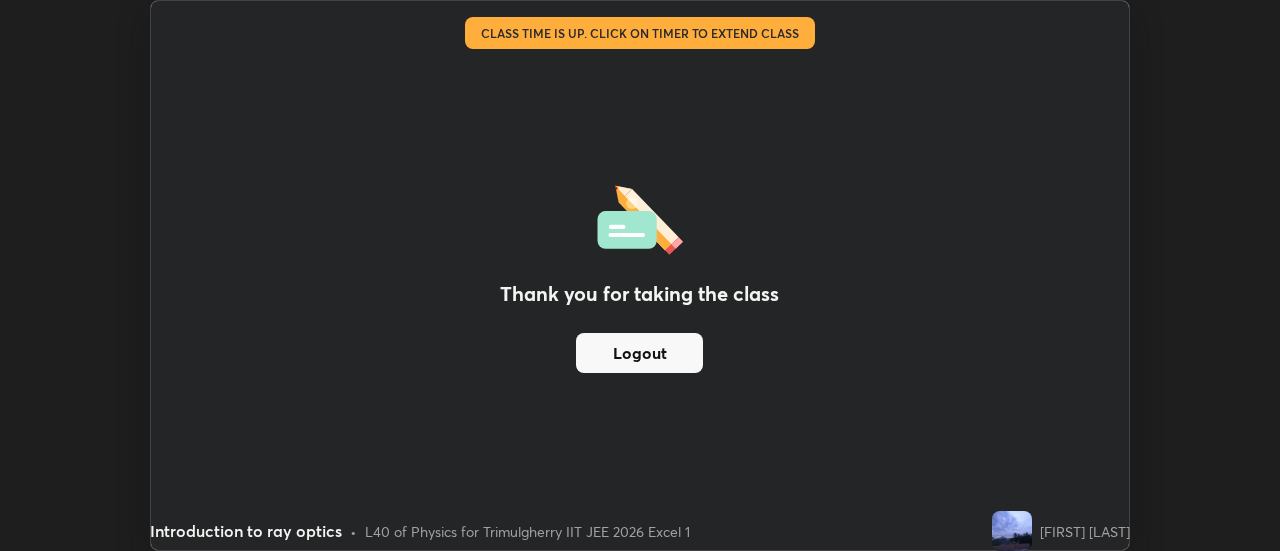 scroll, scrollTop: 551, scrollLeft: 1280, axis: both 